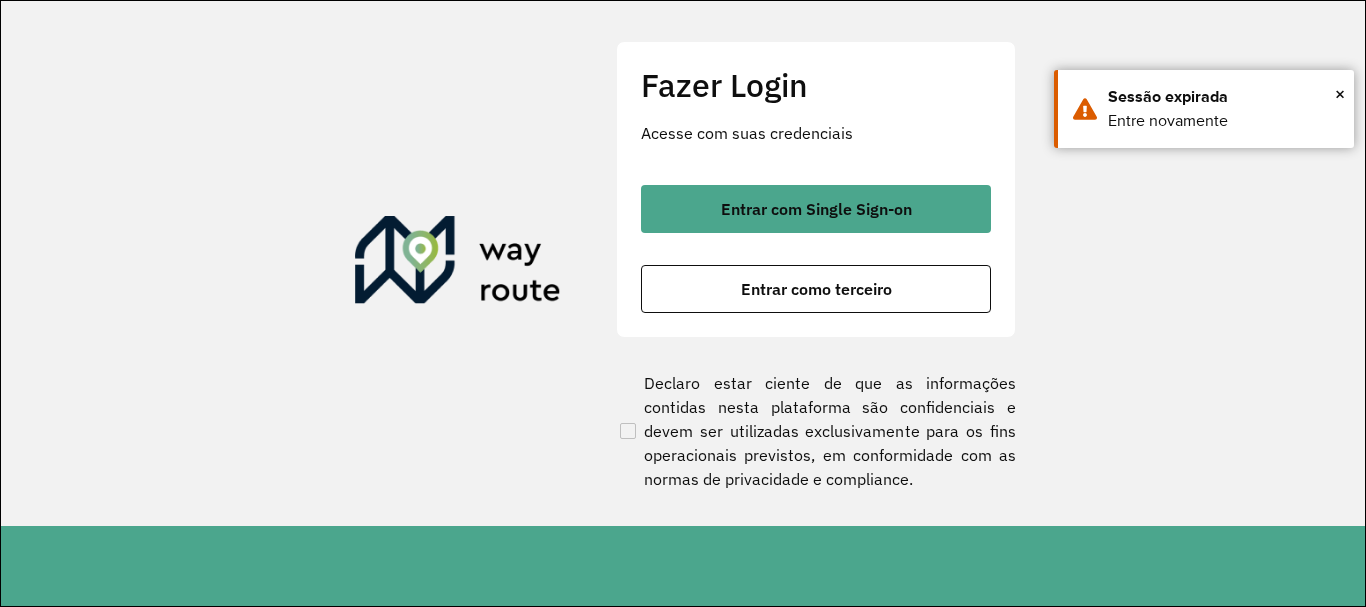 scroll, scrollTop: 0, scrollLeft: 0, axis: both 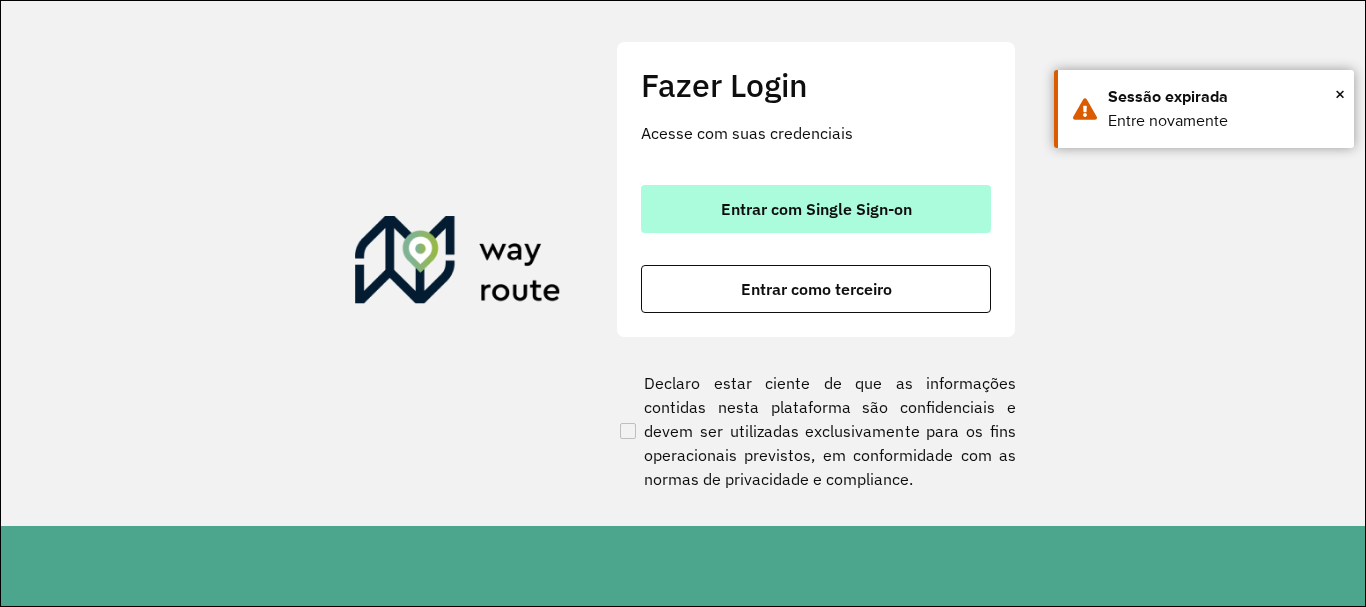 click on "Entrar com Single Sign-on" at bounding box center (816, 209) 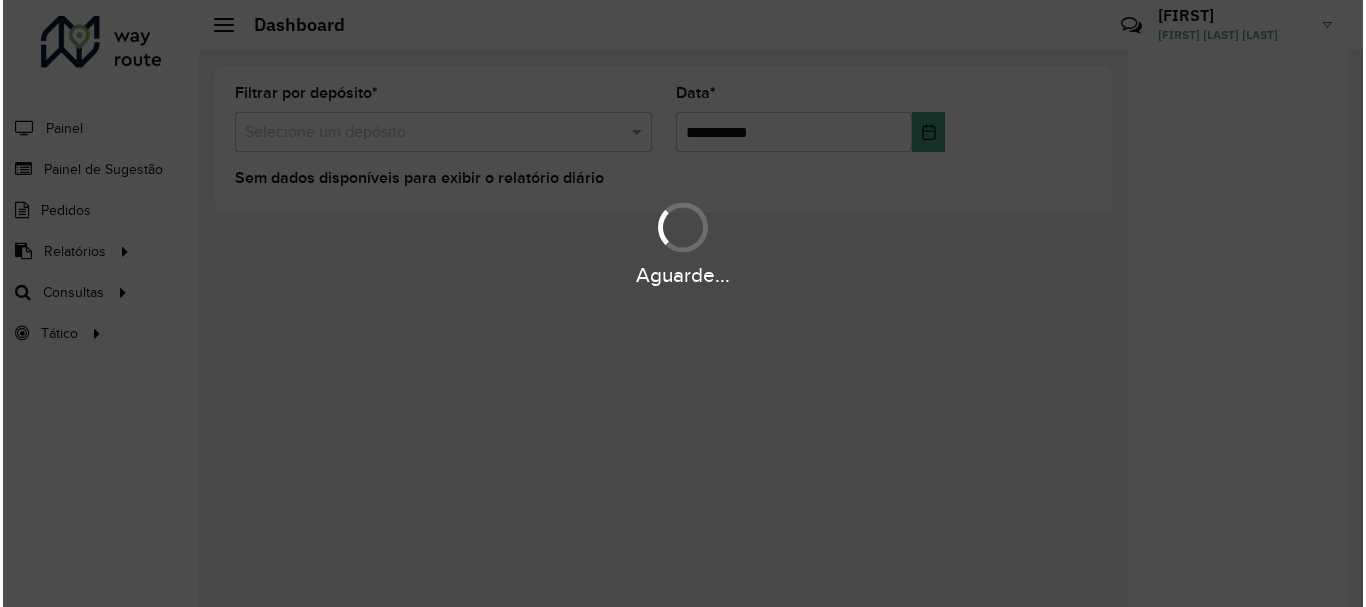 scroll, scrollTop: 0, scrollLeft: 0, axis: both 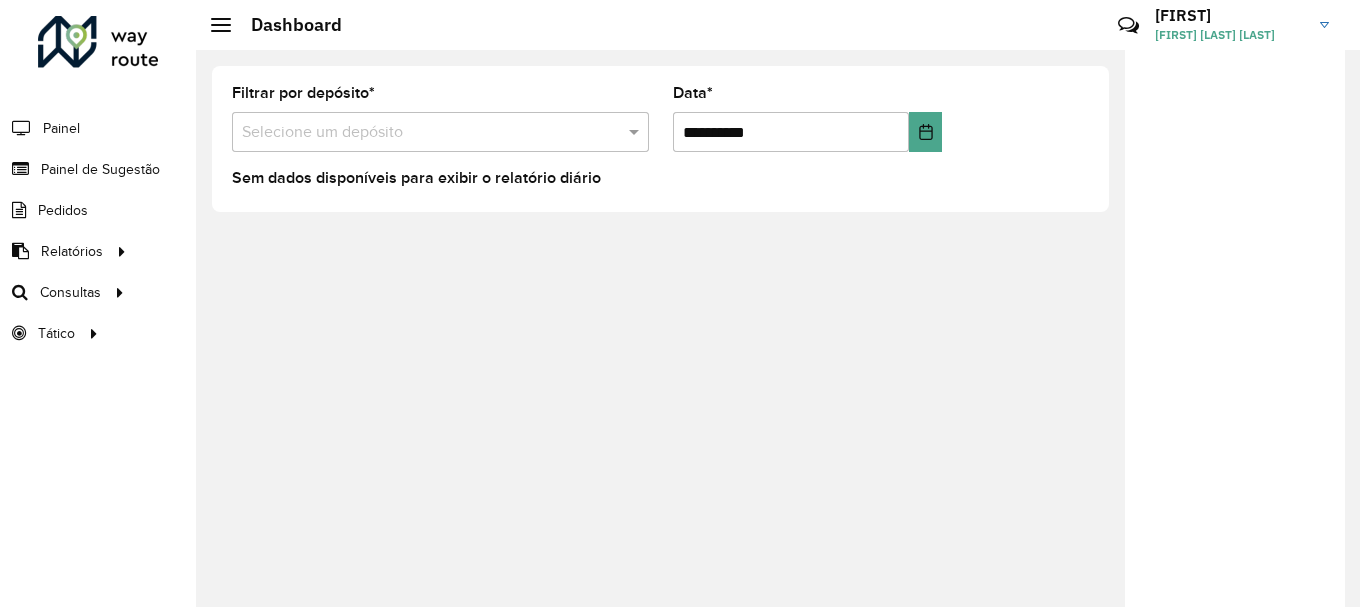 click on "**********" 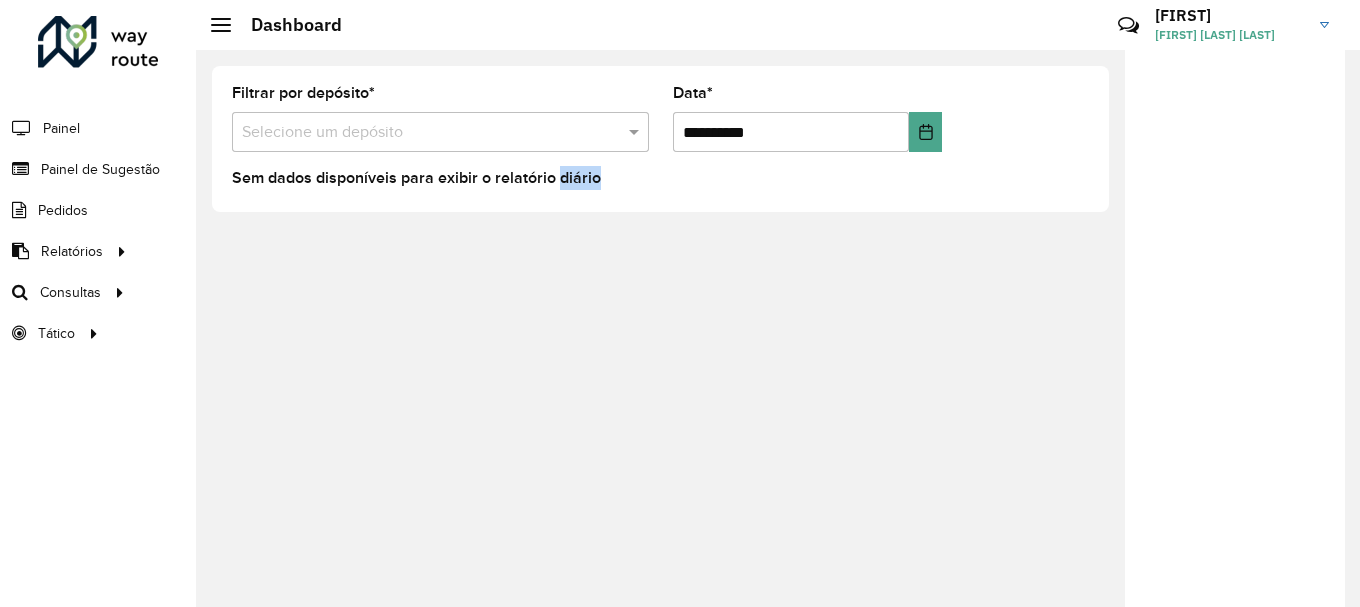click on "**********" 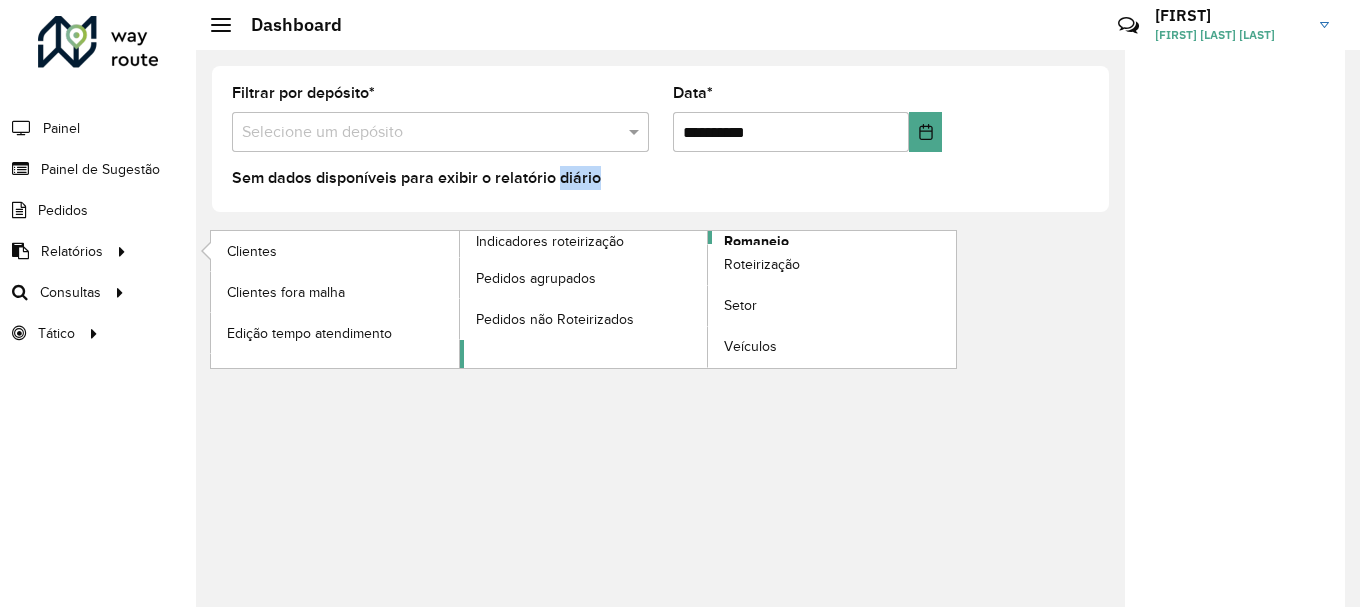 click on "Romaneio" 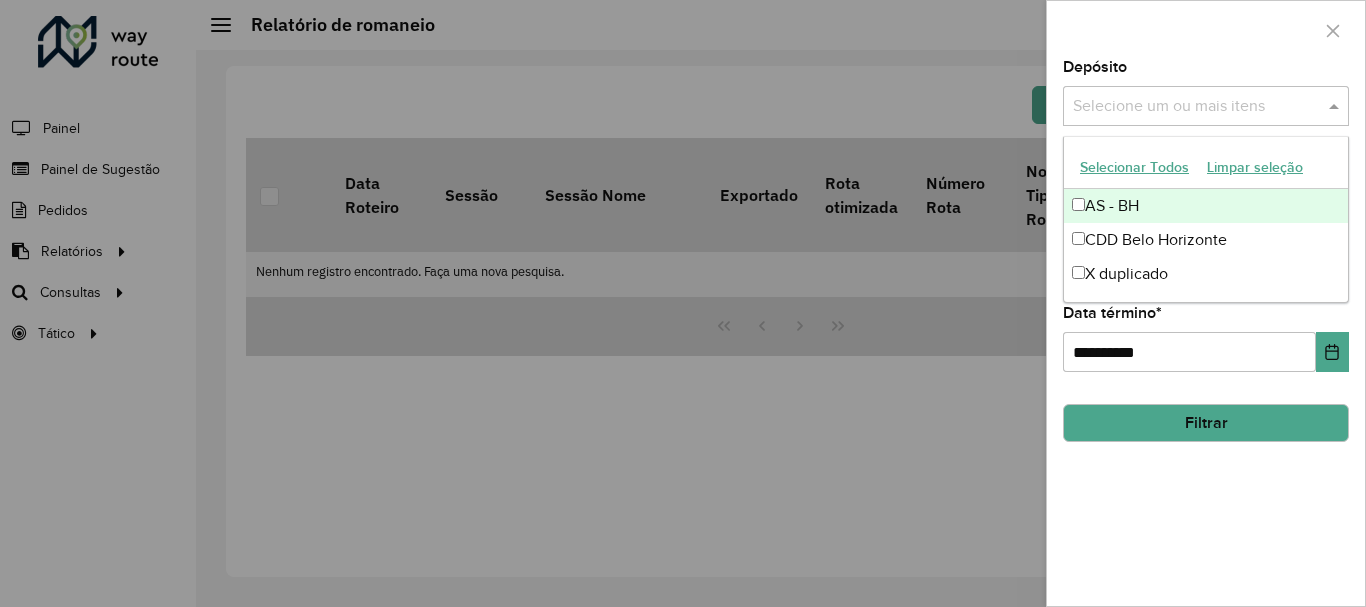 click at bounding box center [1196, 107] 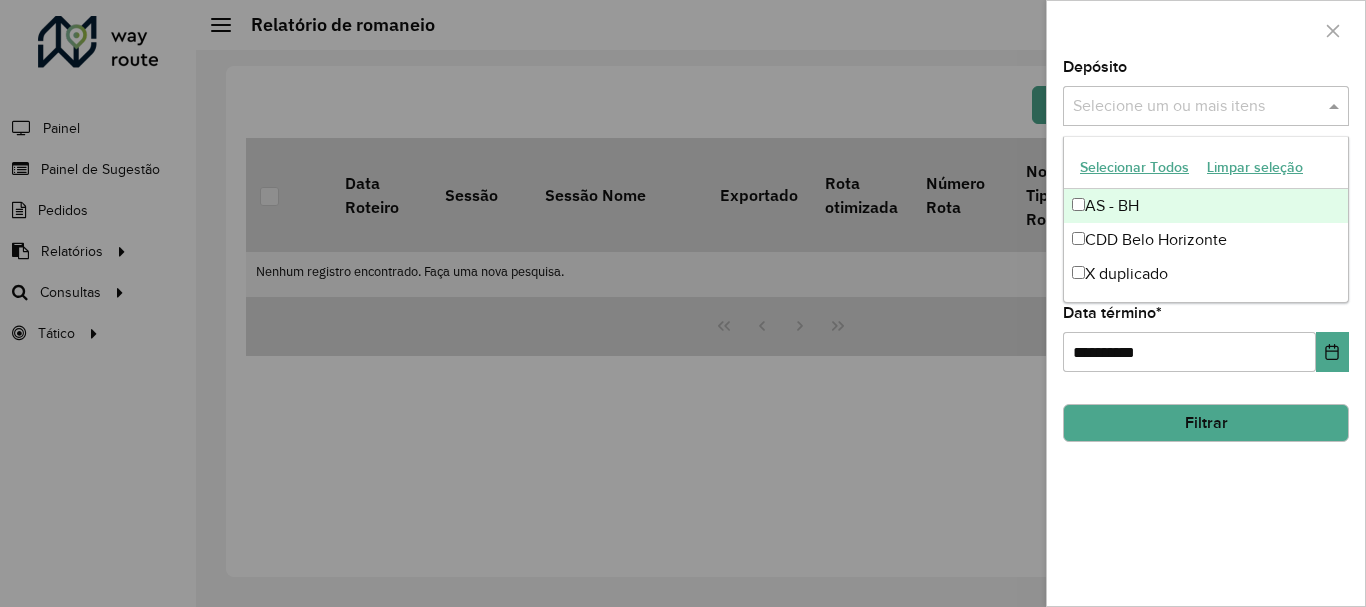 click on "Selecionar Todos" at bounding box center [1134, 167] 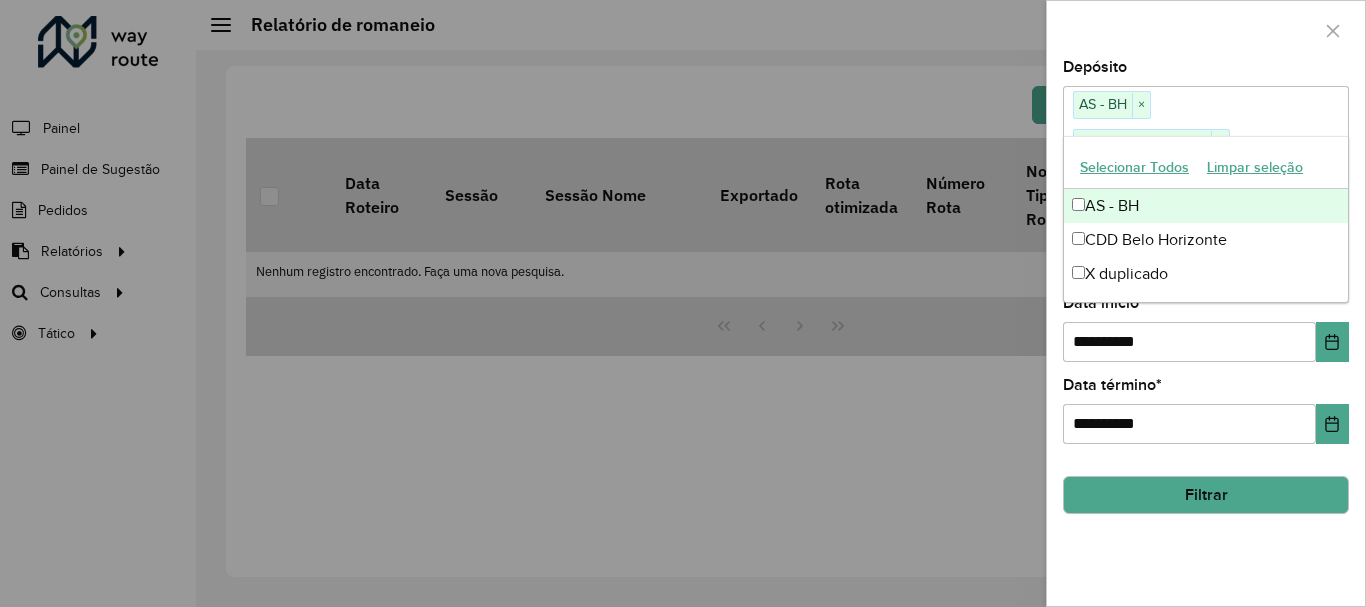 click at bounding box center (683, 303) 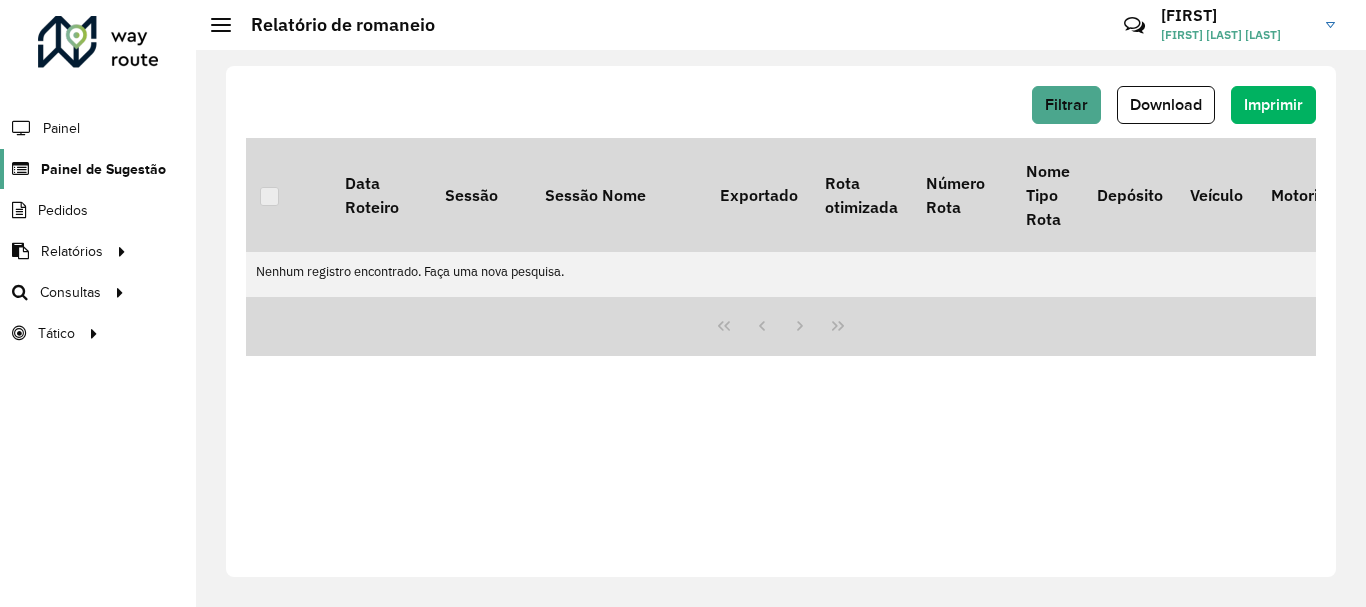 click on "Painel de Sugestão" 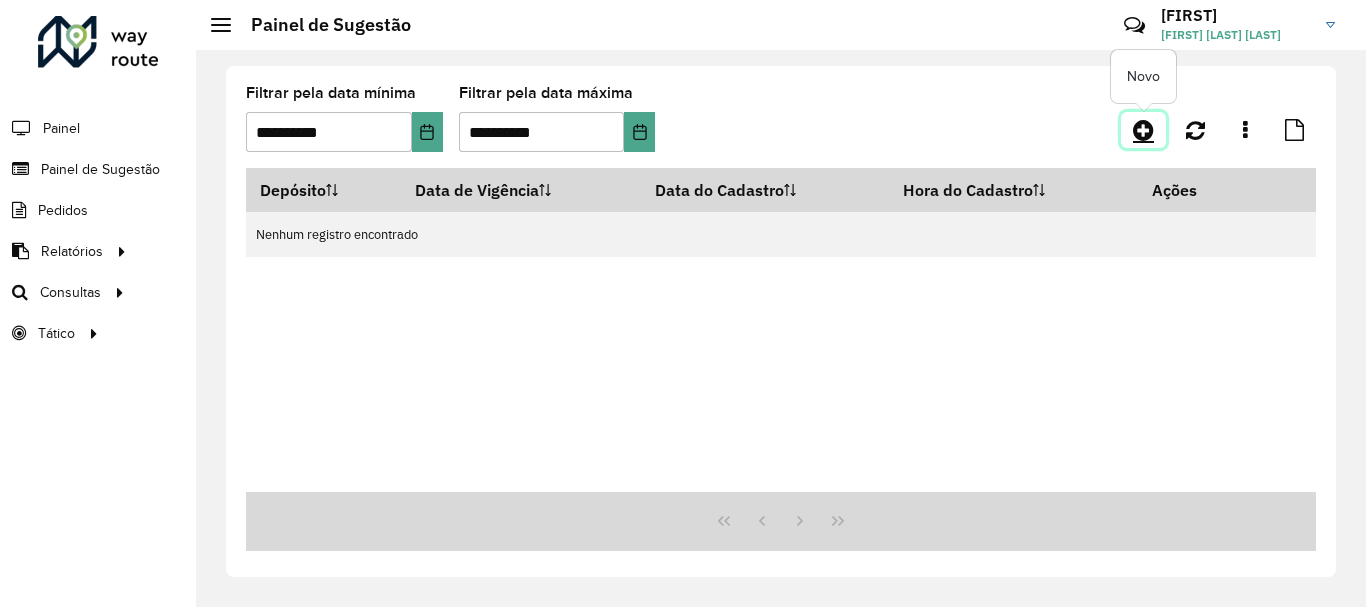 click 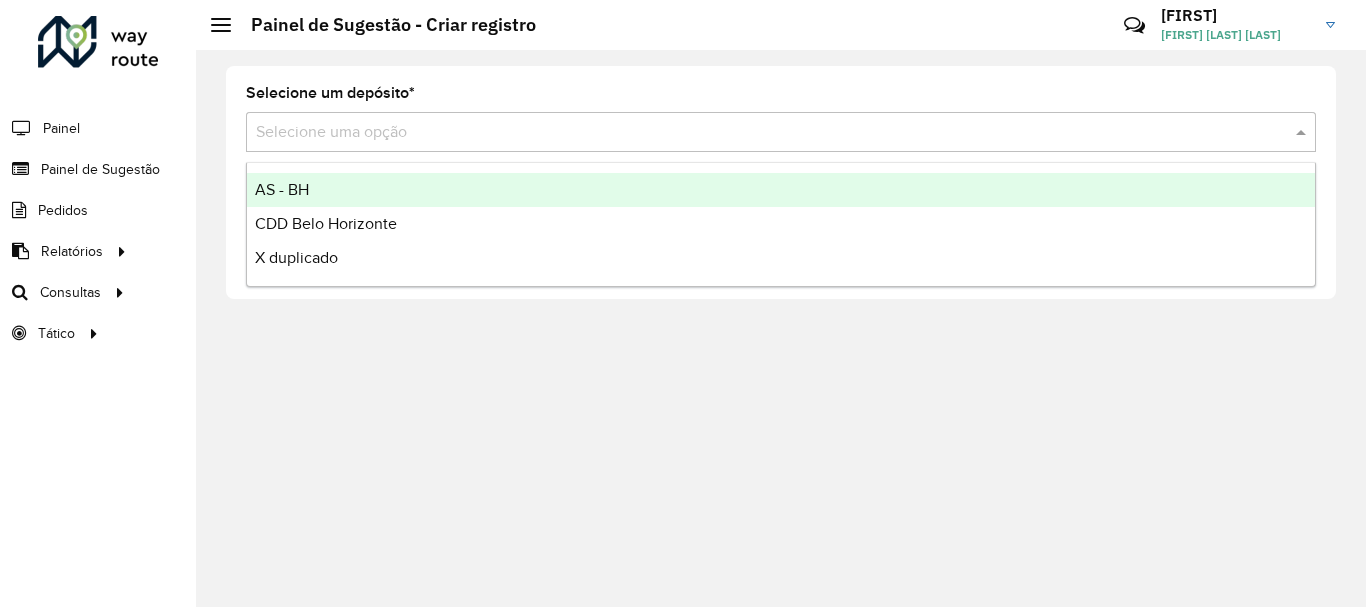 click at bounding box center (761, 133) 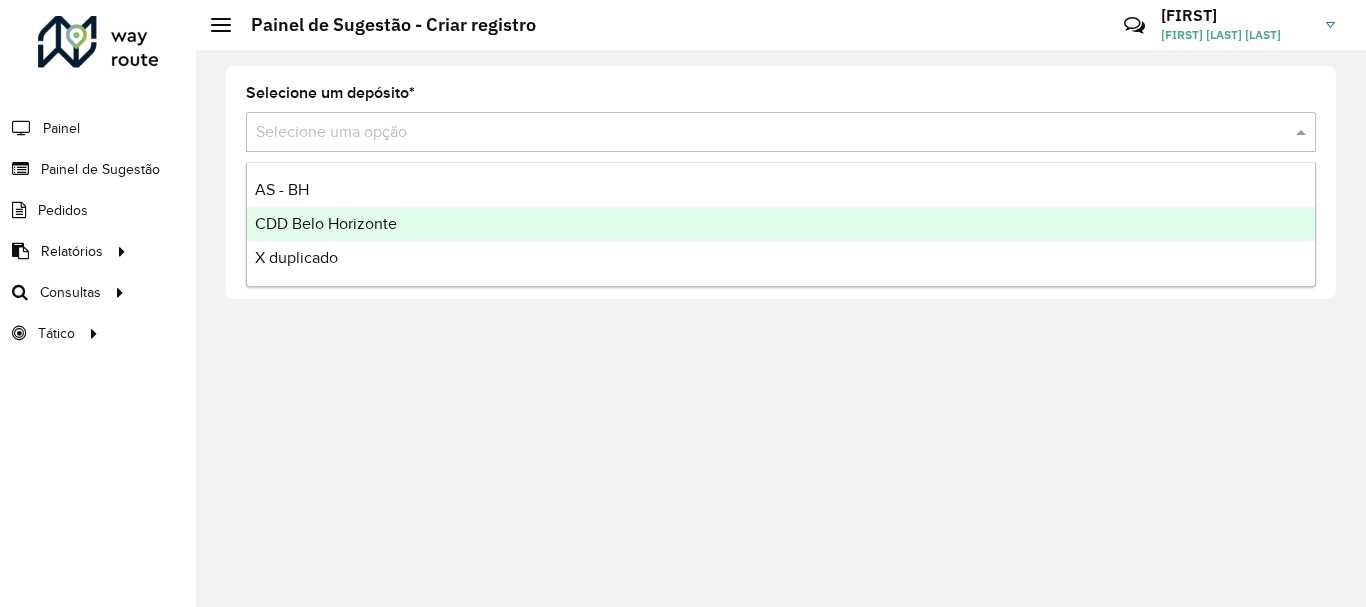 click on "CDD Belo Horizonte" at bounding box center (781, 224) 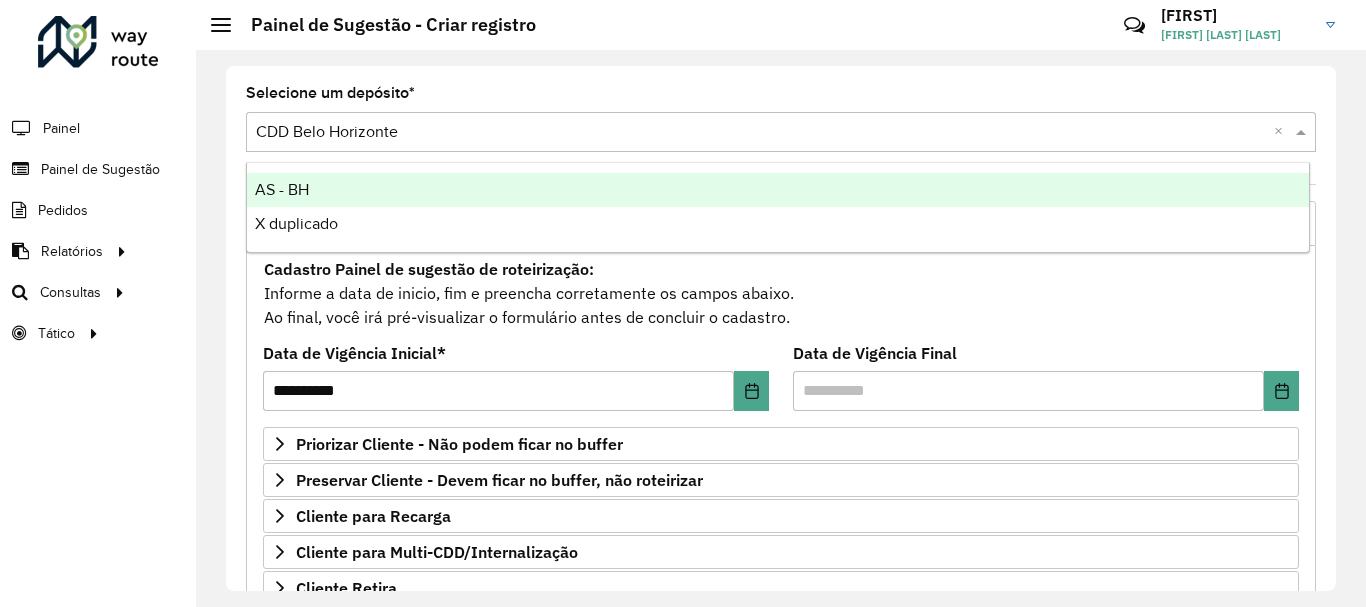 click on "Cadastro Painel de sugestão de roteirização:
Informe a data de inicio, fim e preencha corretamente os campos abaixo.
Ao final, você irá pré-visualizar o formulário antes de concluir o cadastro." at bounding box center [781, 293] 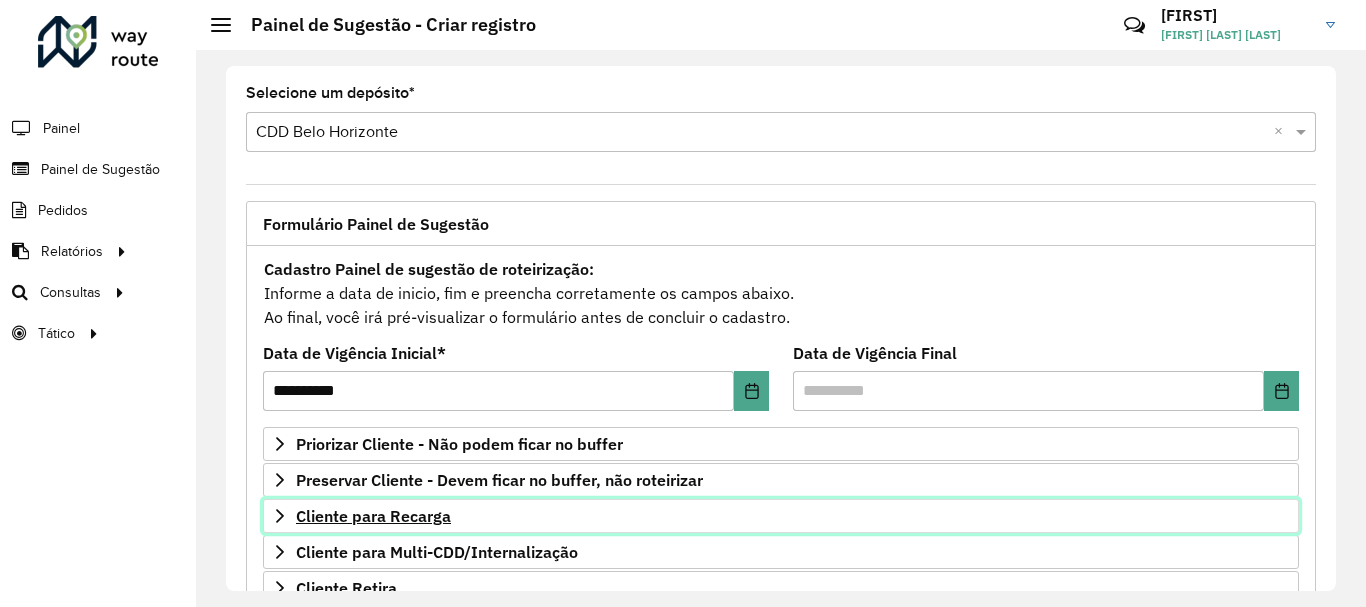 click on "Cliente para Recarga" at bounding box center (373, 516) 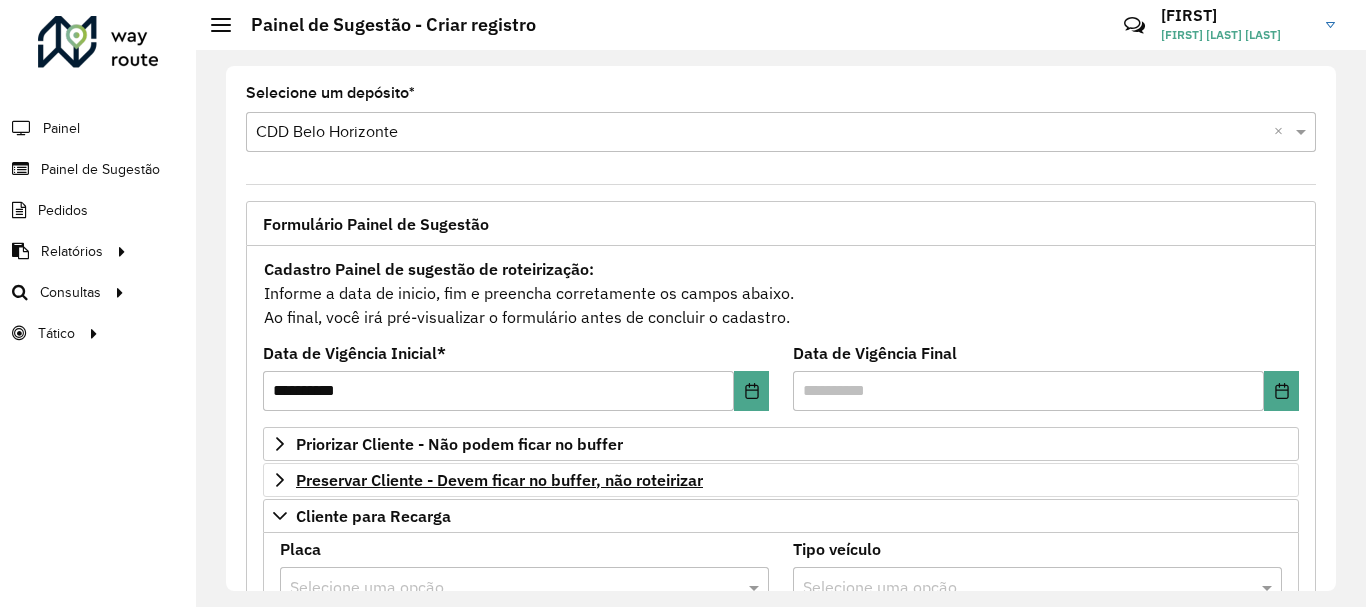 scroll, scrollTop: 737, scrollLeft: 0, axis: vertical 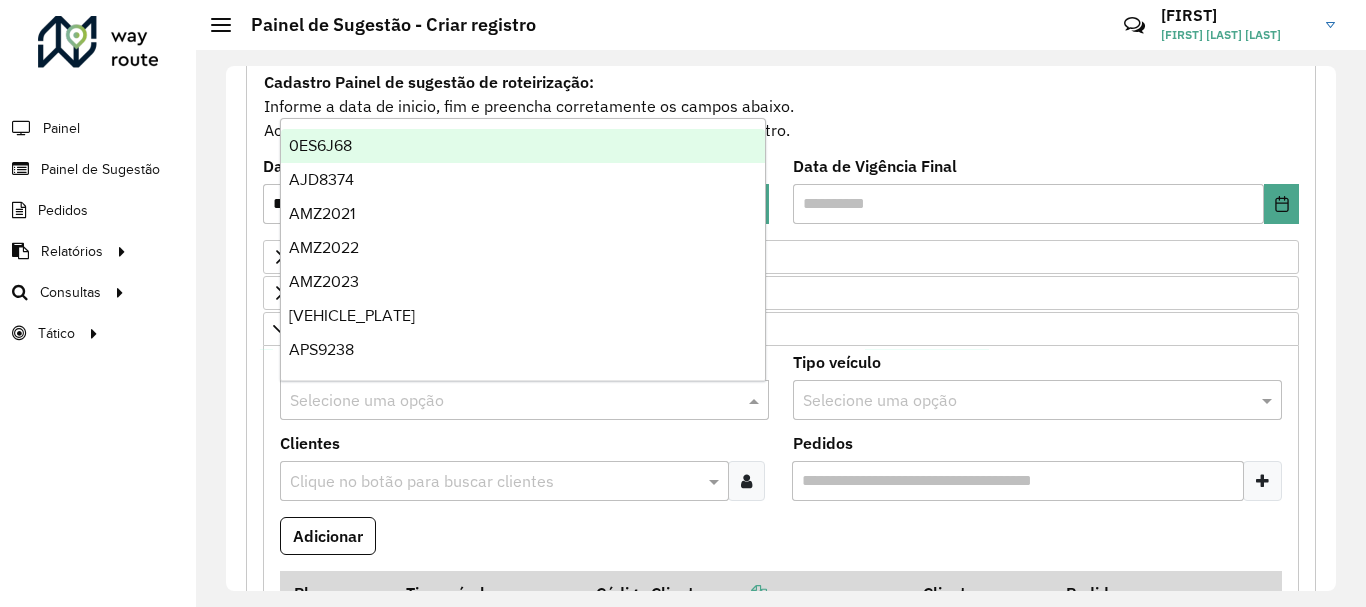 click at bounding box center (504, 401) 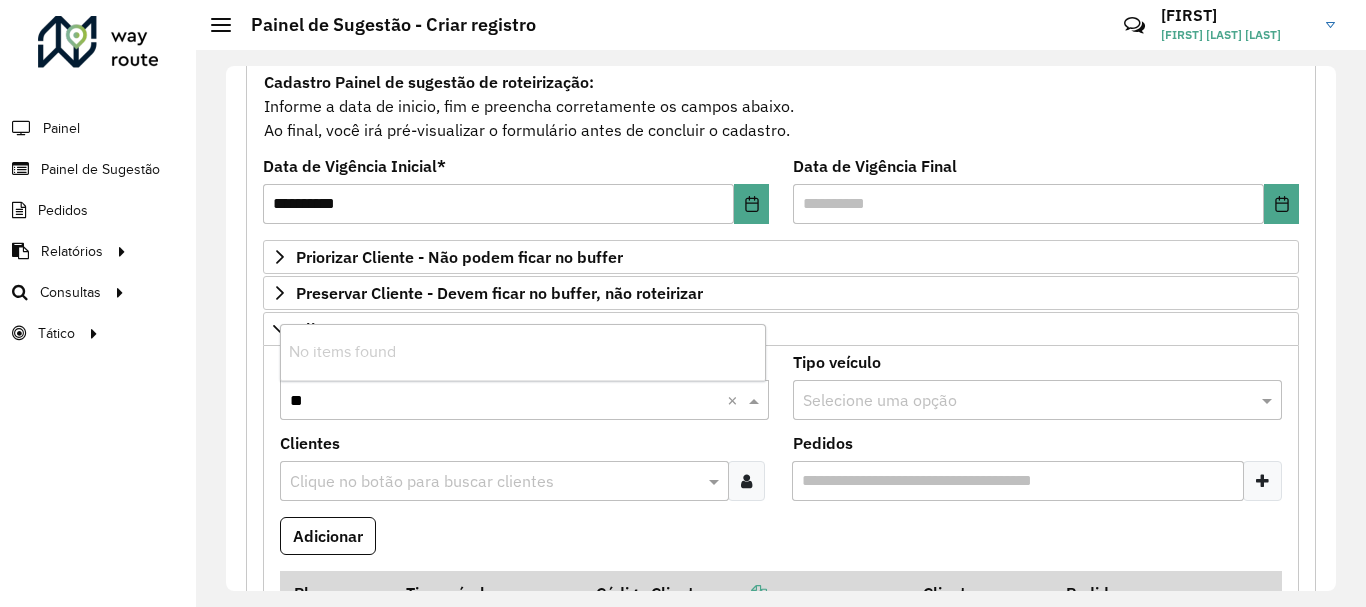 type on "*" 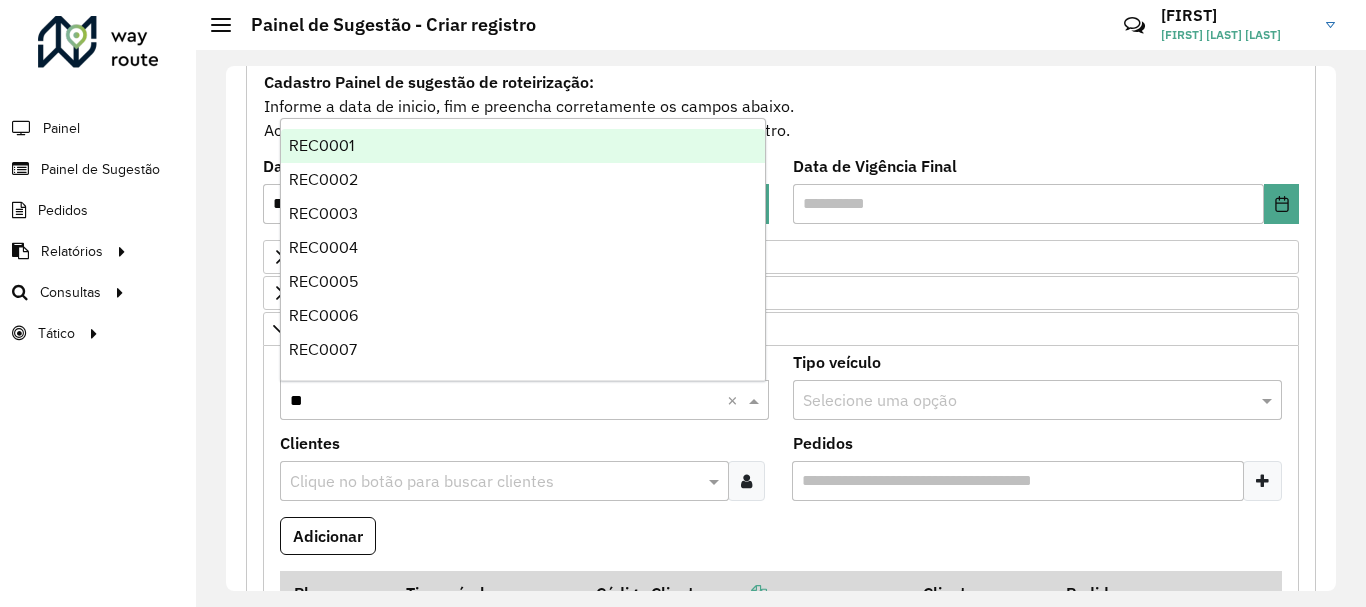 type on "***" 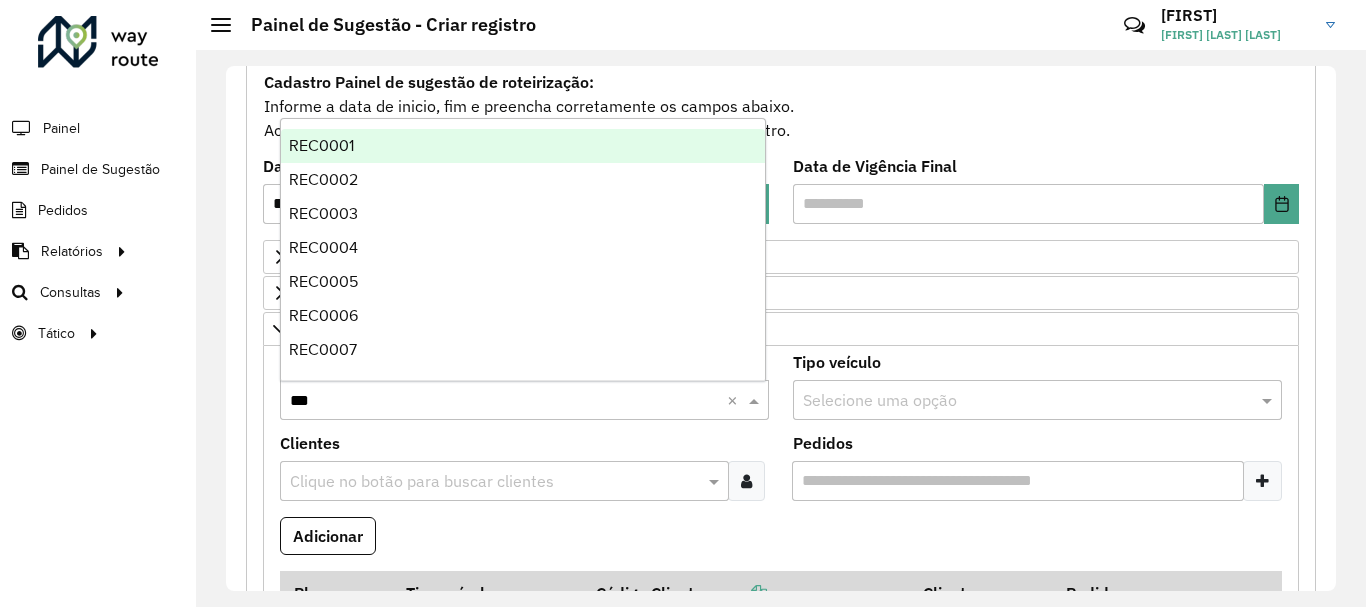 click on "REC0001" at bounding box center (523, 146) 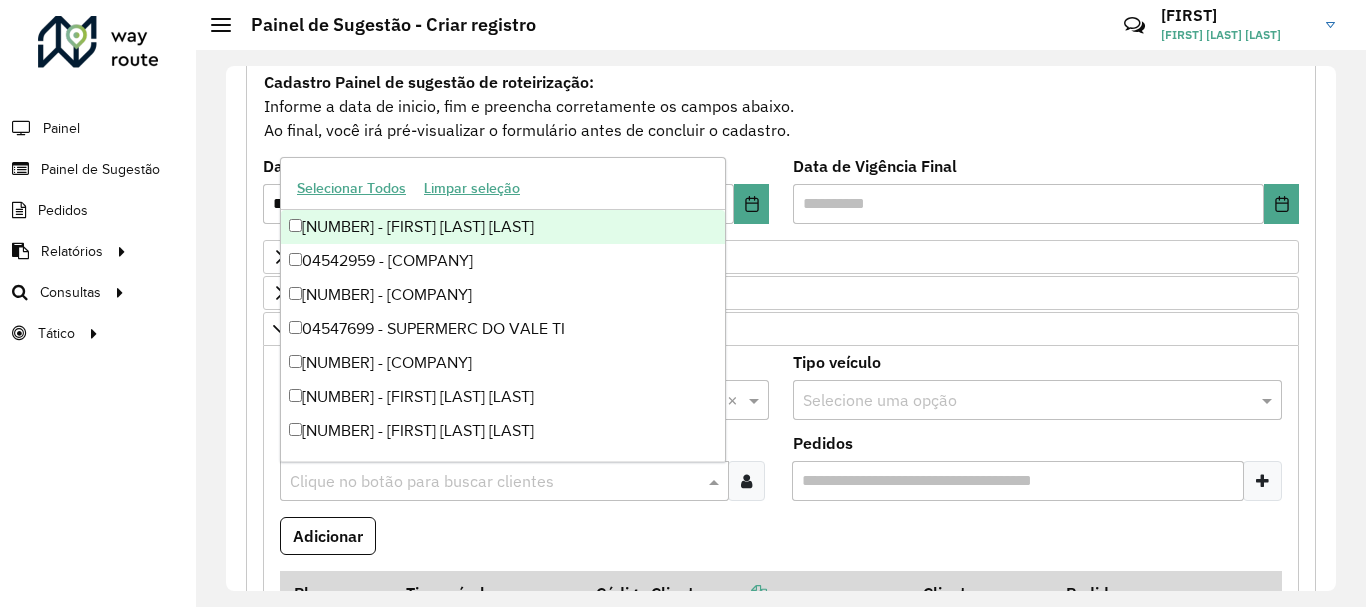 paste on "*****" 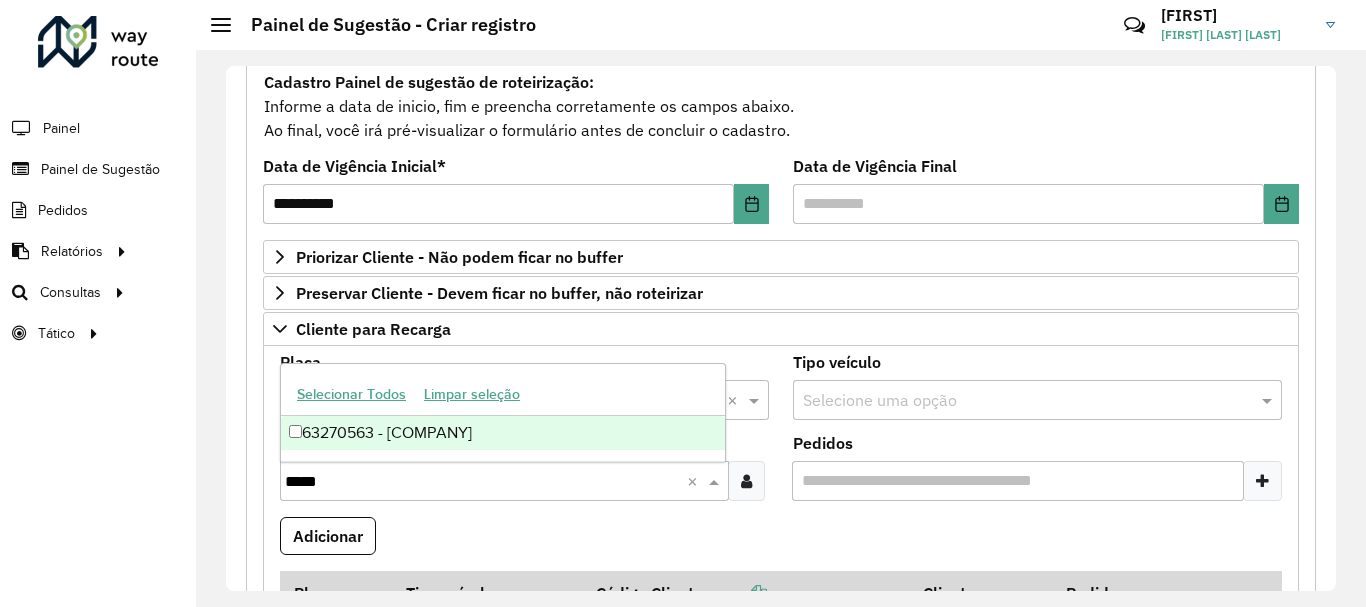 click on "63270563 - [COMPANY]" at bounding box center (503, 433) 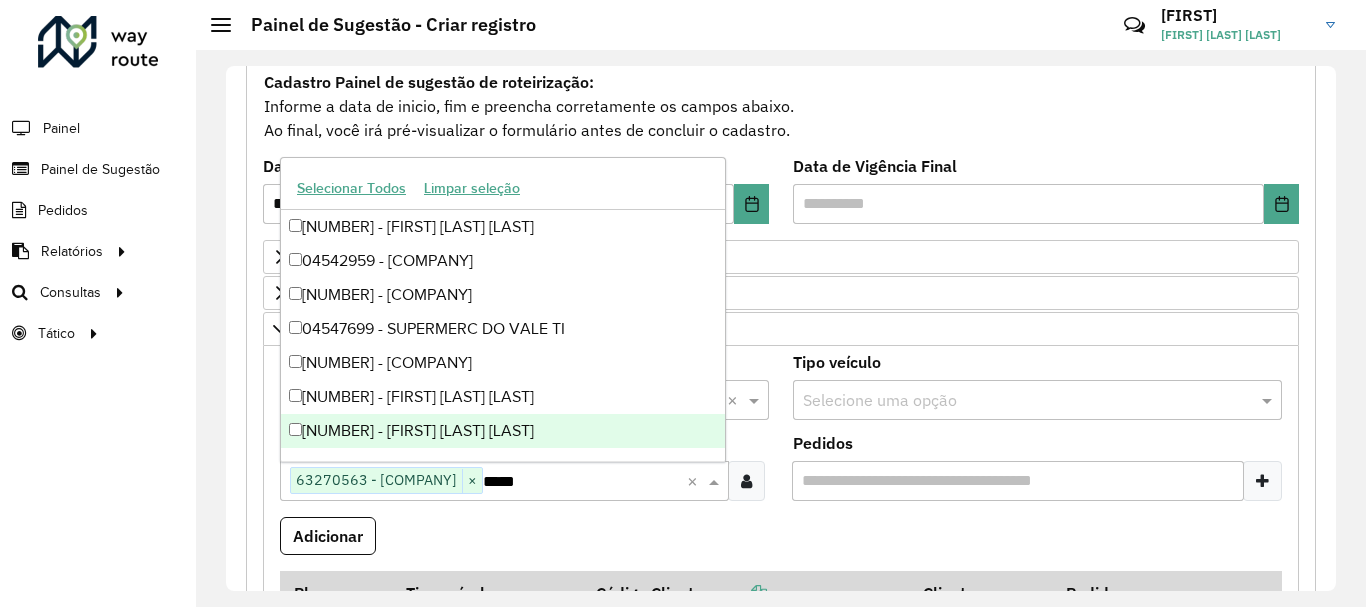 click on "**********" at bounding box center (781, 661) 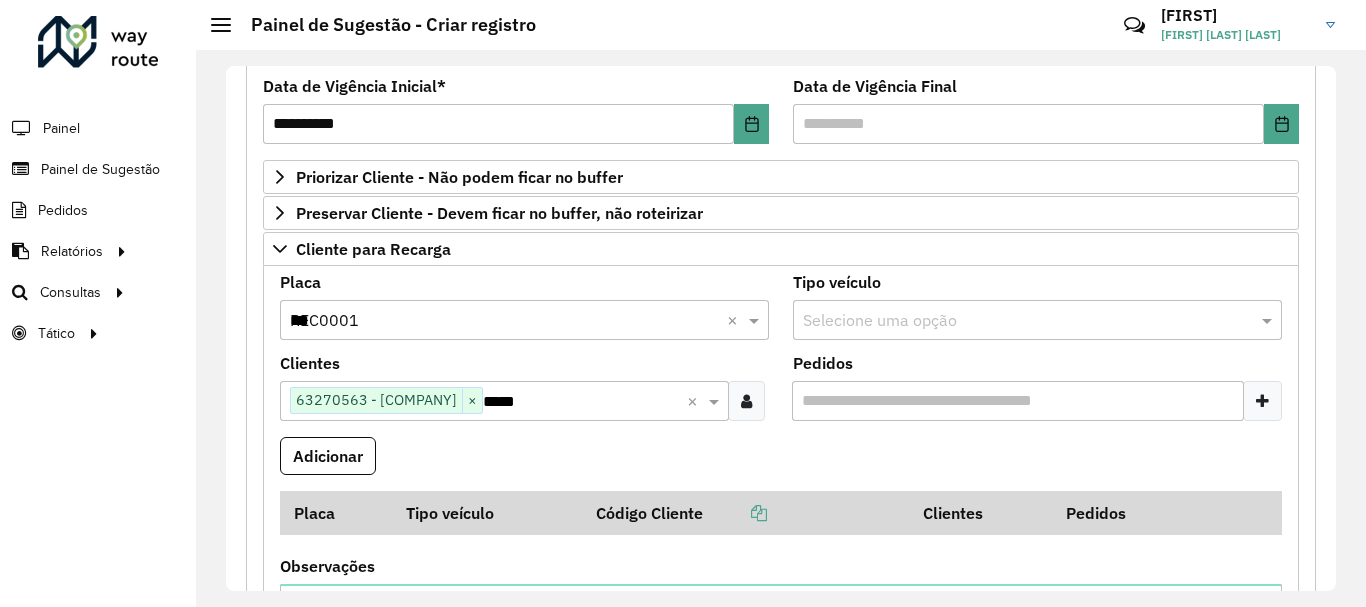 scroll, scrollTop: 307, scrollLeft: 0, axis: vertical 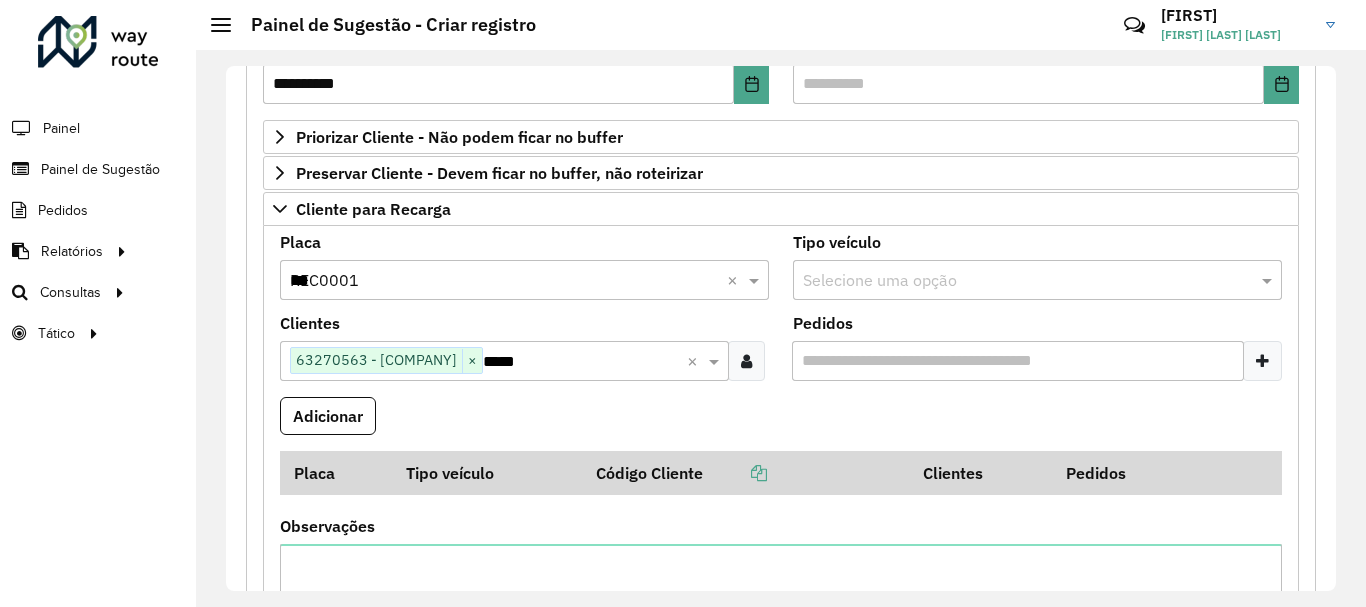 click on "Clientes  Clique no botão para buscar clientes [NUMBER] - [FIRST] [LAST] × ***** ×" at bounding box center (524, 356) 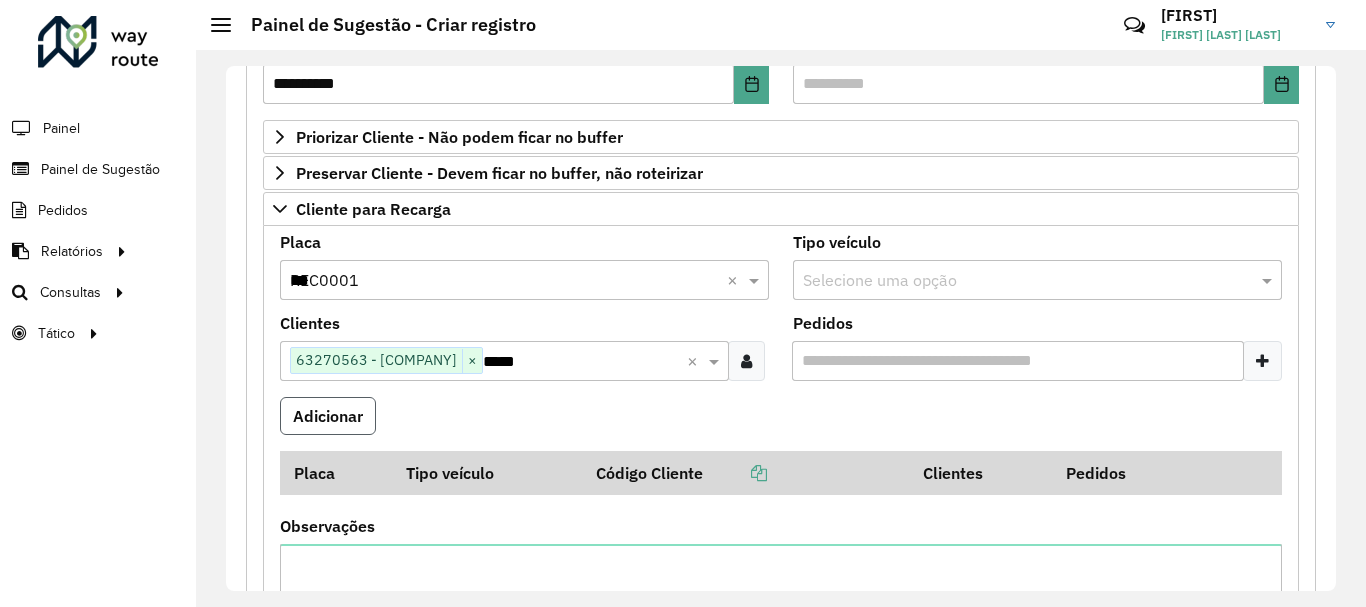 click on "Adicionar" at bounding box center [328, 416] 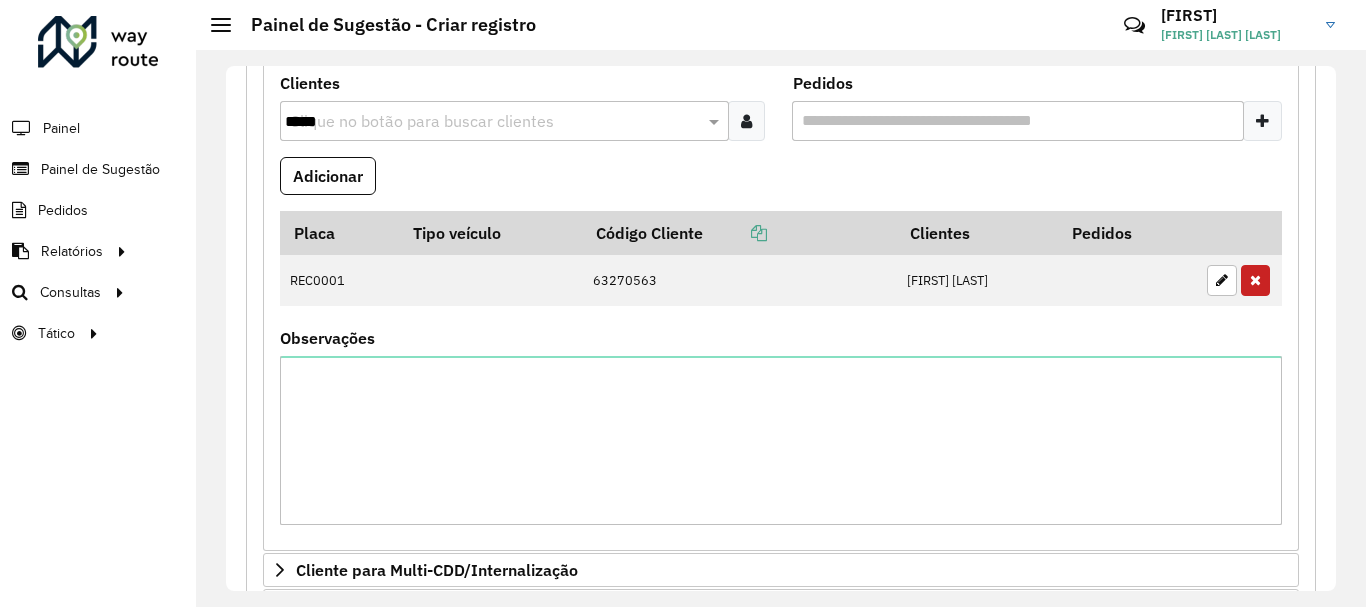 scroll, scrollTop: 955, scrollLeft: 0, axis: vertical 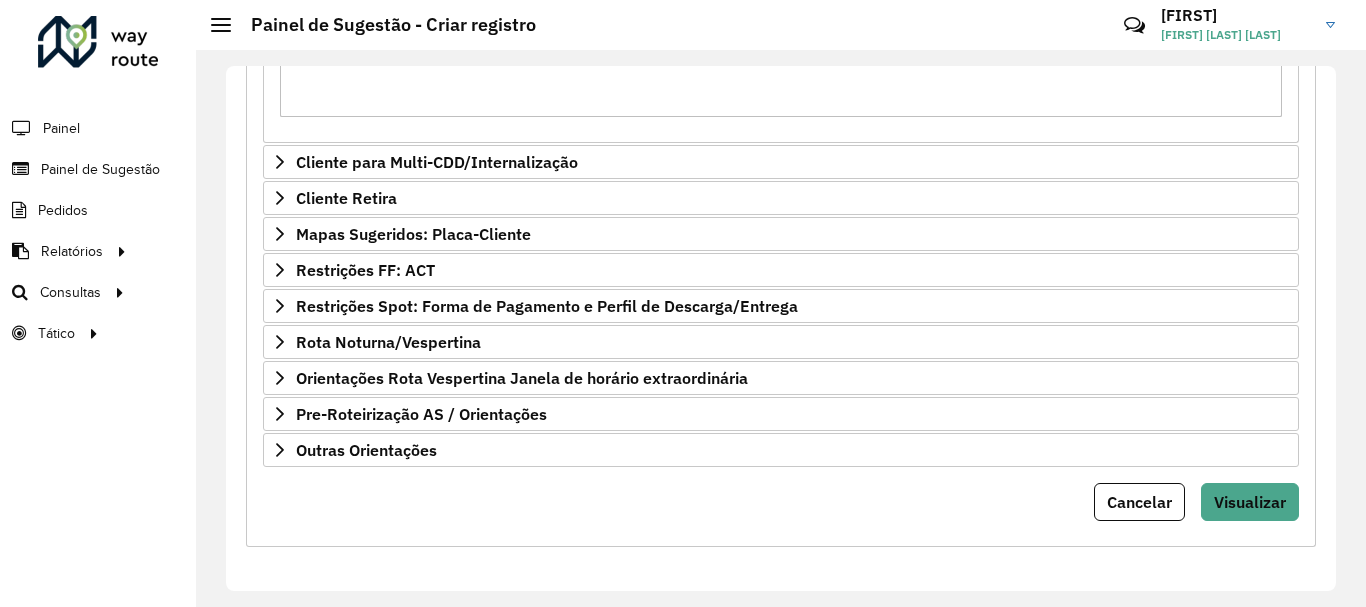 click on "**********" 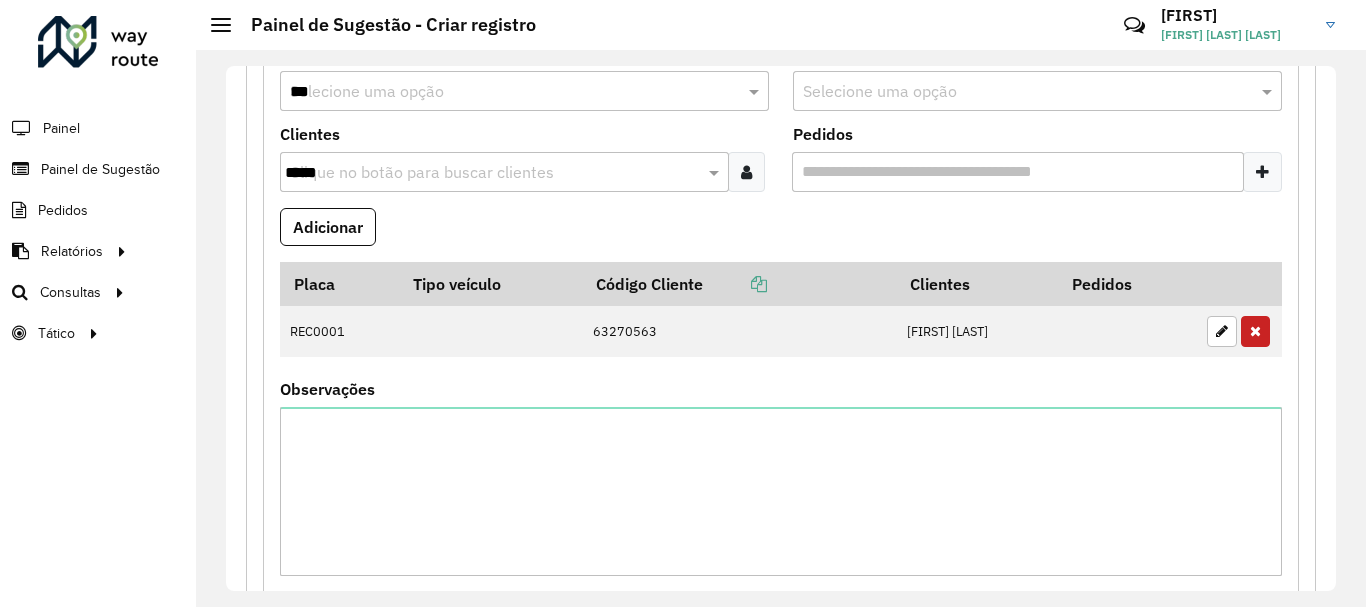 scroll, scrollTop: 36, scrollLeft: 0, axis: vertical 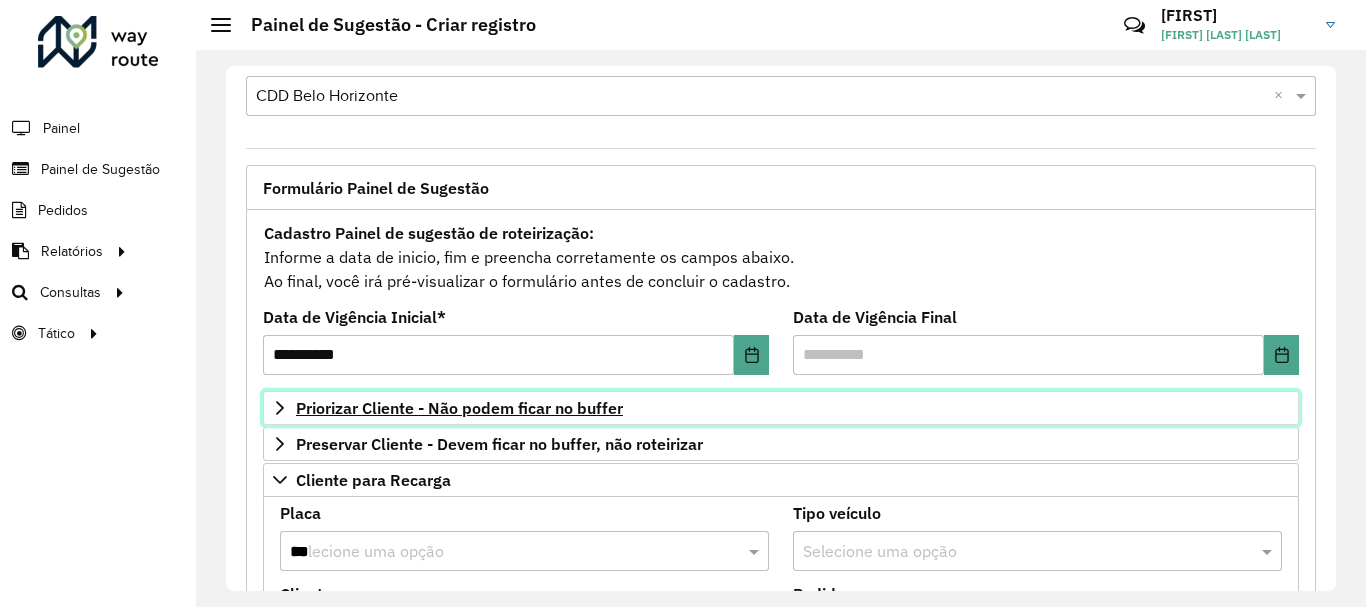 click on "Priorizar Cliente - Não podem ficar no buffer" at bounding box center (459, 408) 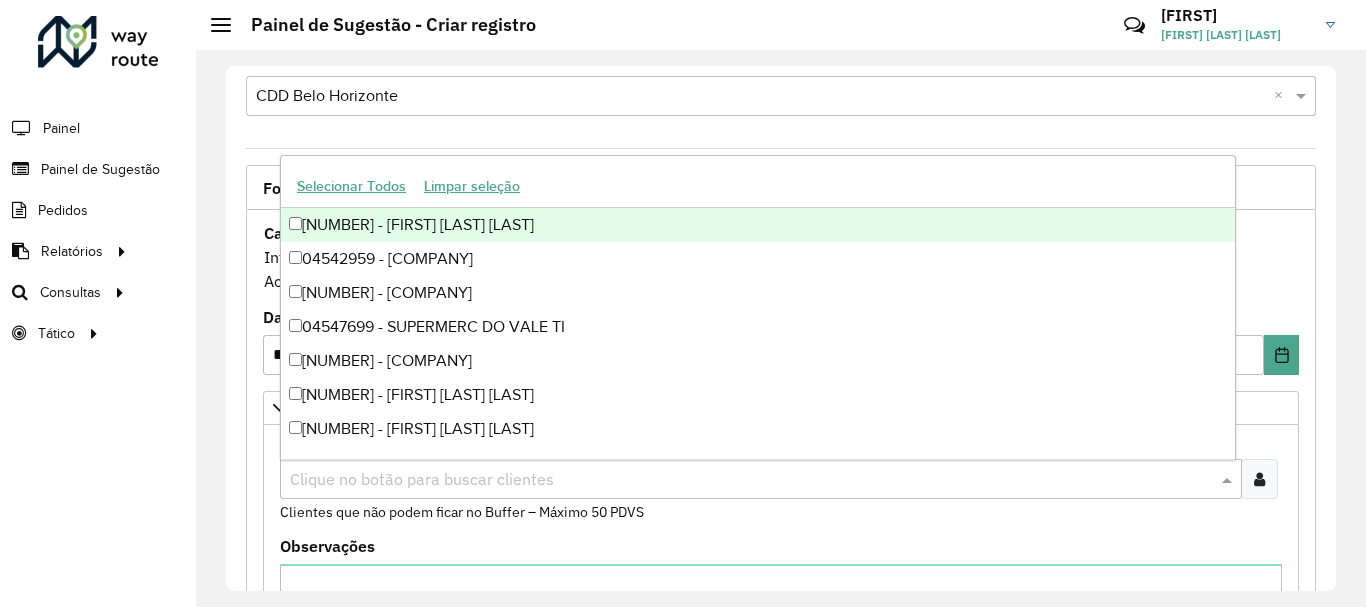 click at bounding box center (751, 480) 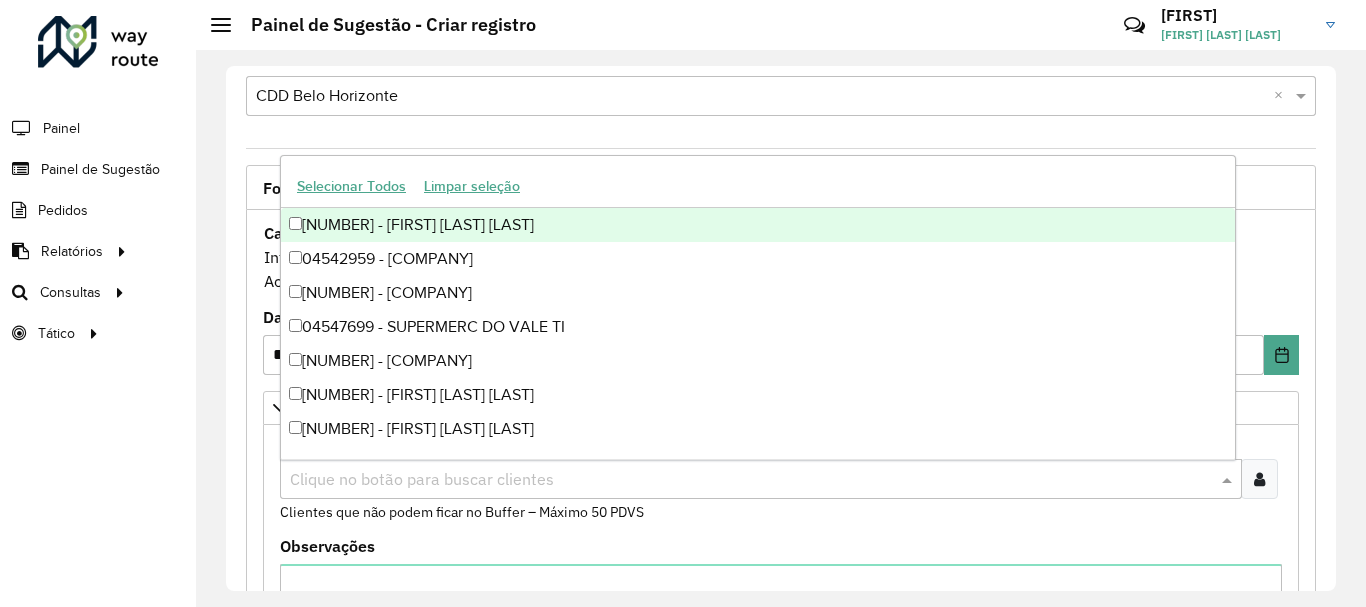 paste on "*****" 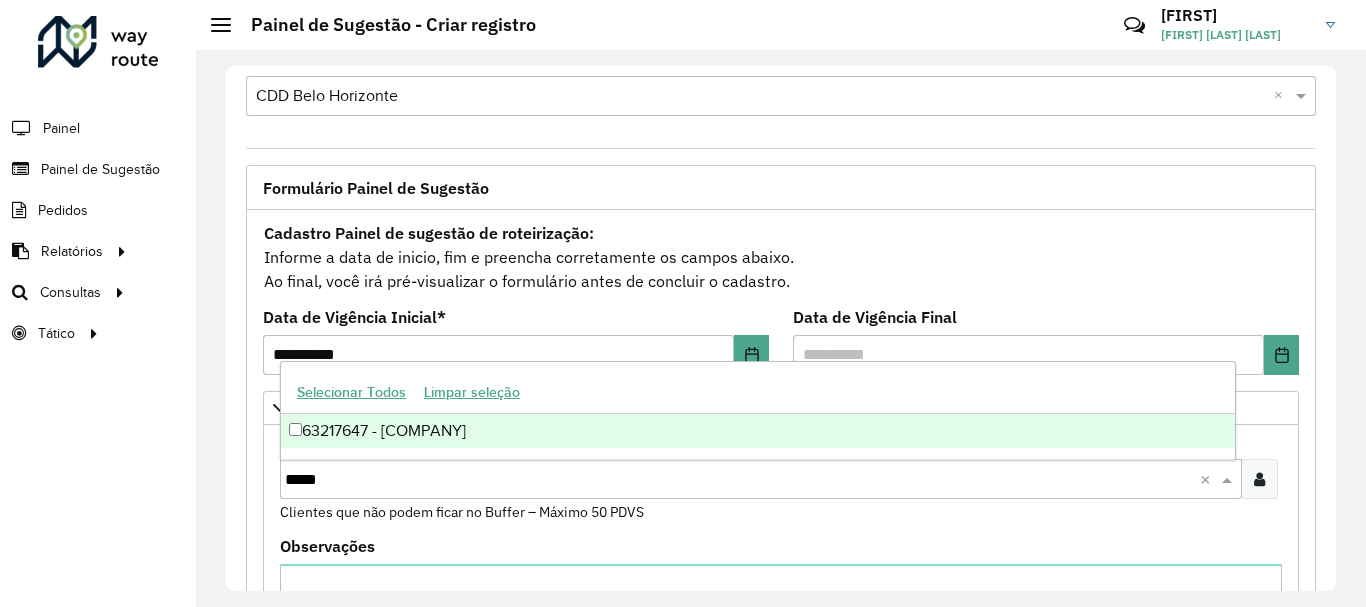 click on "63217647 - [COMPANY]" at bounding box center (758, 431) 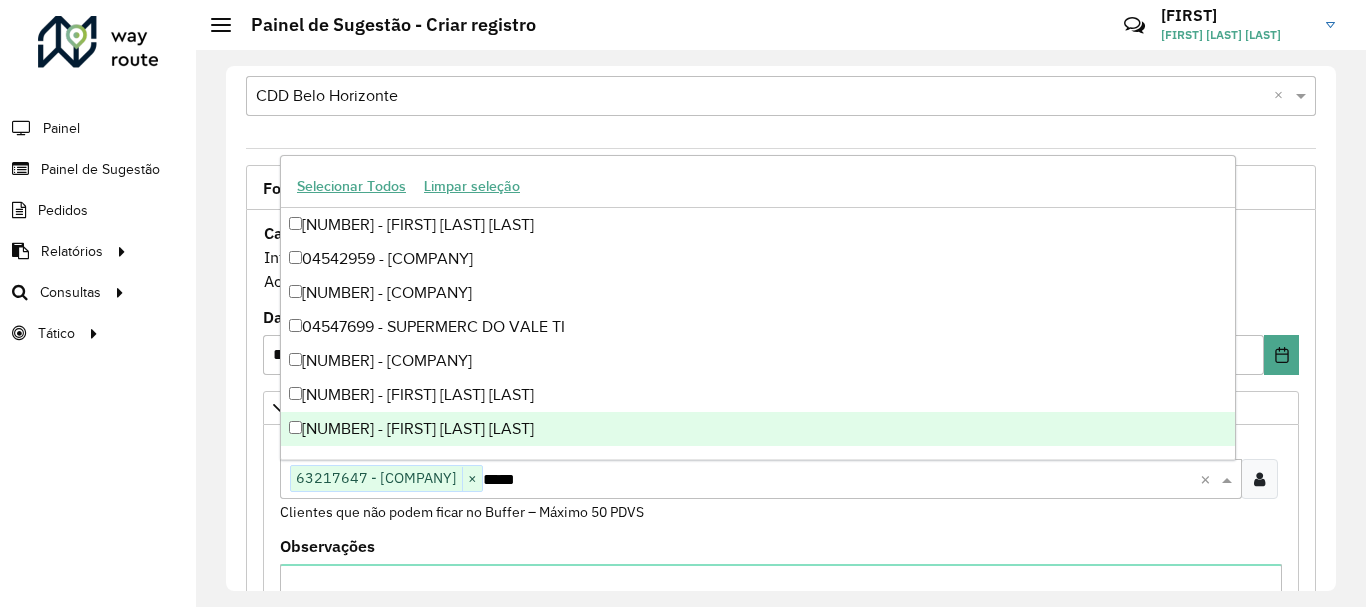 type 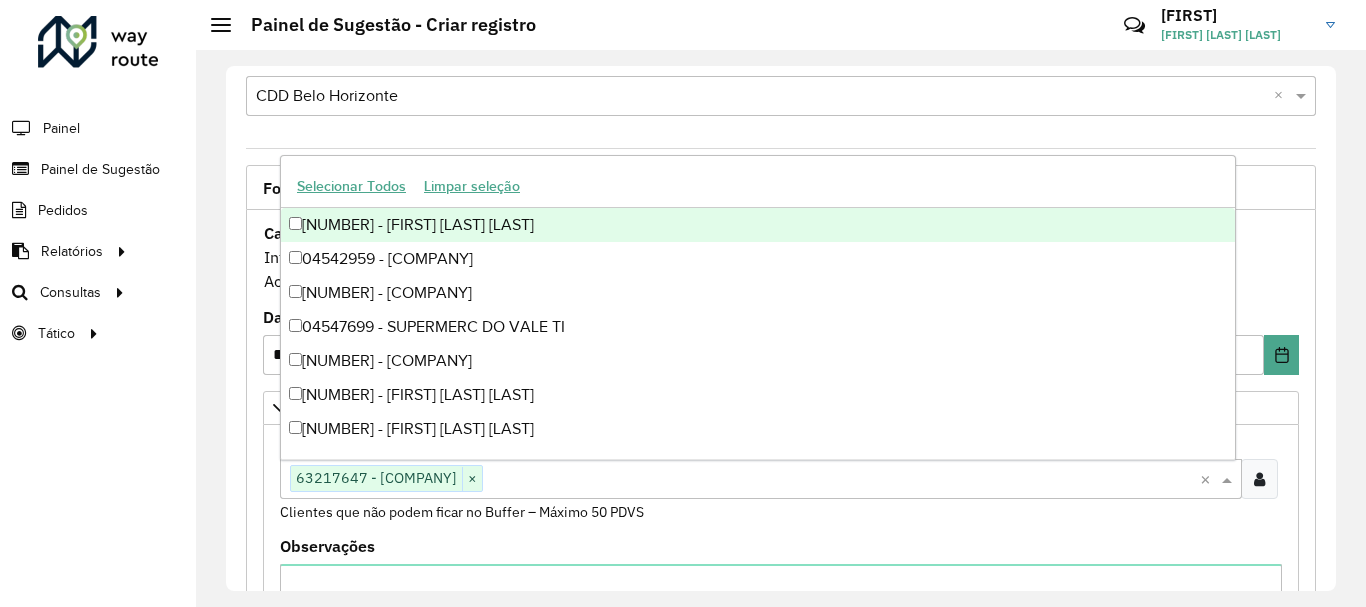 click on "Formulário Painel de Sugestão" at bounding box center [781, 187] 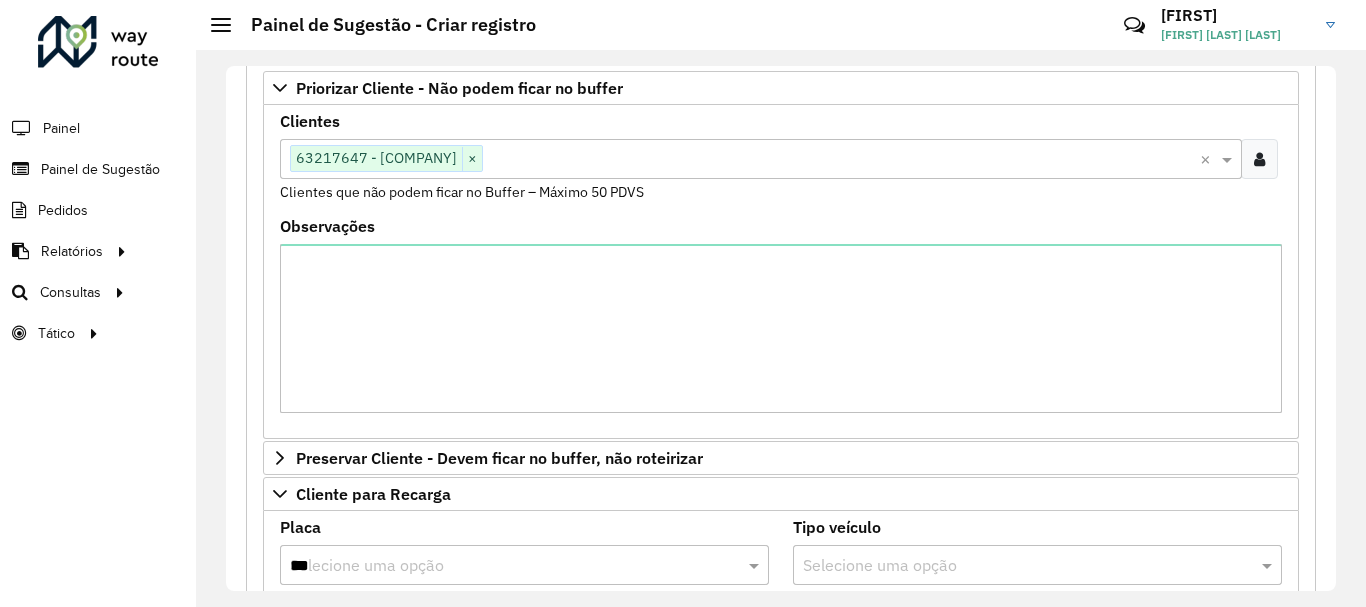 scroll, scrollTop: 363, scrollLeft: 0, axis: vertical 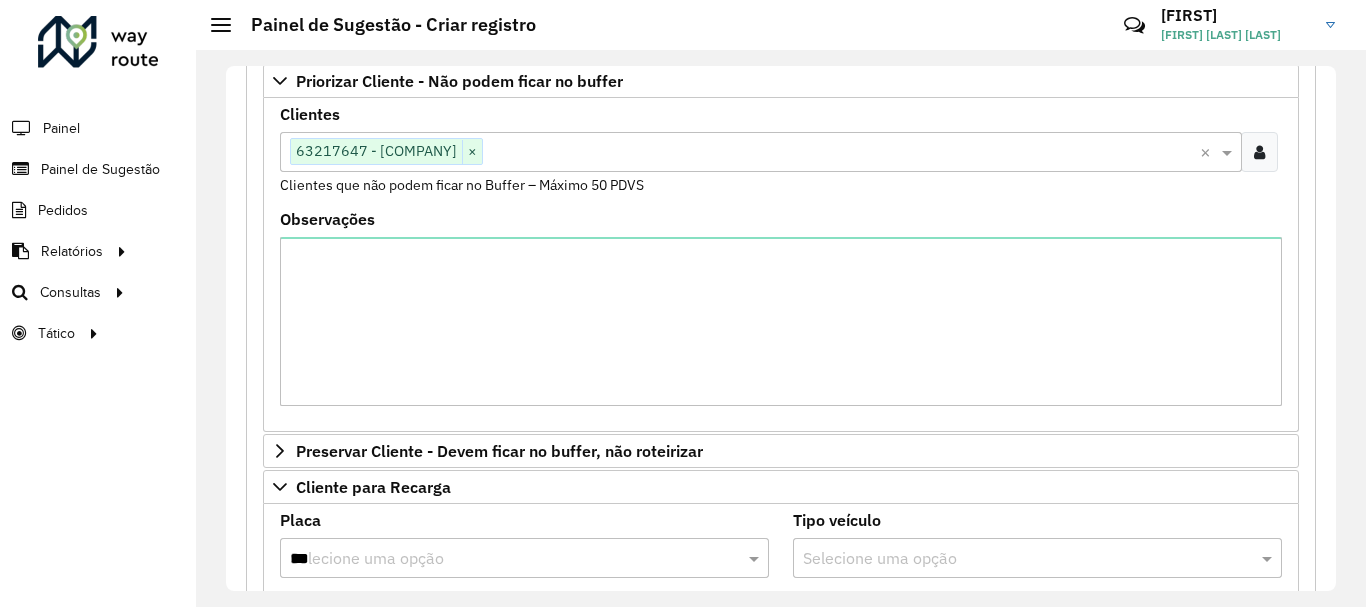 click on "***" at bounding box center (504, 559) 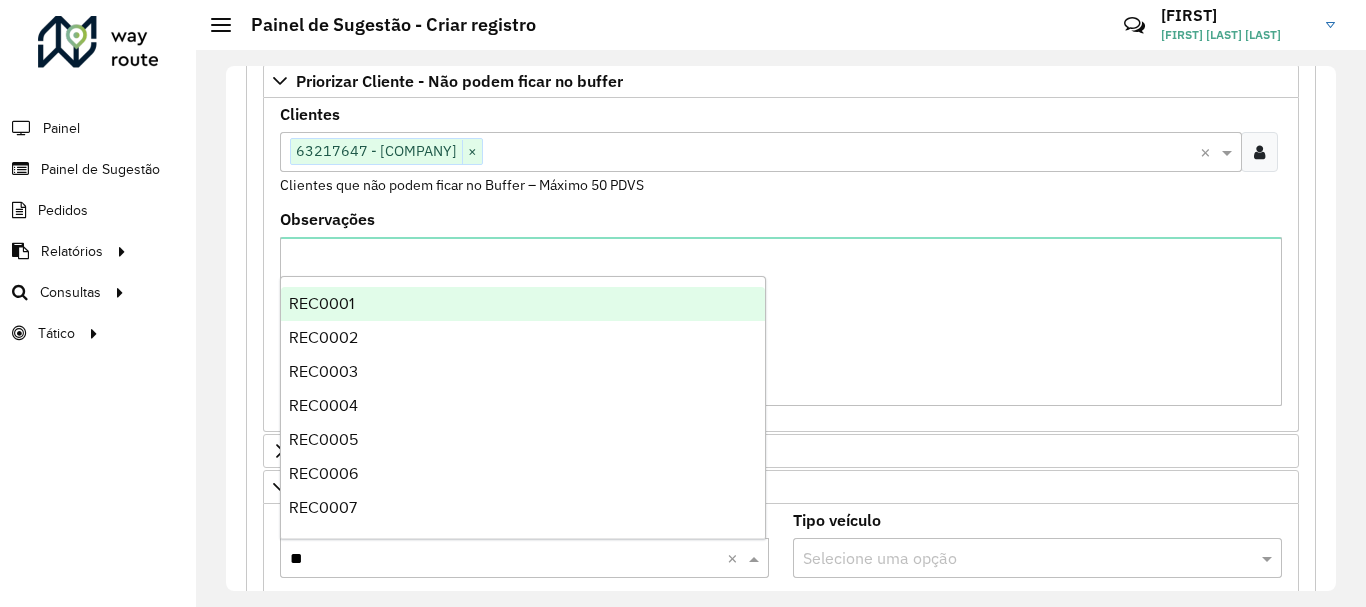 type on "*" 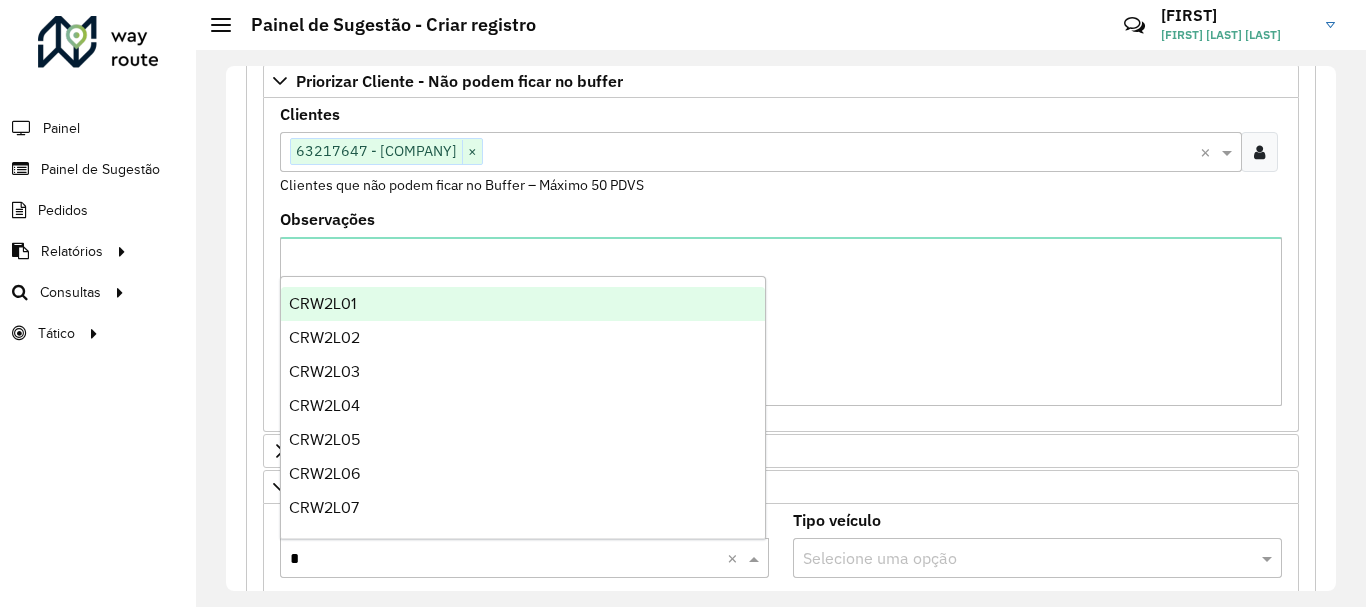type 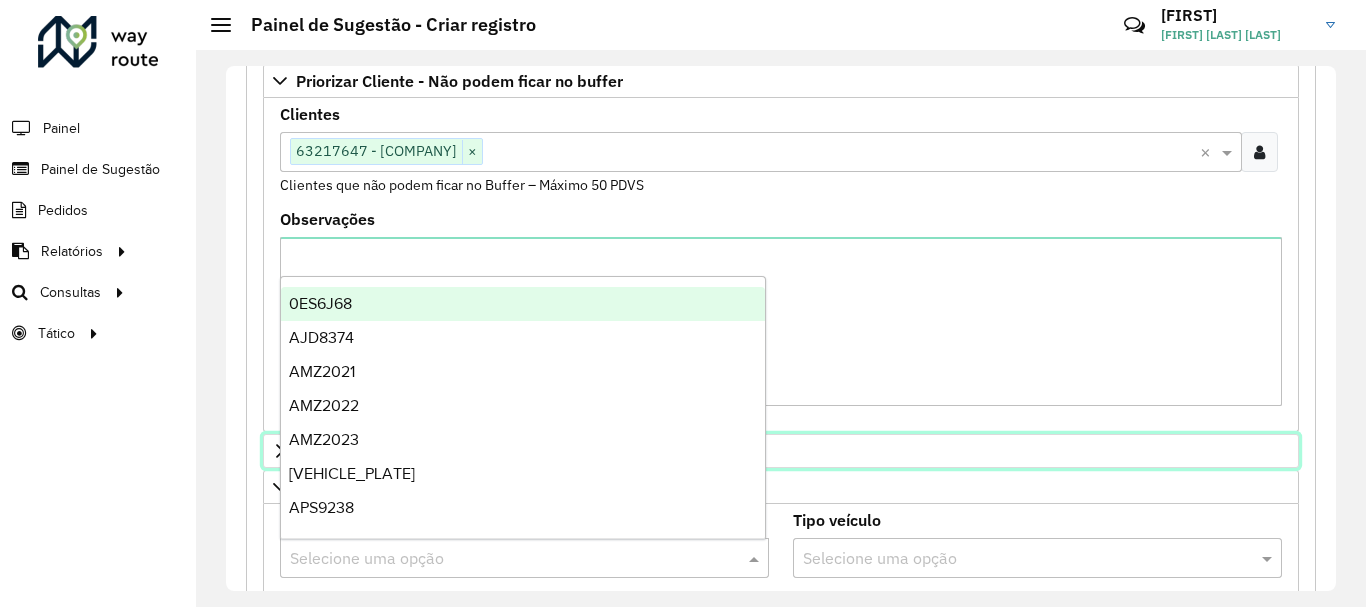 click on "Preservar Cliente - Devem ficar no buffer, não roteirizar" at bounding box center [781, 451] 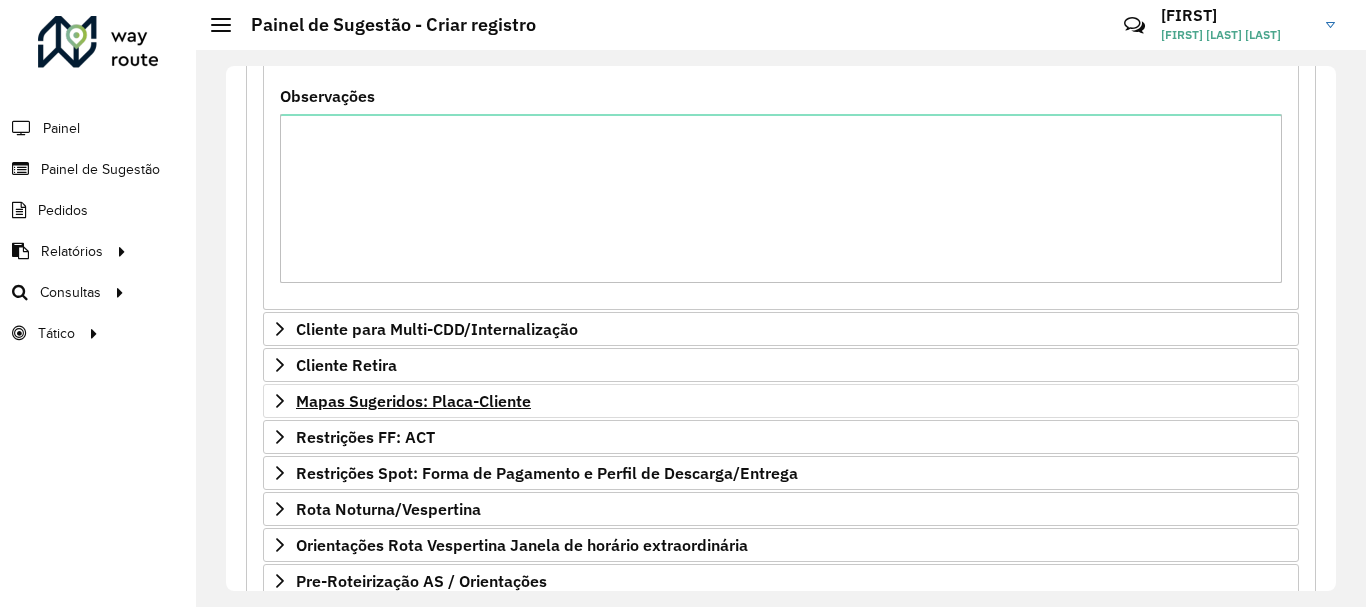 scroll, scrollTop: 856, scrollLeft: 0, axis: vertical 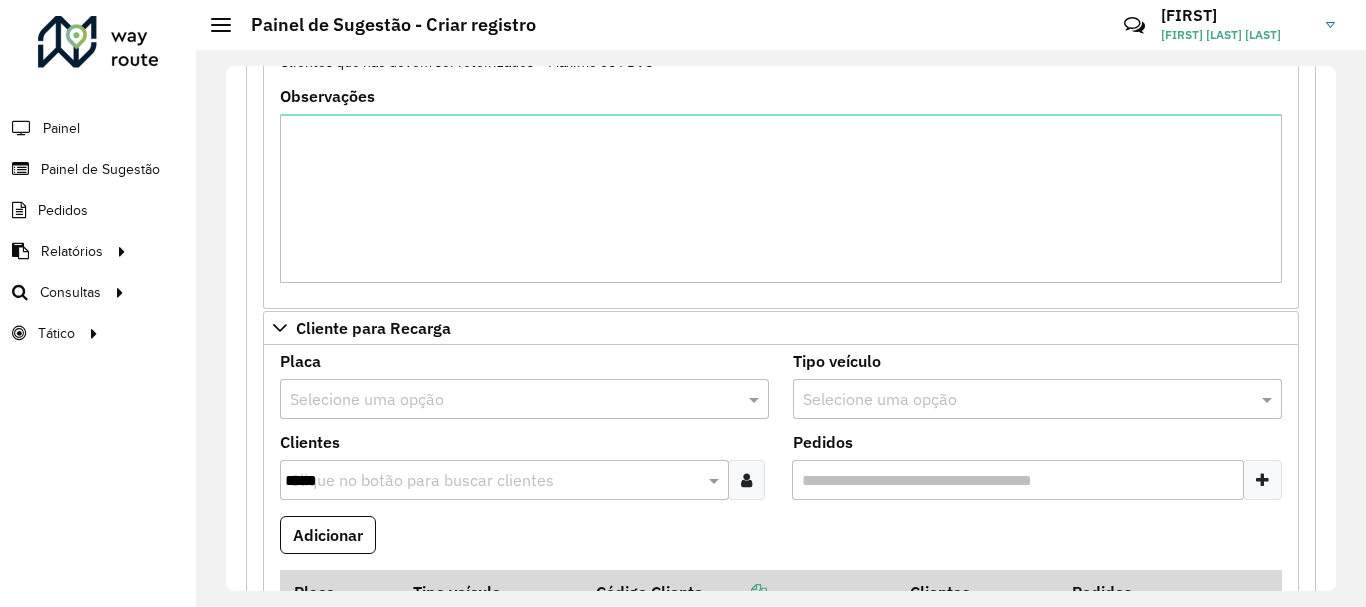 click on "**********" 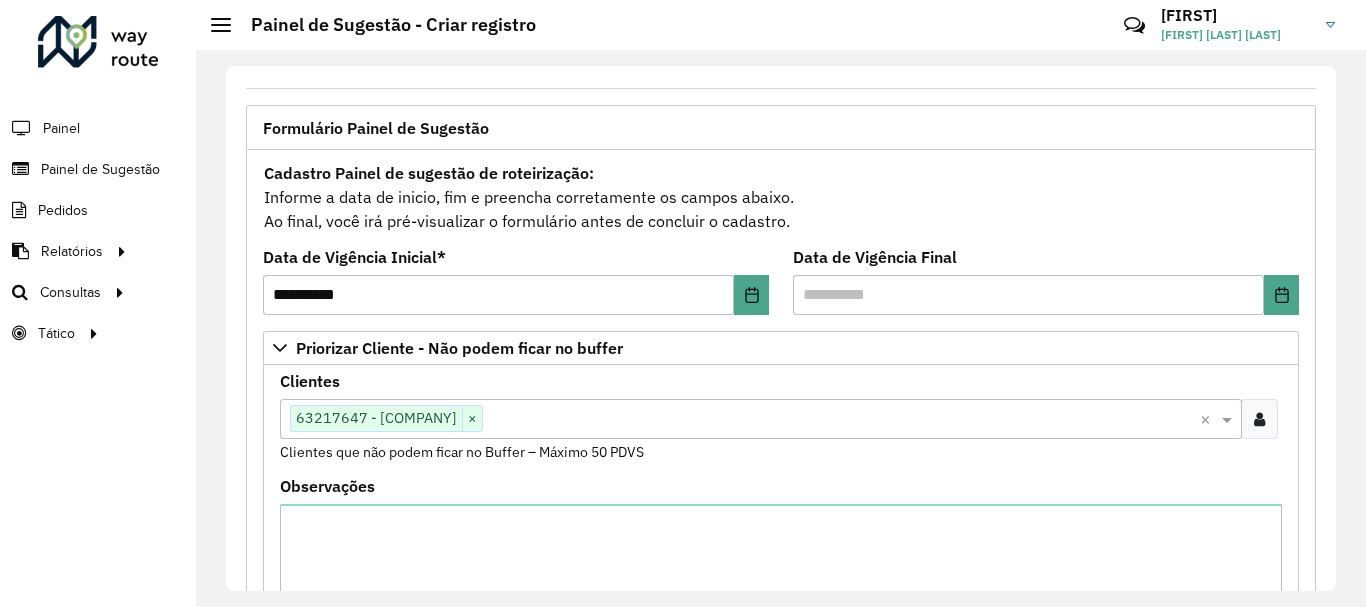 scroll, scrollTop: 136, scrollLeft: 0, axis: vertical 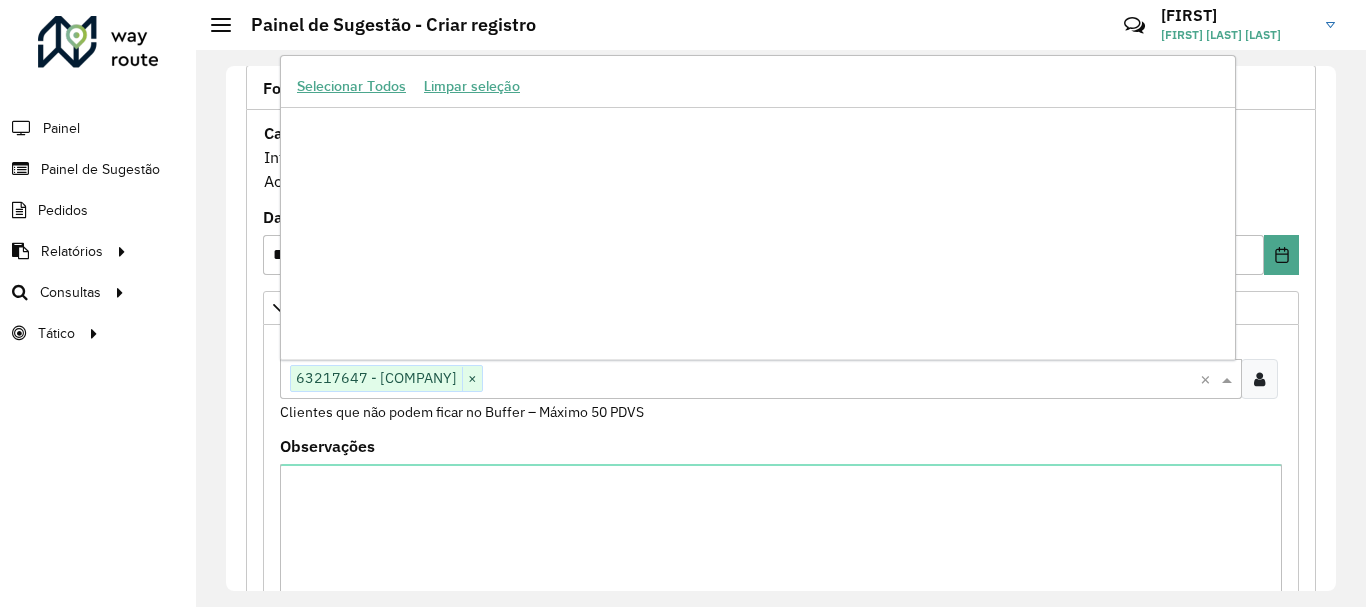 click at bounding box center (841, 380) 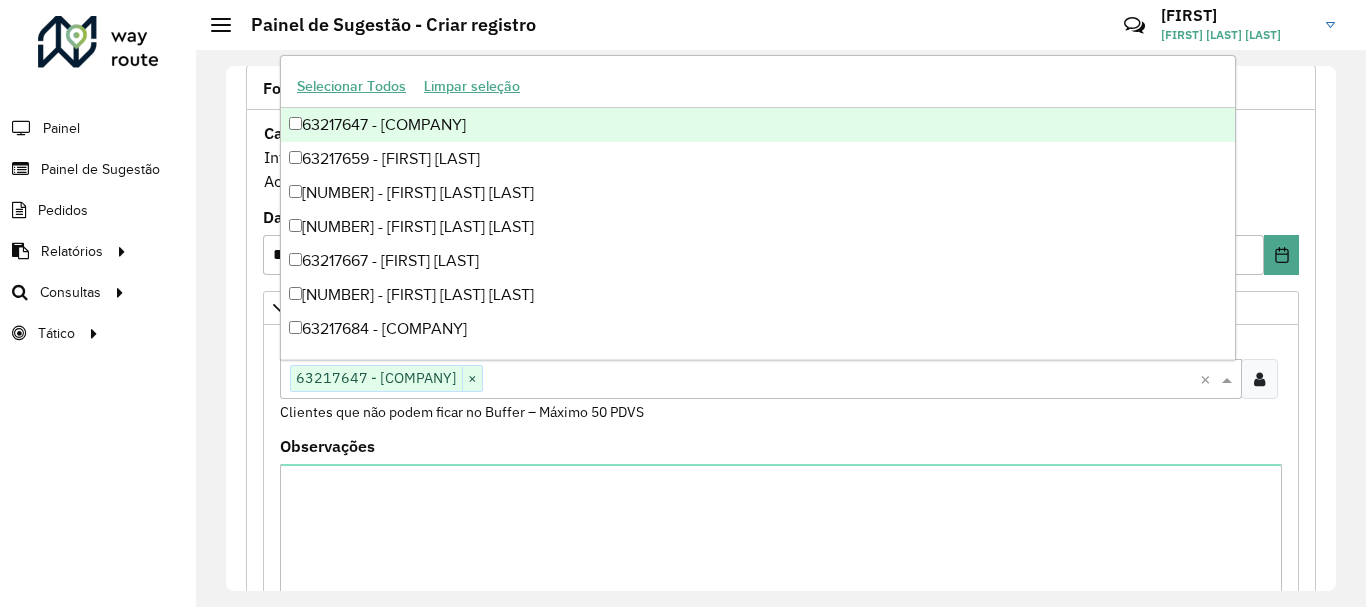 paste on "****" 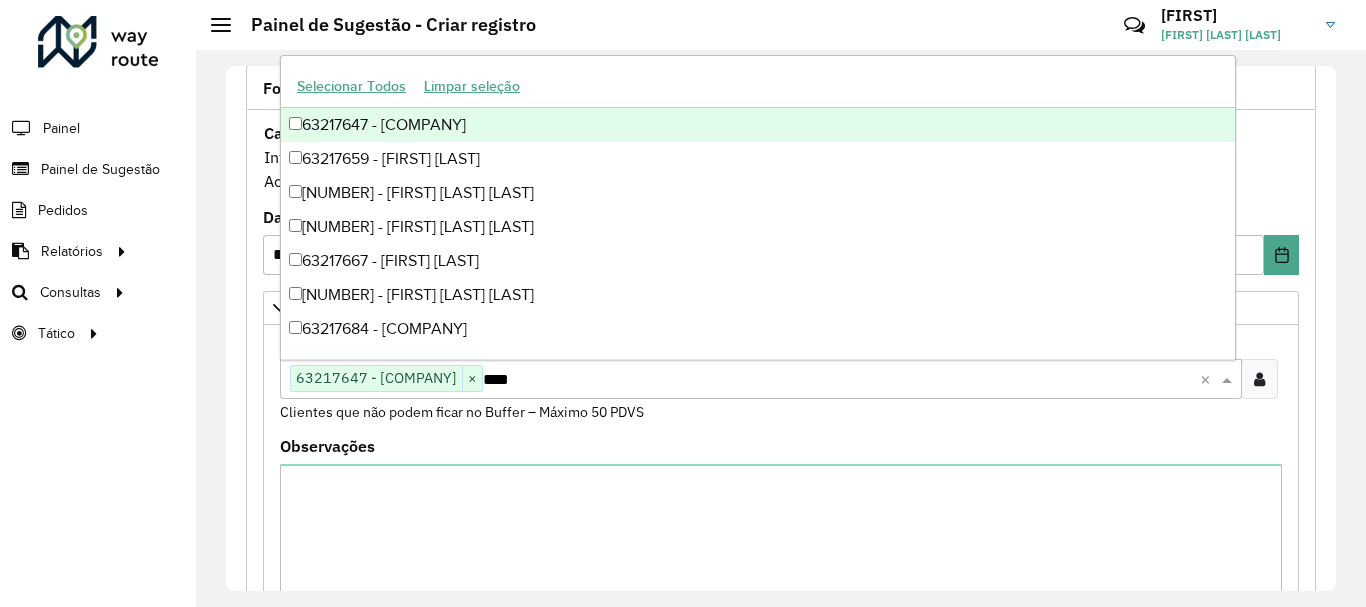 scroll, scrollTop: 134, scrollLeft: 0, axis: vertical 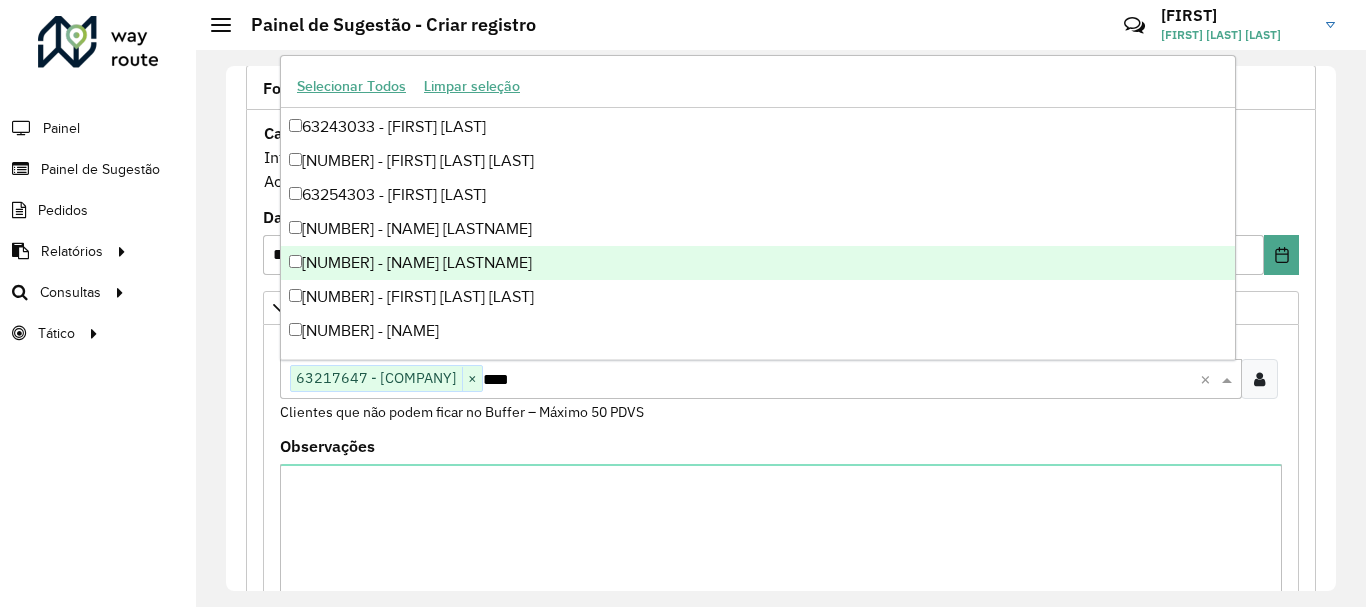 type on "*****" 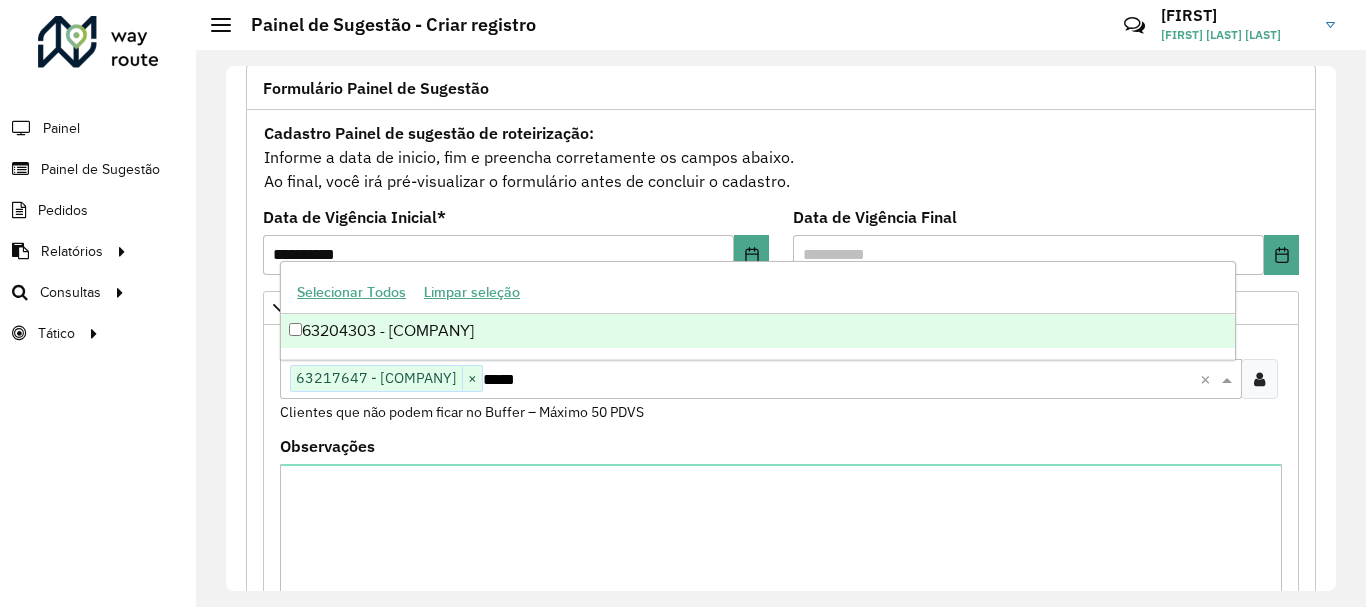 scroll, scrollTop: 0, scrollLeft: 0, axis: both 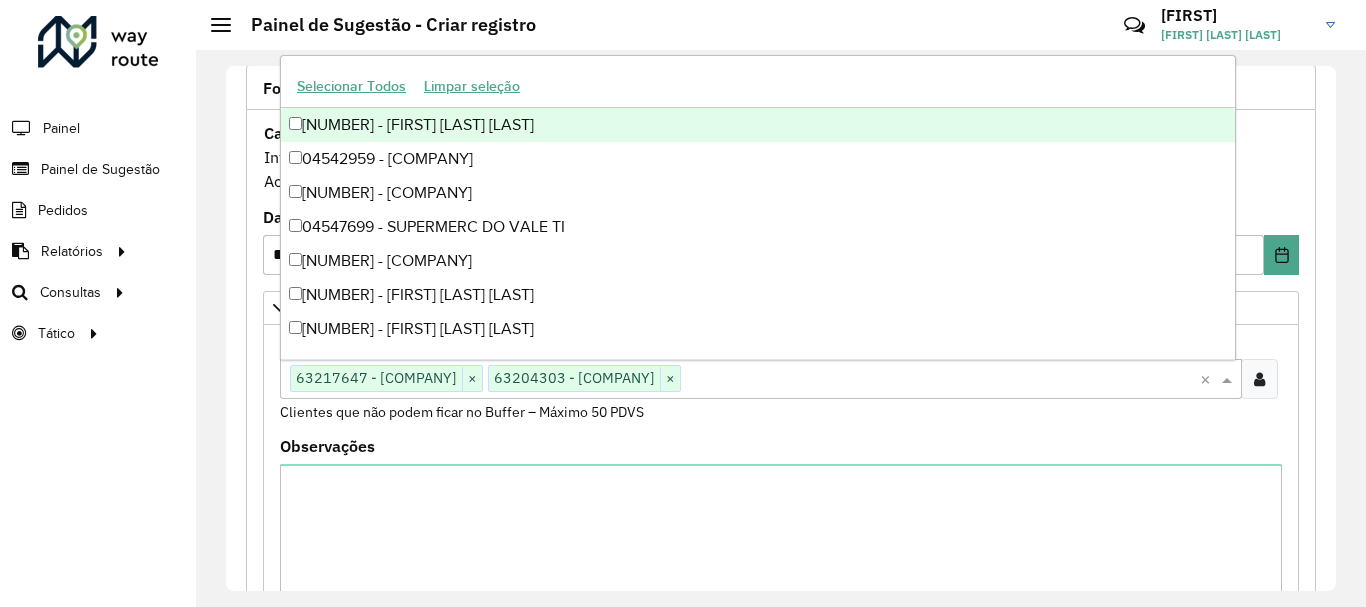 paste on "****" 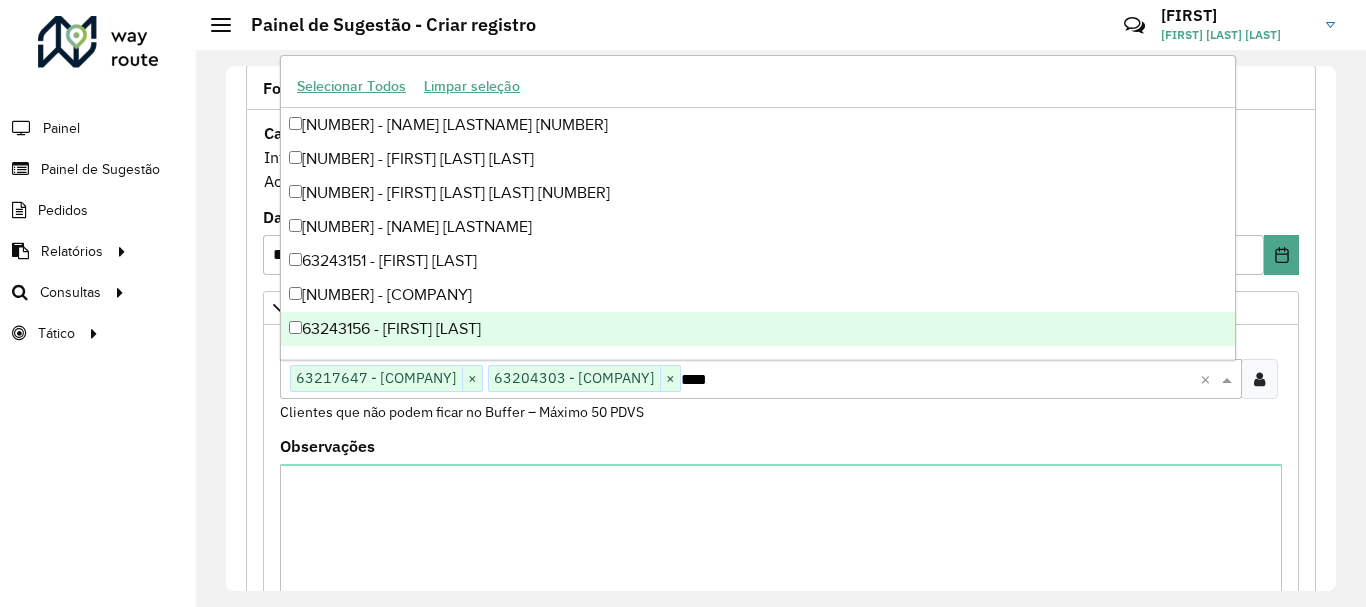 type on "*****" 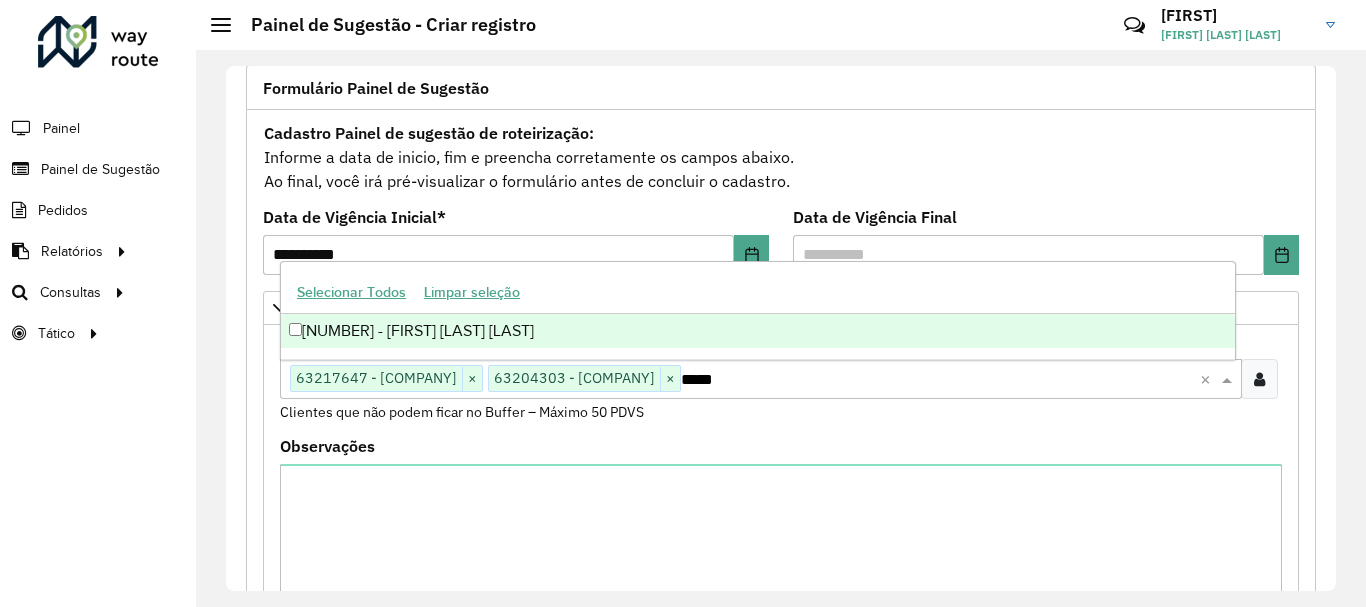click on "[NUMBER] - [FIRST] [LAST] [LAST]" at bounding box center (758, 331) 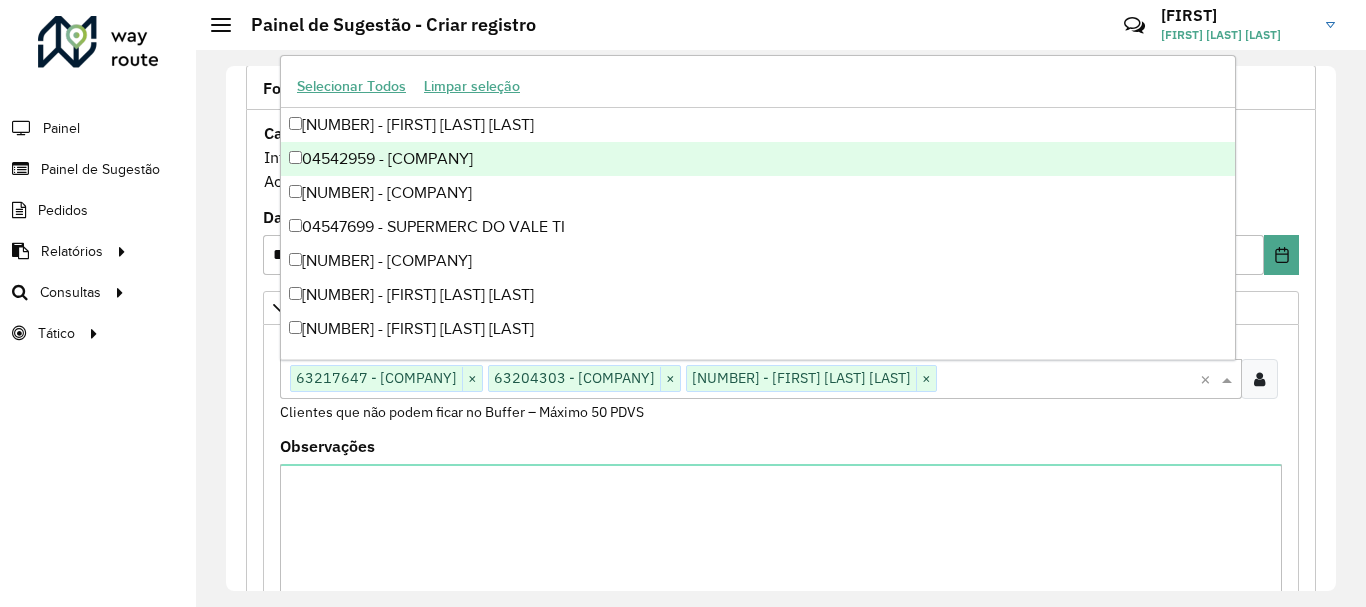 paste on "*****" 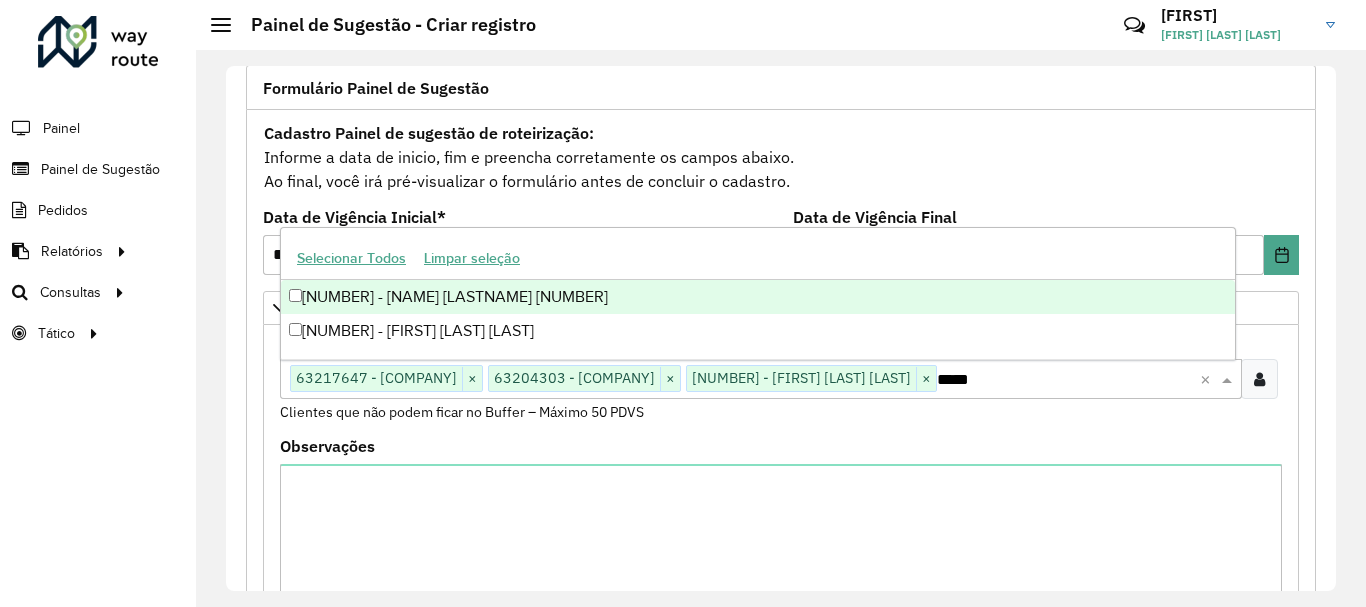 type on "*****" 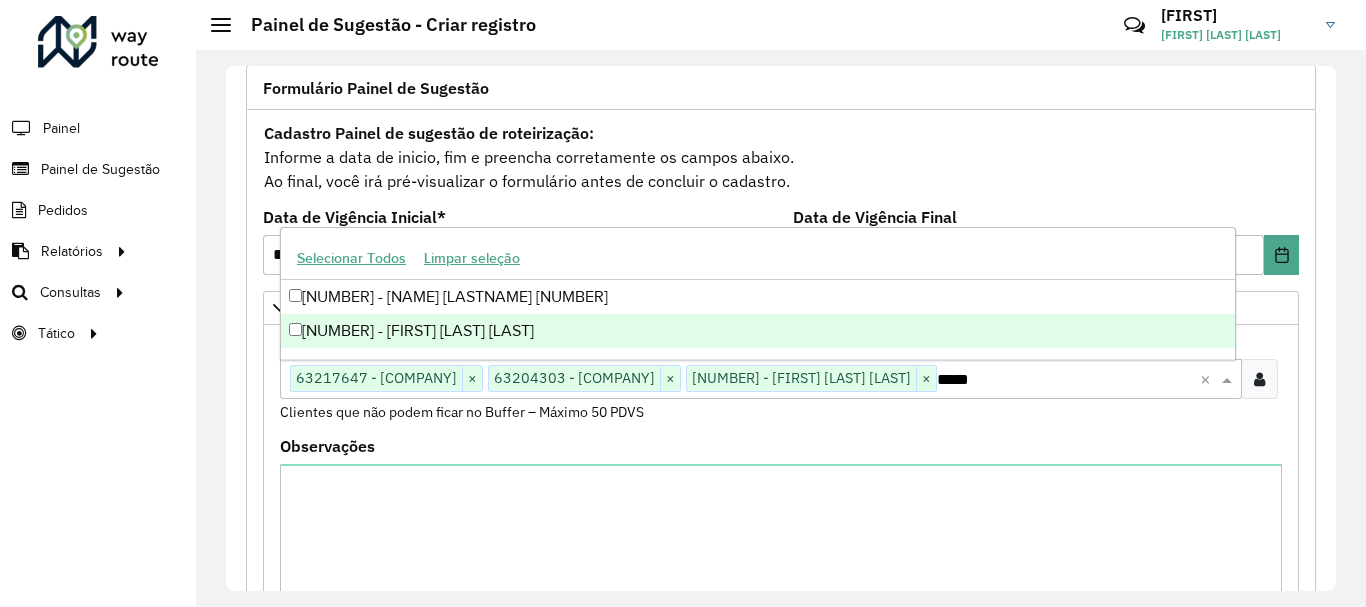 click on "[NUMBER] - [FIRST] [LAST] [LAST]" at bounding box center (758, 331) 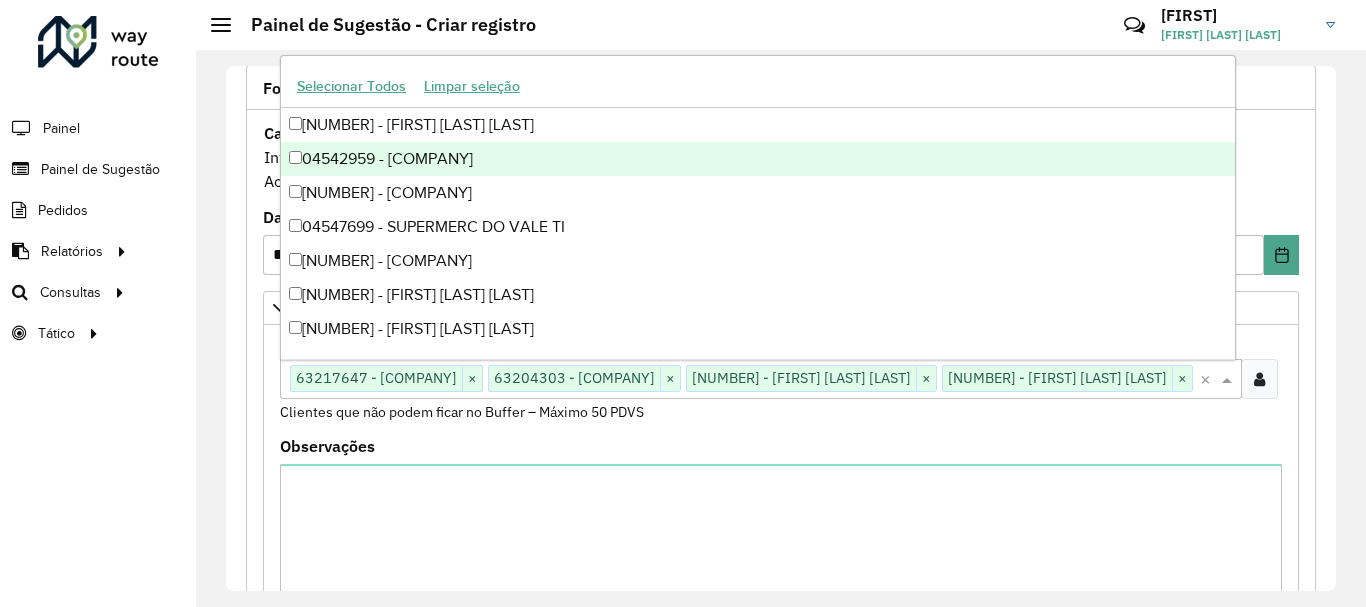 paste on "*****" 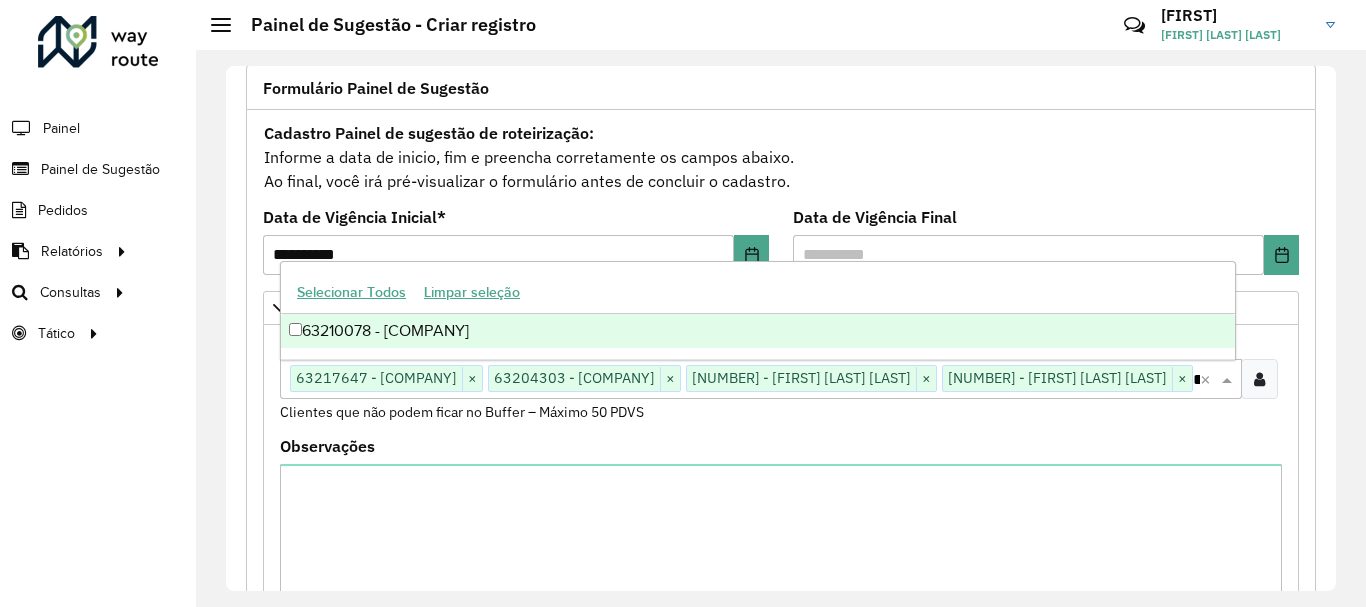 click on "63210078 - [COMPANY]" at bounding box center [758, 331] 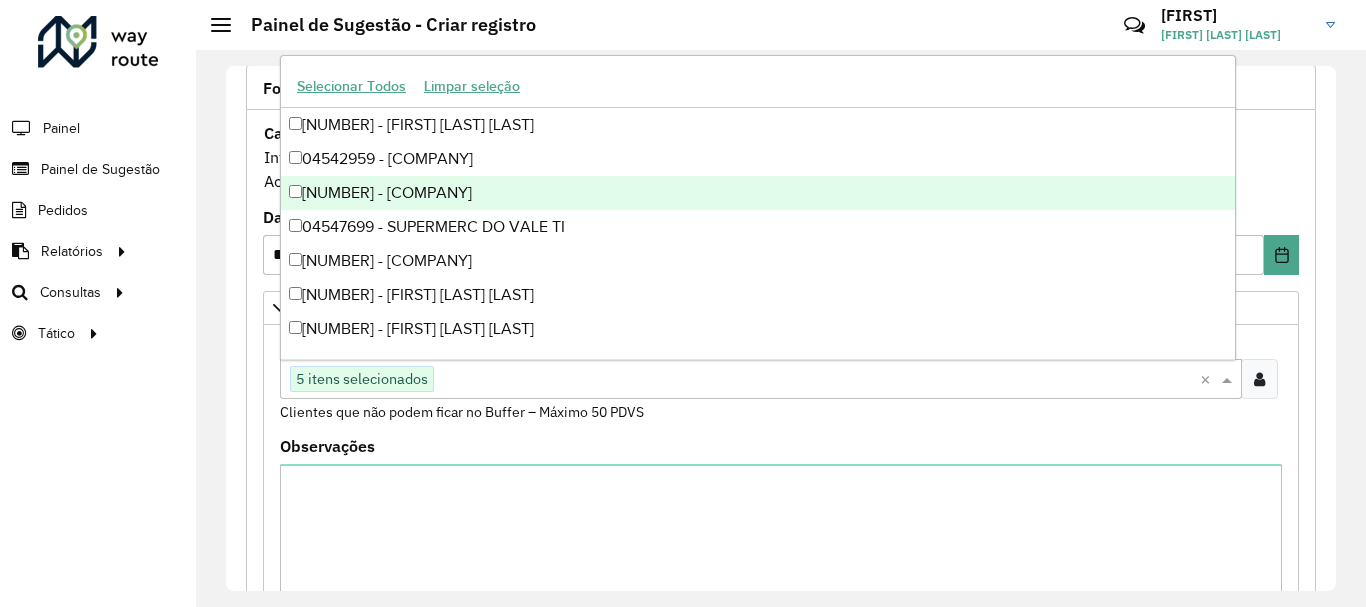 paste on "*****" 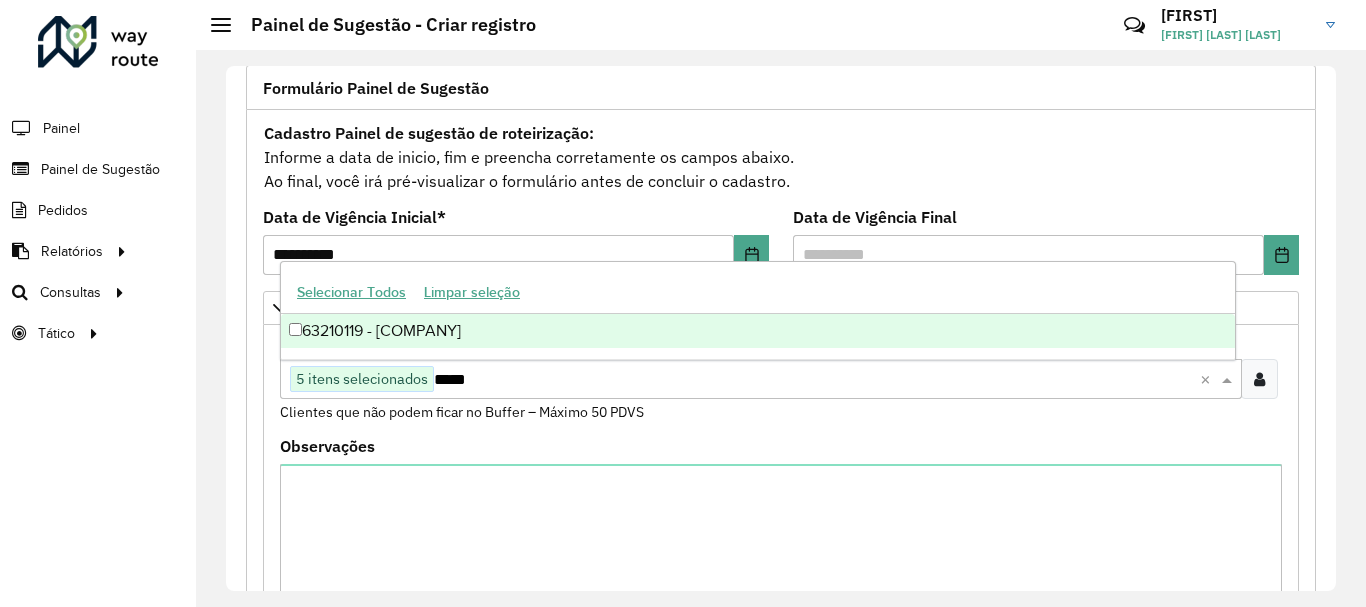 click on "63210119 - [COMPANY]" at bounding box center [758, 331] 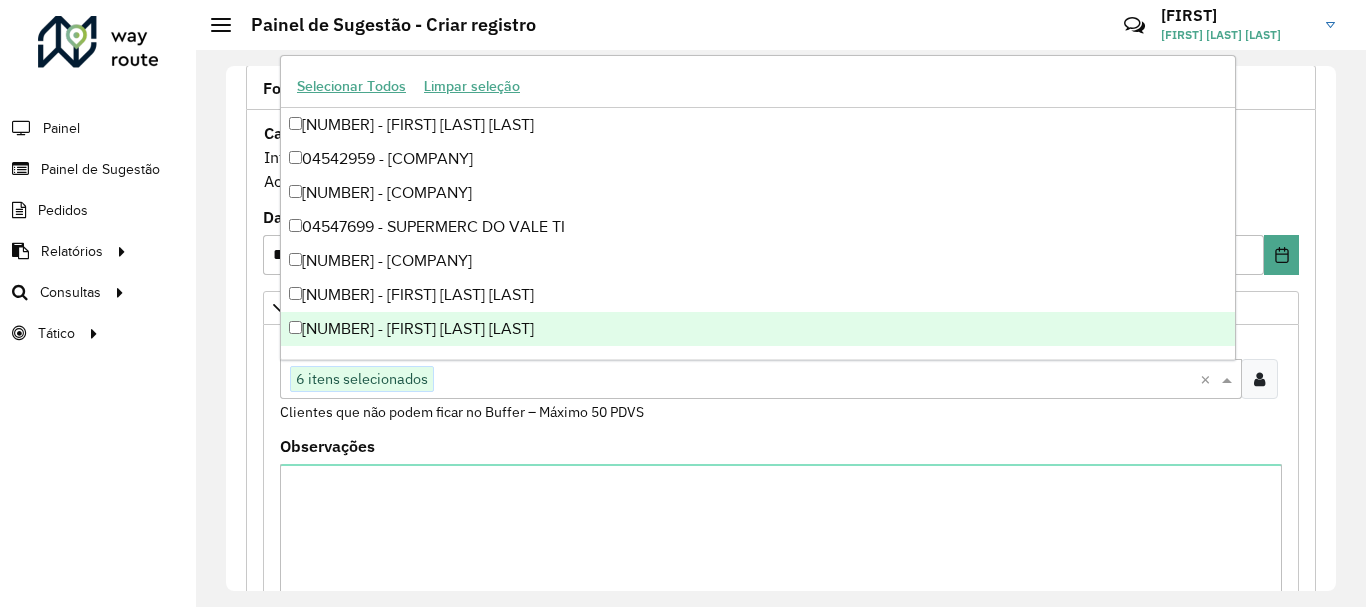 click on "[NUMBER] - [FIRST] [LAST] [LAST]" at bounding box center [758, 329] 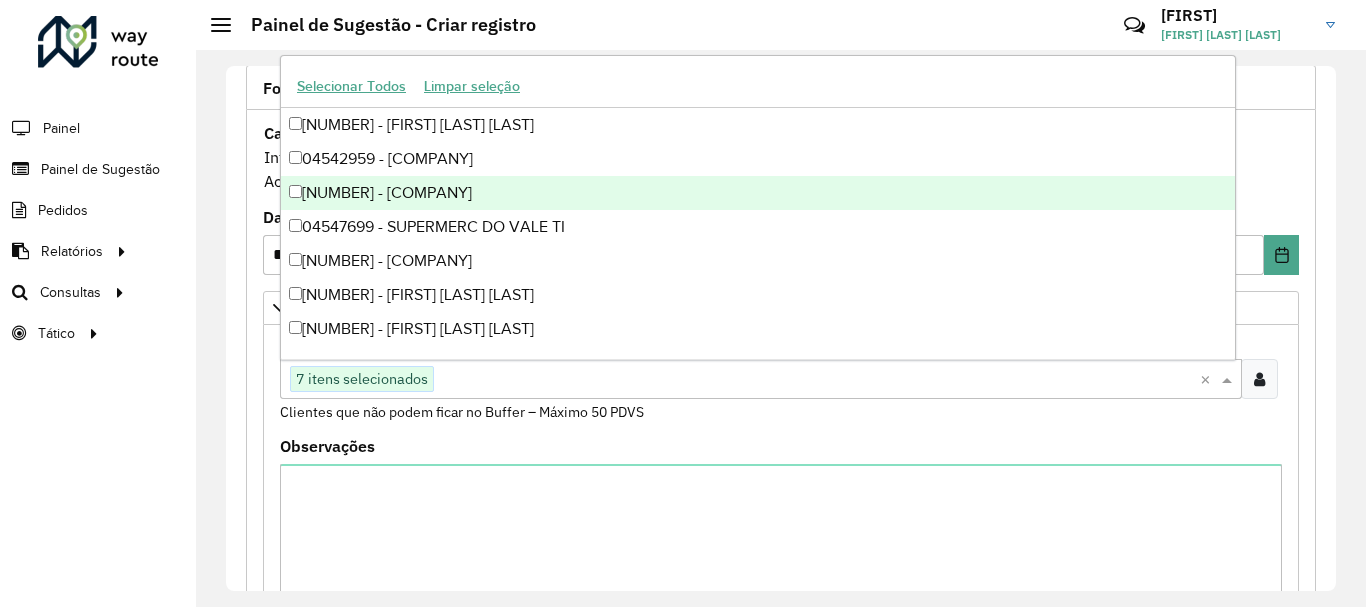 paste on "*****" 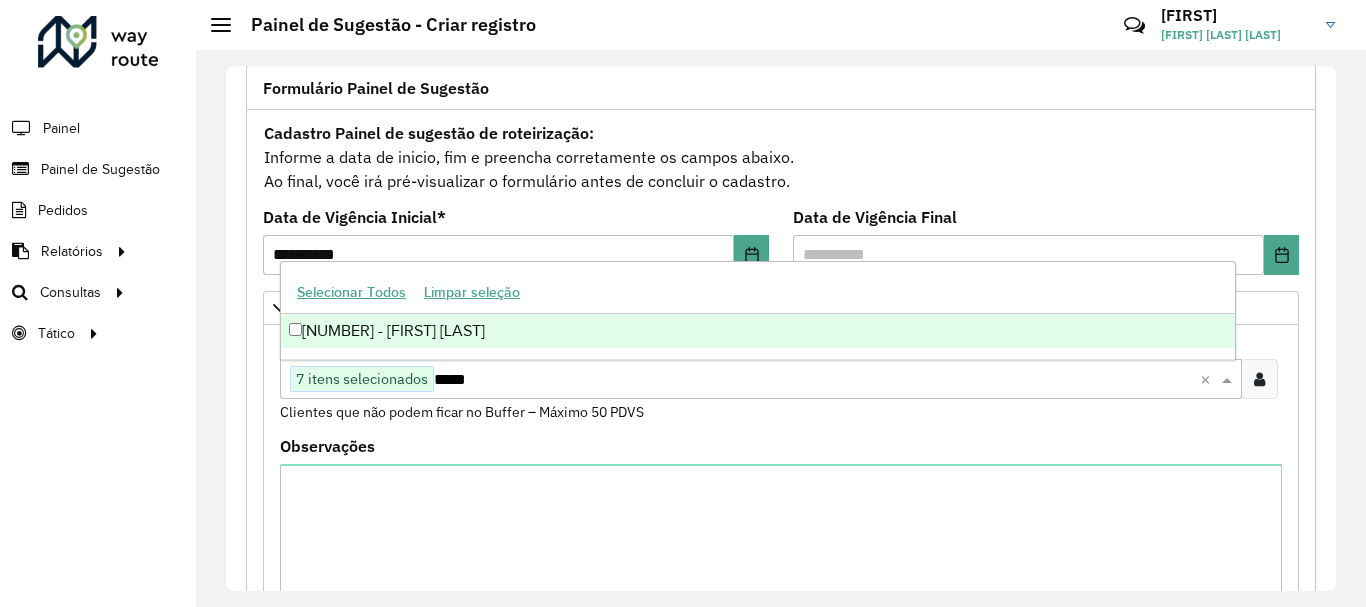click on "[NUMBER] - [FIRST] [LAST]" at bounding box center (758, 331) 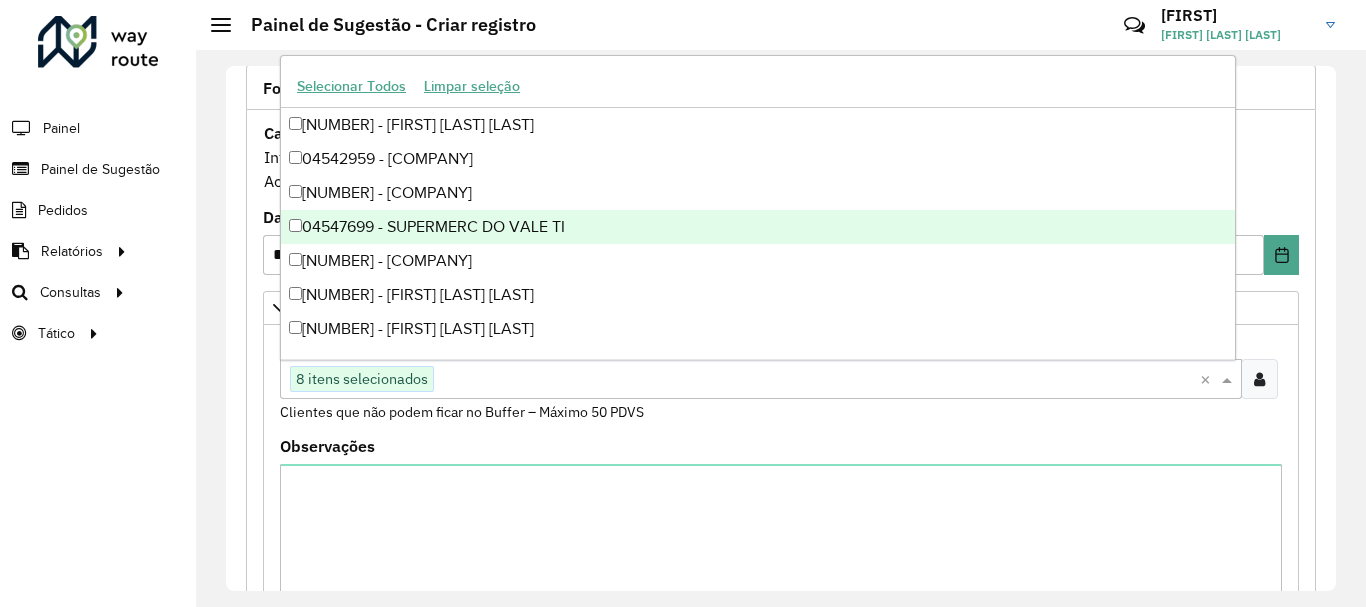 paste on "*****" 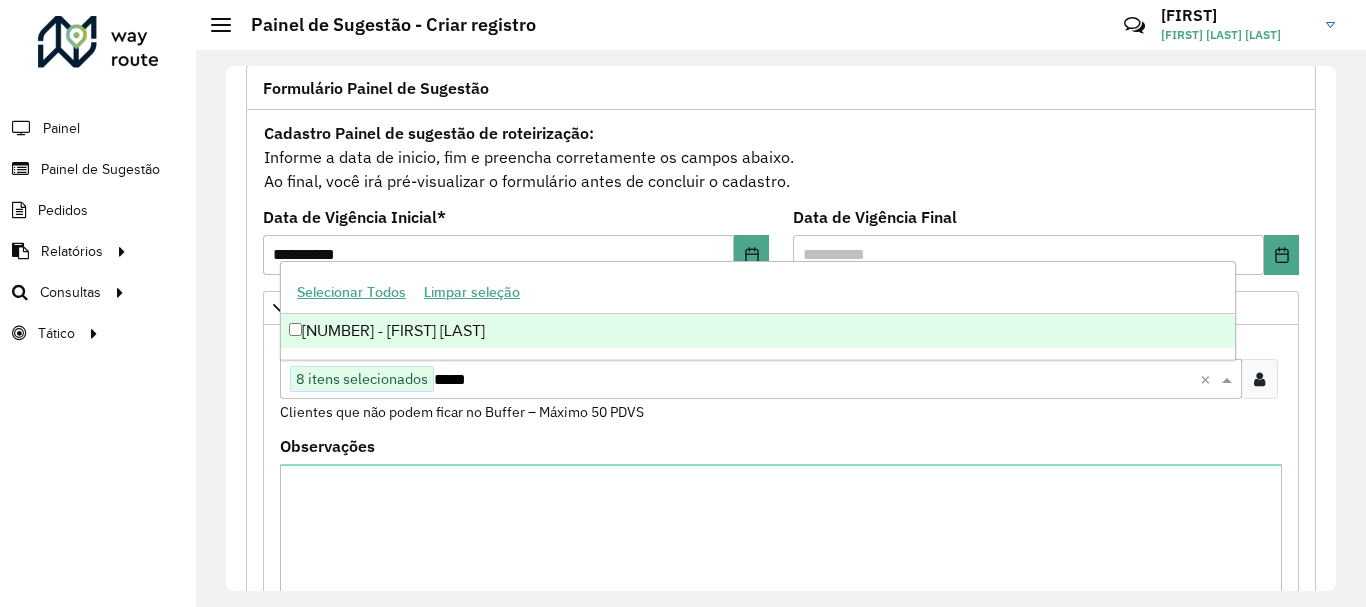 click on "[NUMBER] - [FIRST] [LAST]" at bounding box center [758, 331] 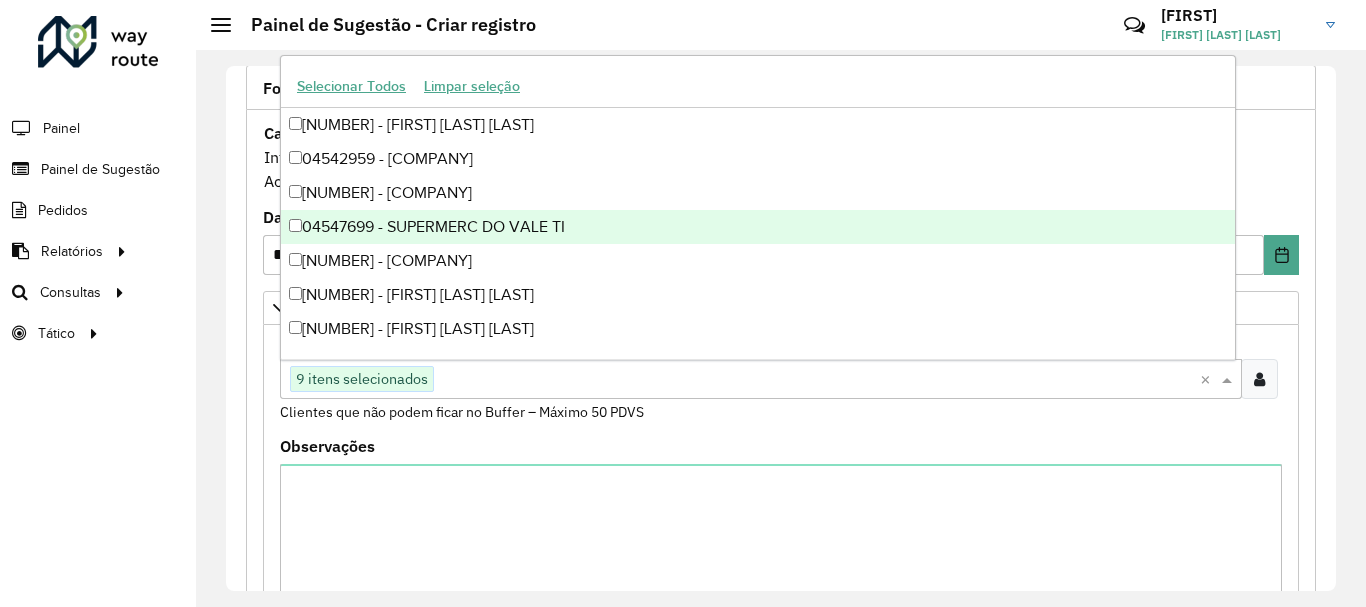 paste on "*****" 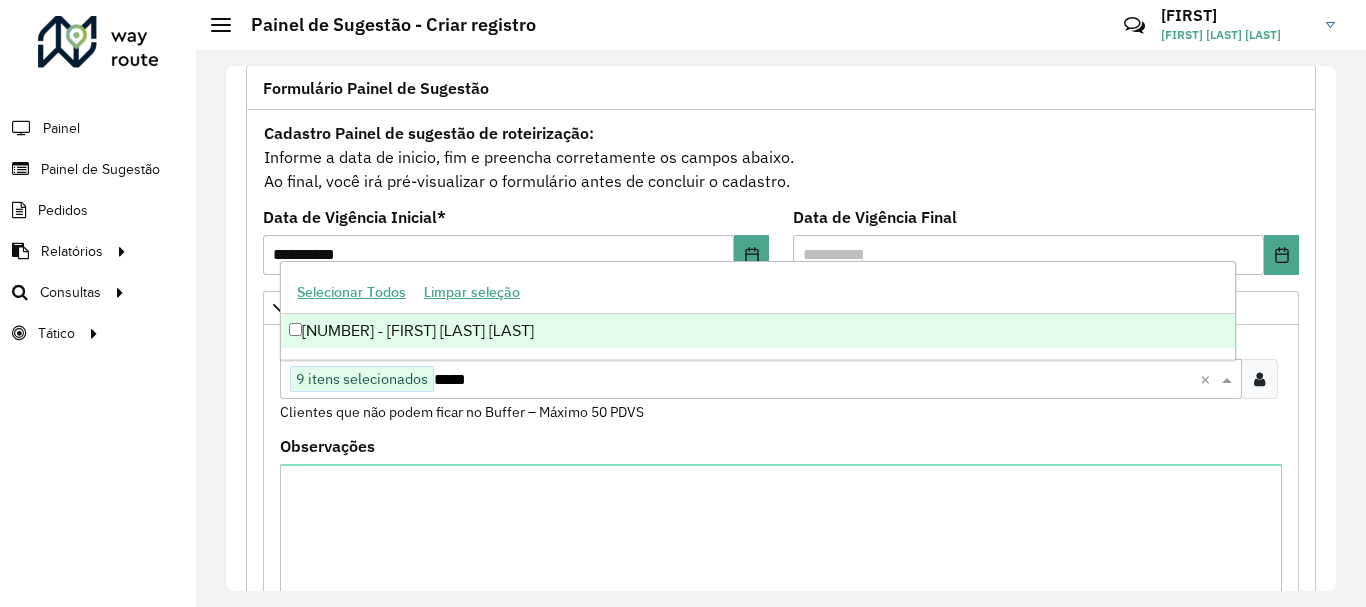 click on "[NUMBER] - [FIRST] [LAST] [LAST]" at bounding box center [758, 331] 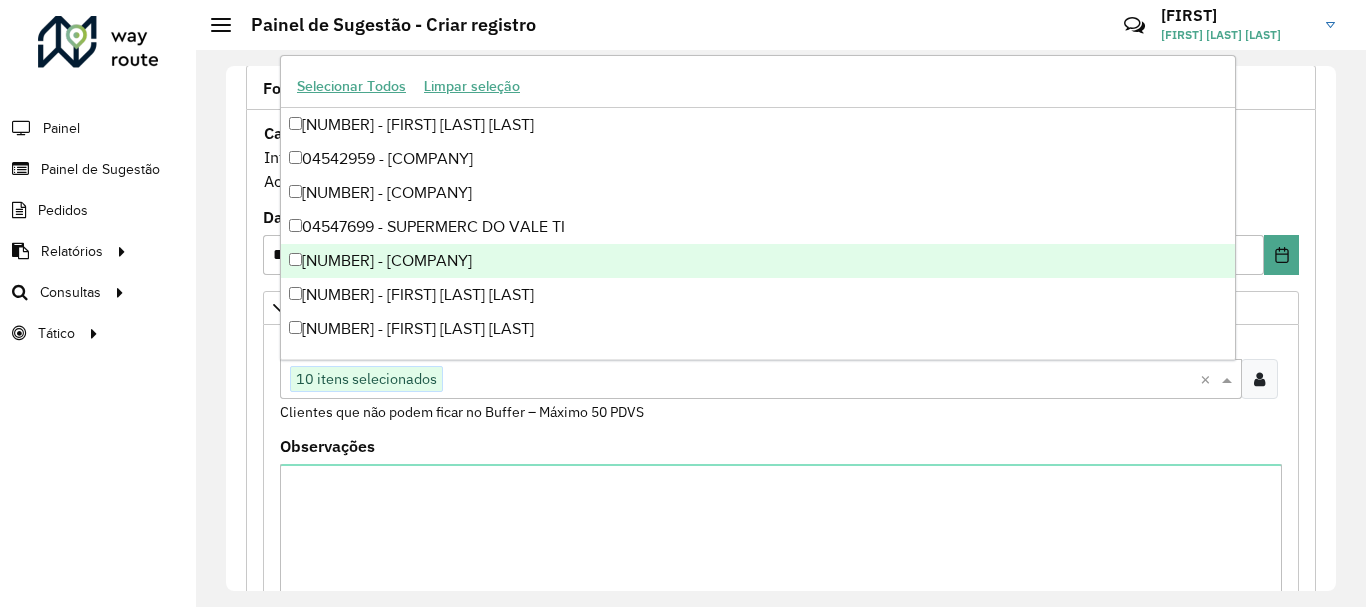 paste on "*****" 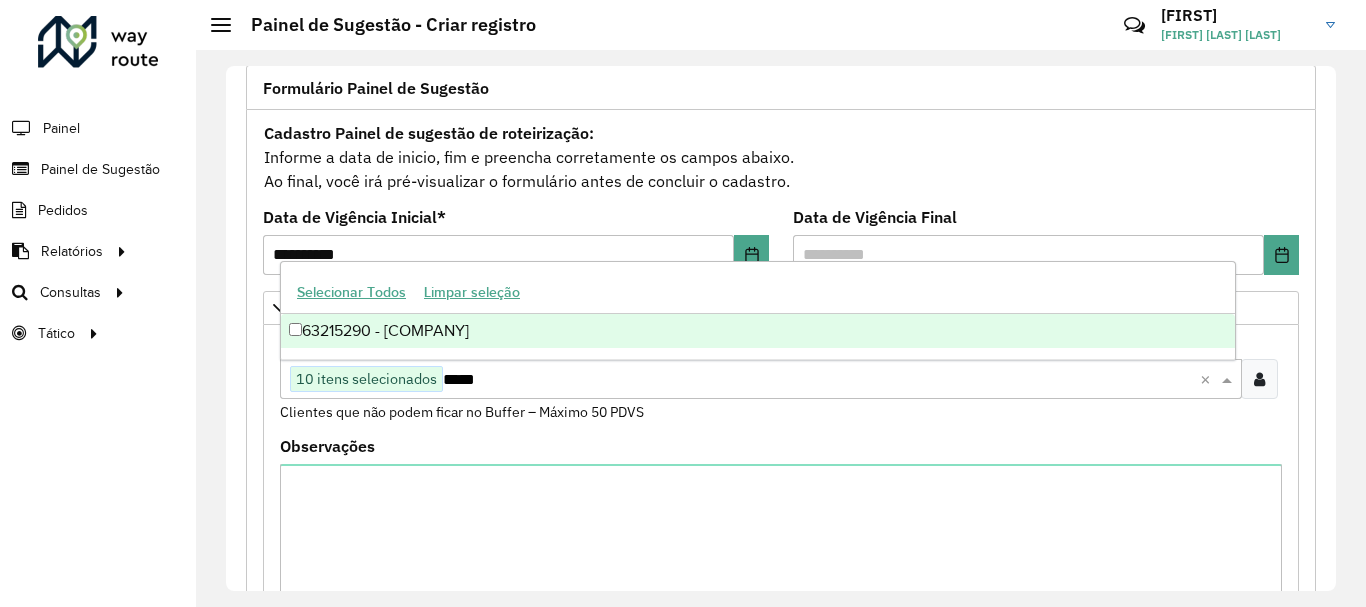 drag, startPoint x: 530, startPoint y: 342, endPoint x: 538, endPoint y: 335, distance: 10.630146 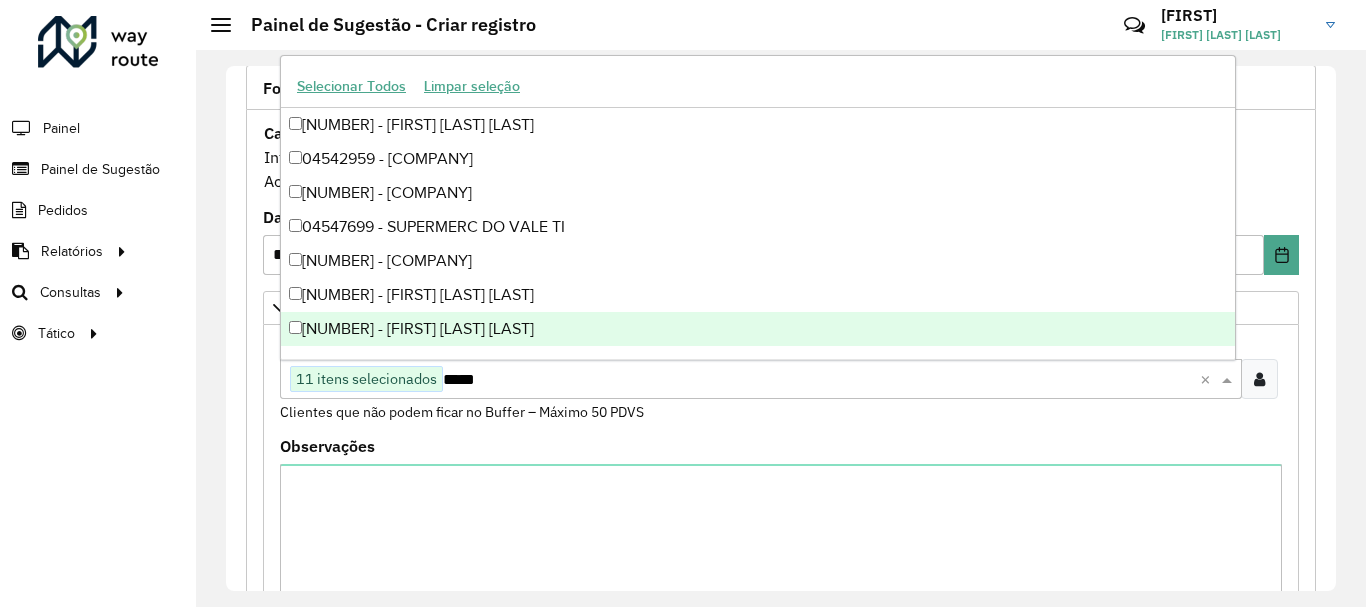 click on "[NUMBER] - [FIRST] [LAST] [LAST]" at bounding box center [758, 329] 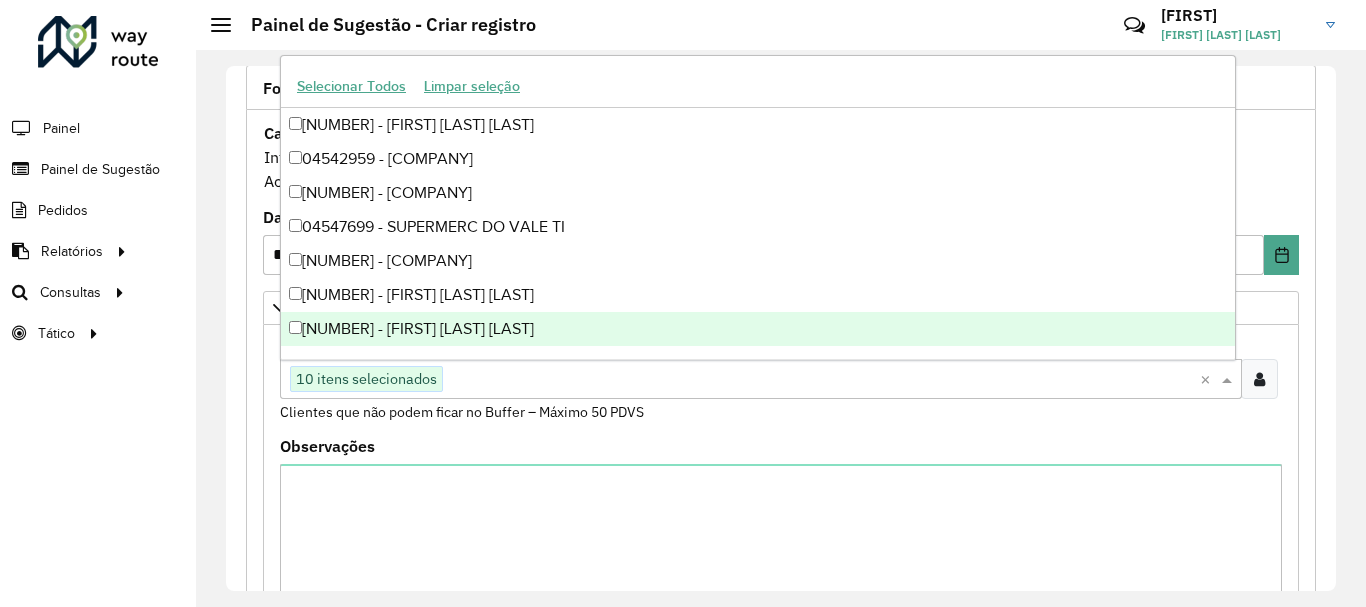 paste on "*****" 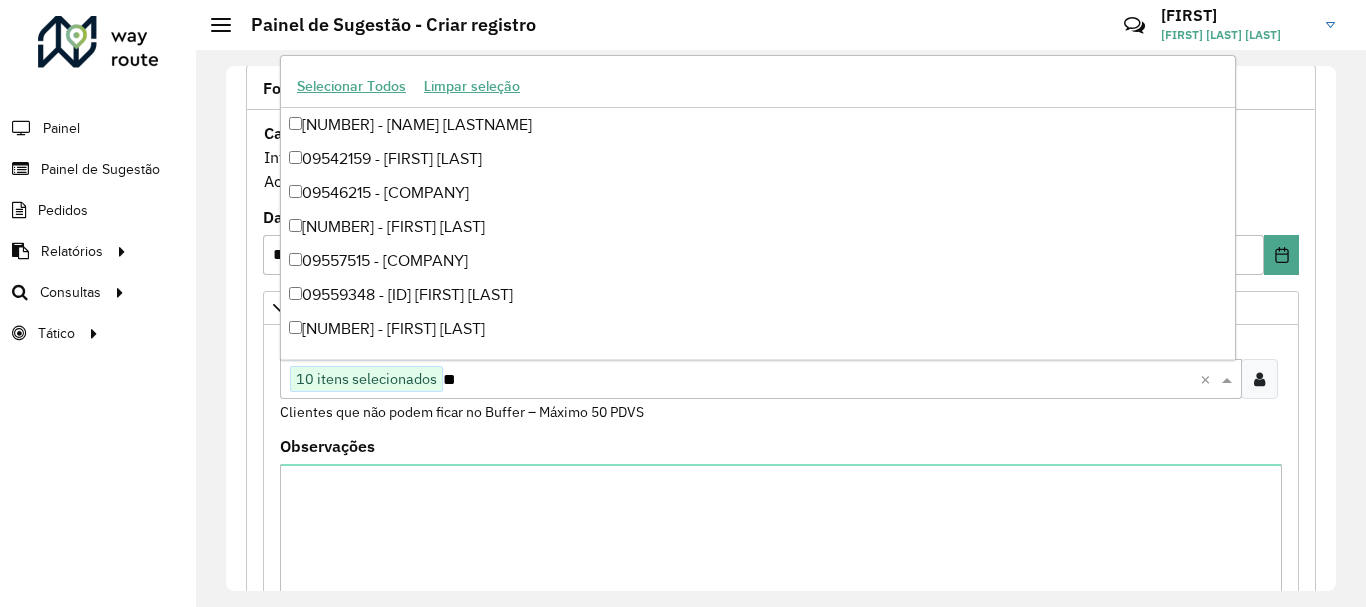 type on "*" 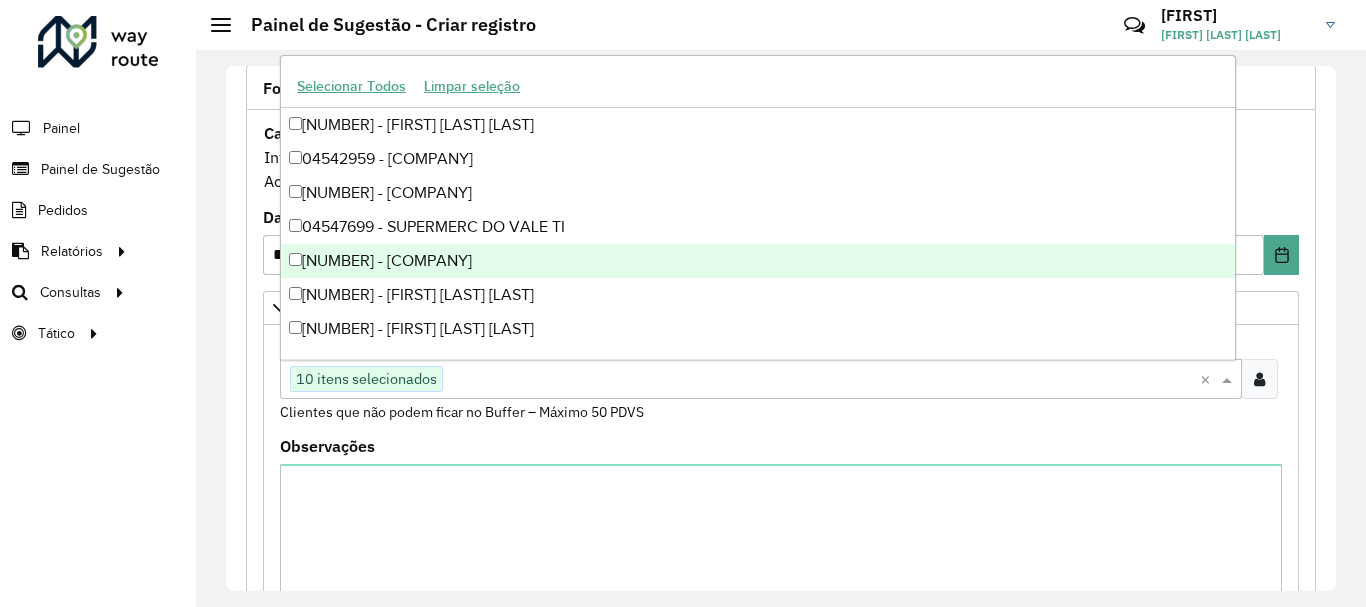 paste on "*****" 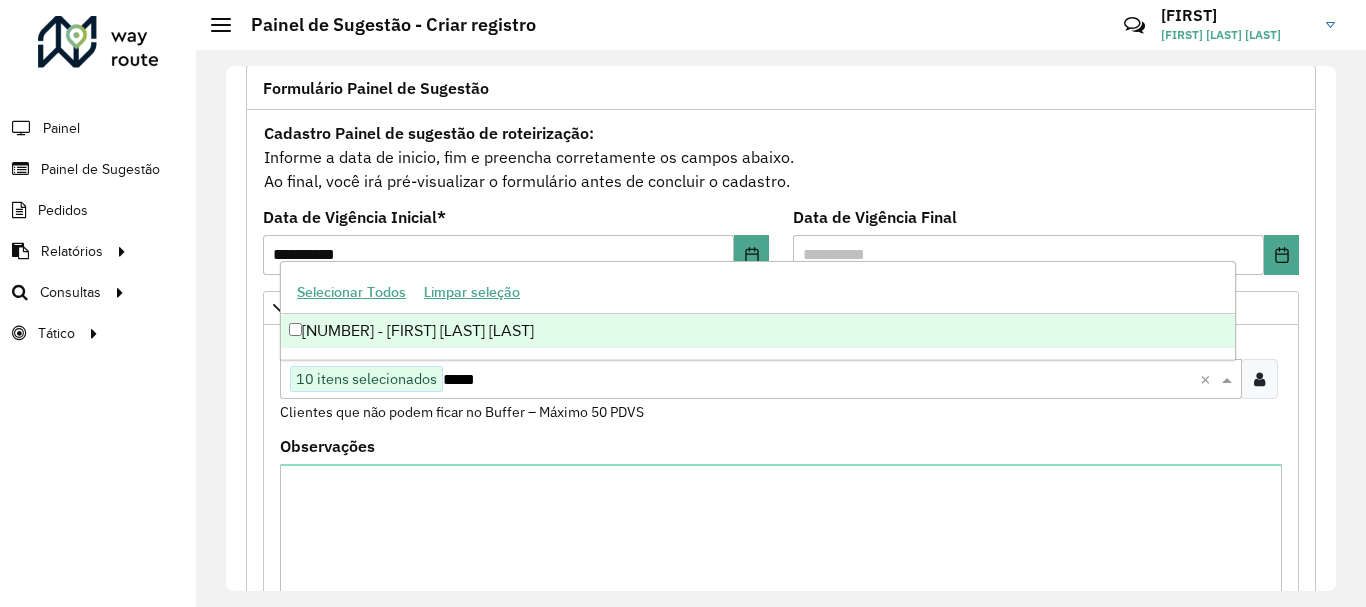 click on "[NUMBER] - [FIRST] [LAST] [LAST]" at bounding box center (758, 331) 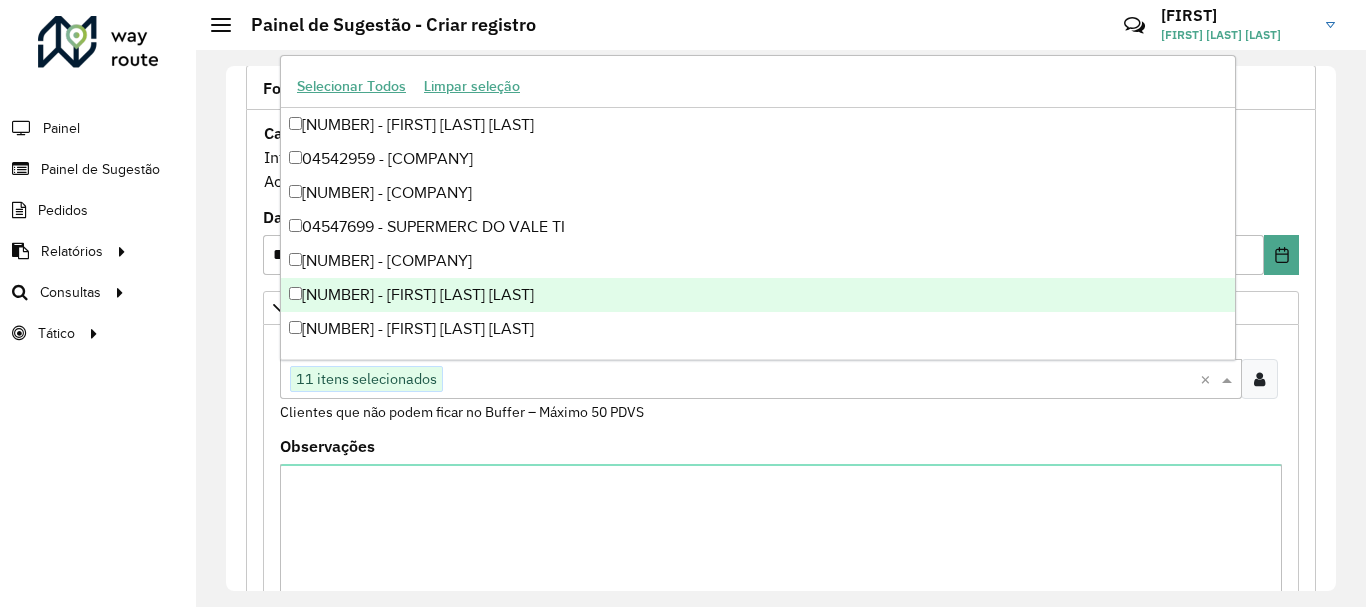 paste on "*****" 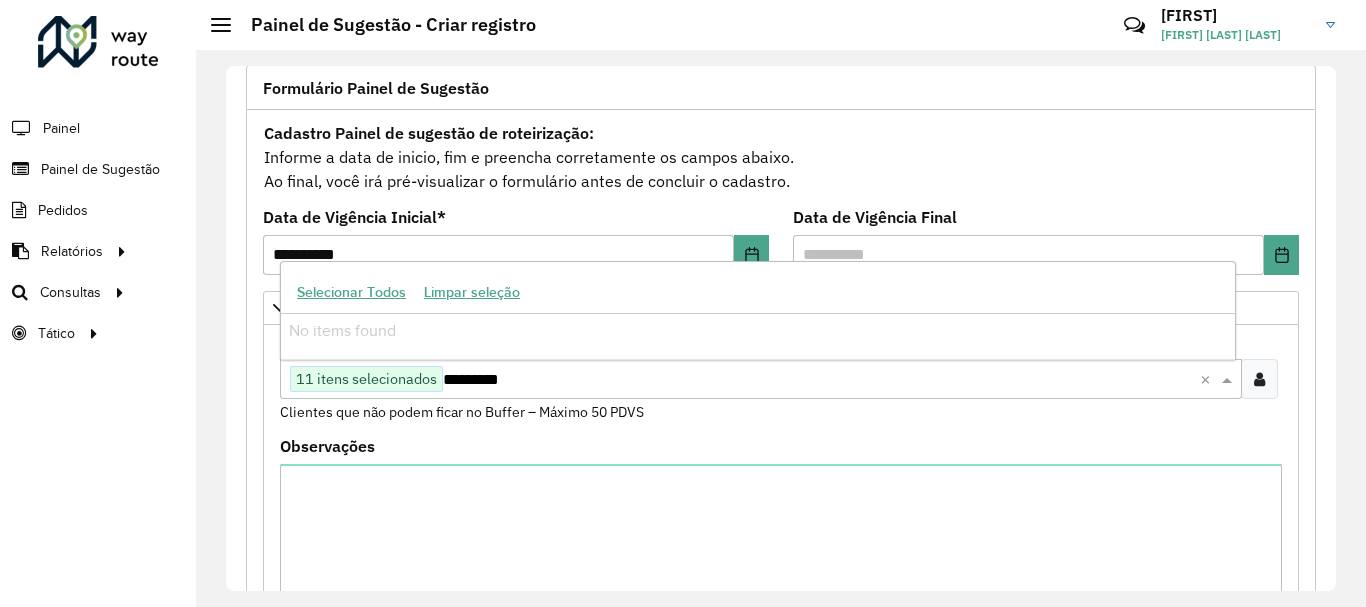 type on "********" 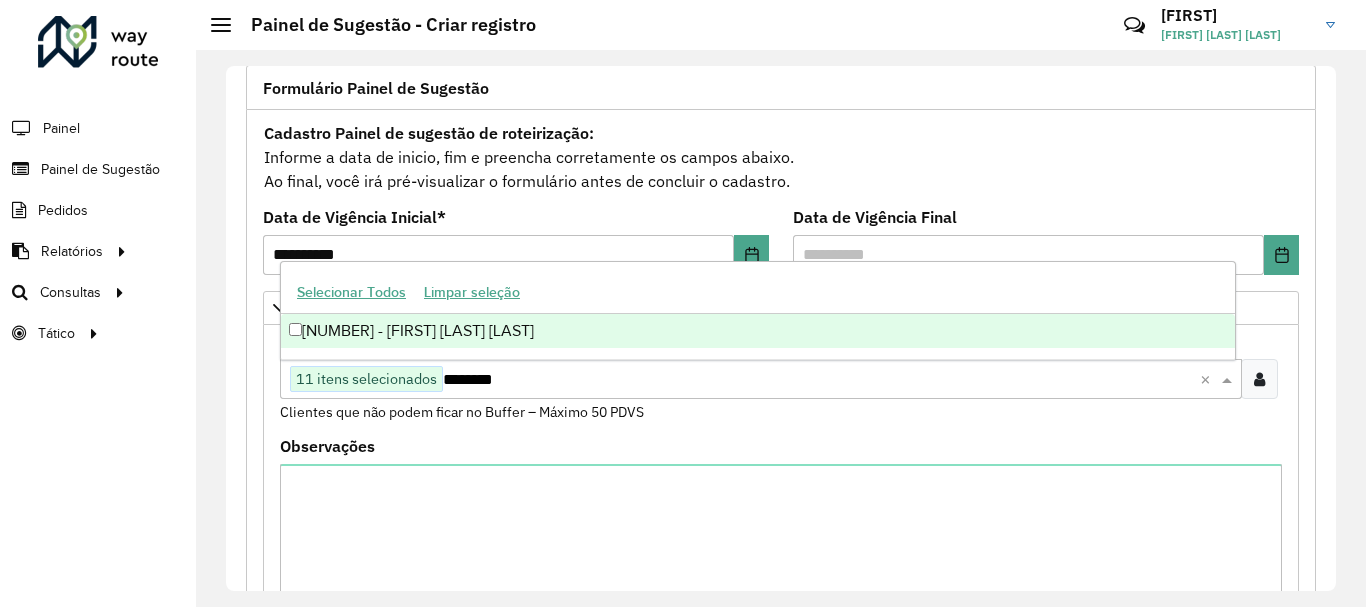 click on "[NUMBER] - [FIRST] [LAST] [LAST]" at bounding box center (758, 331) 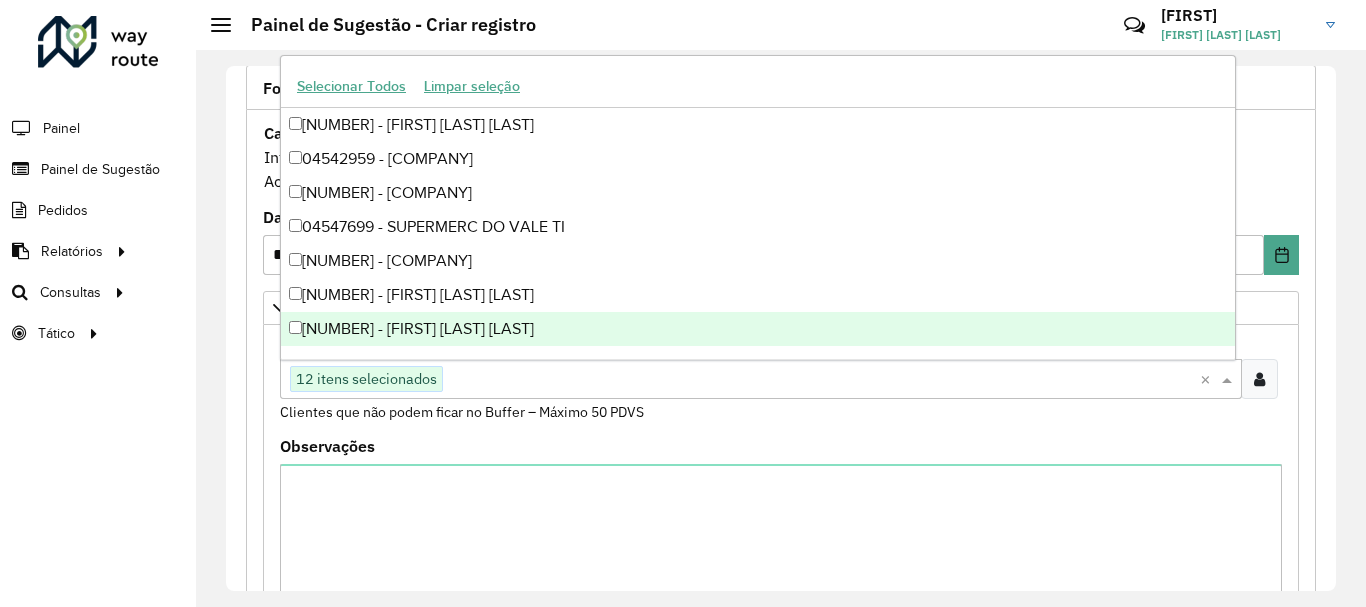 paste on "*****" 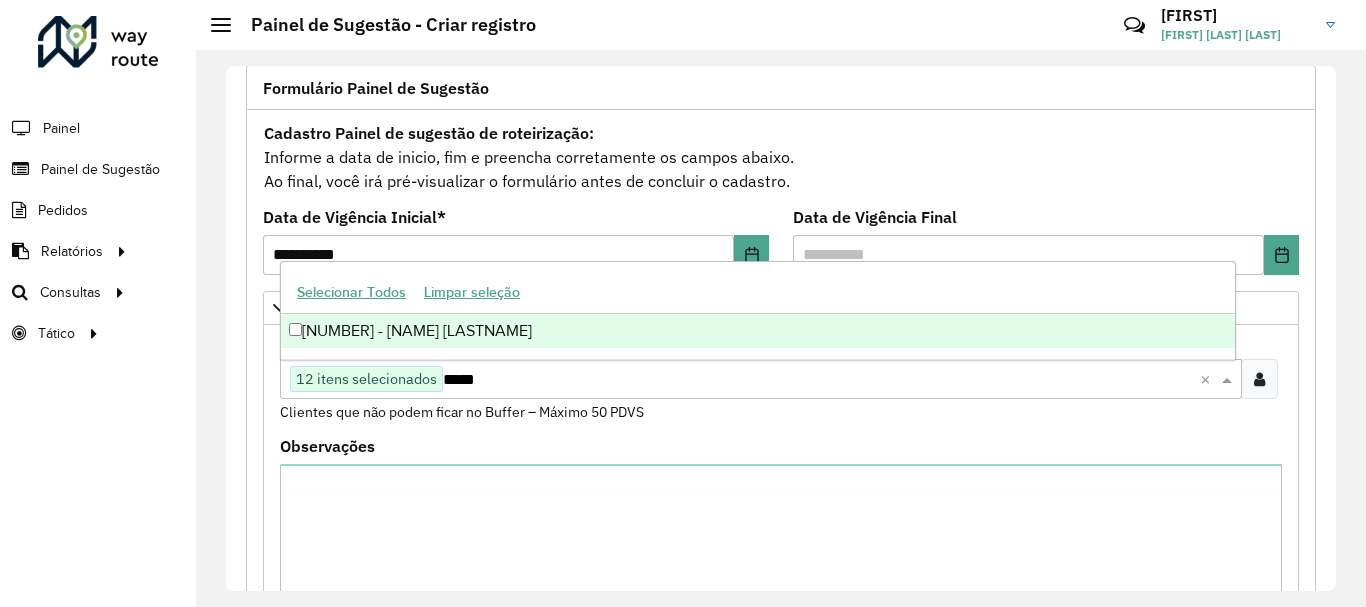 click on "[NUMBER] - [NAME] [LASTNAME]" at bounding box center [758, 331] 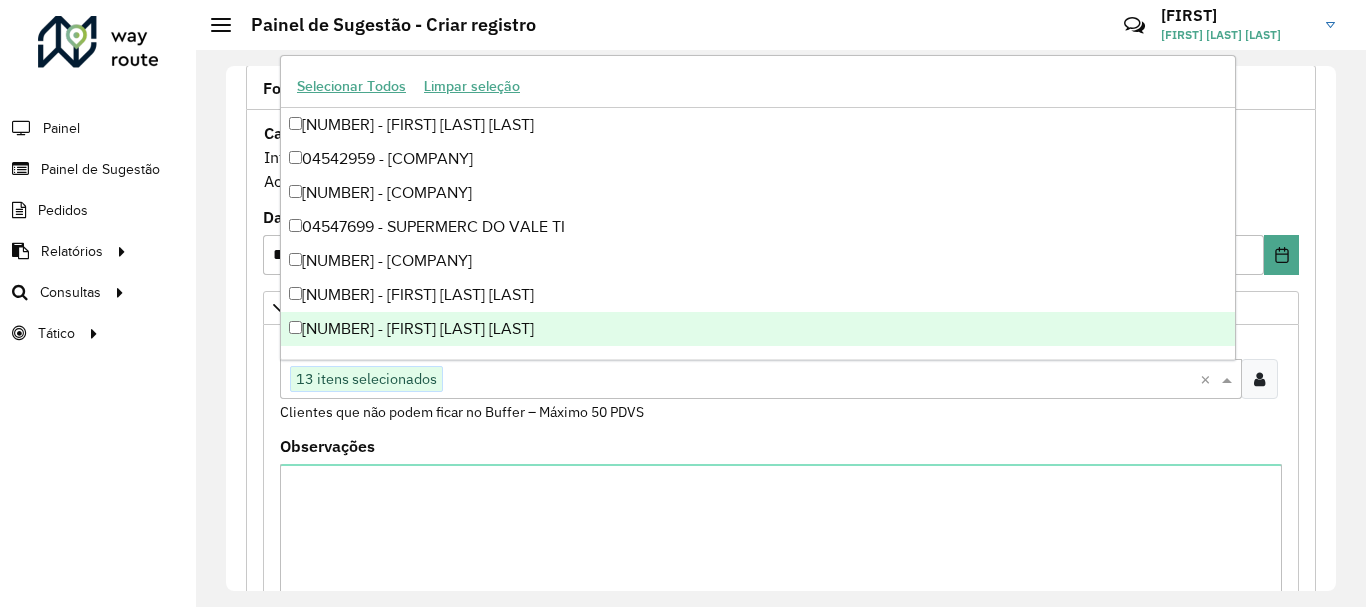 paste on "*****" 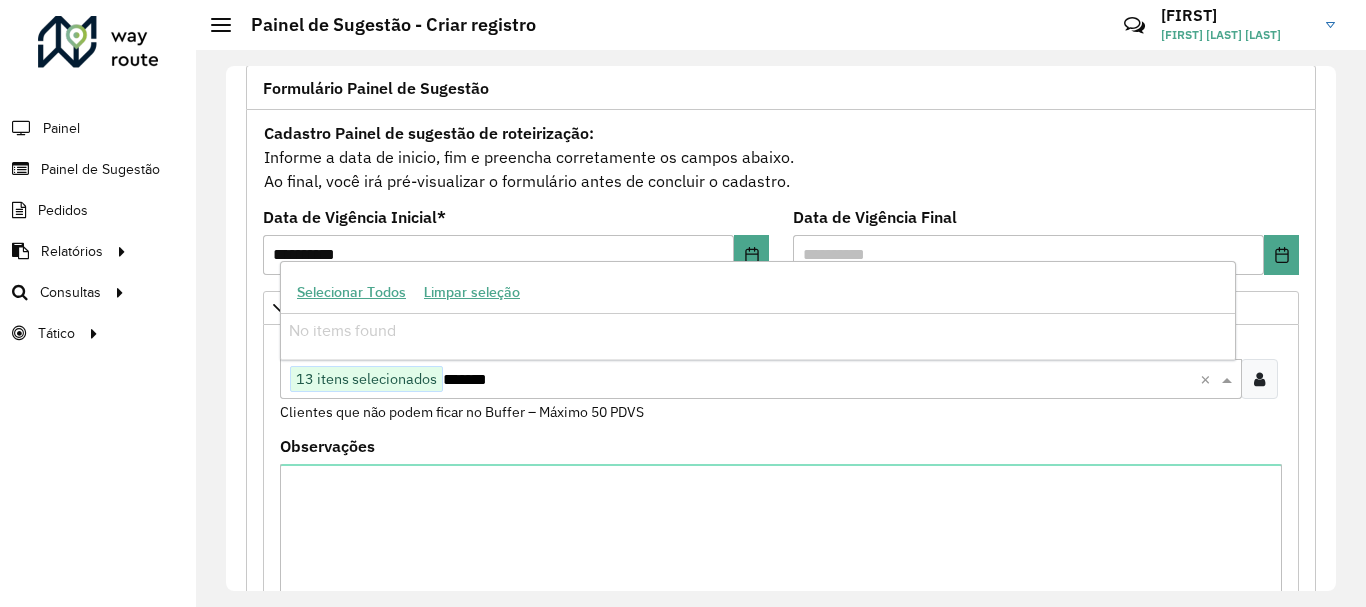 type on "********" 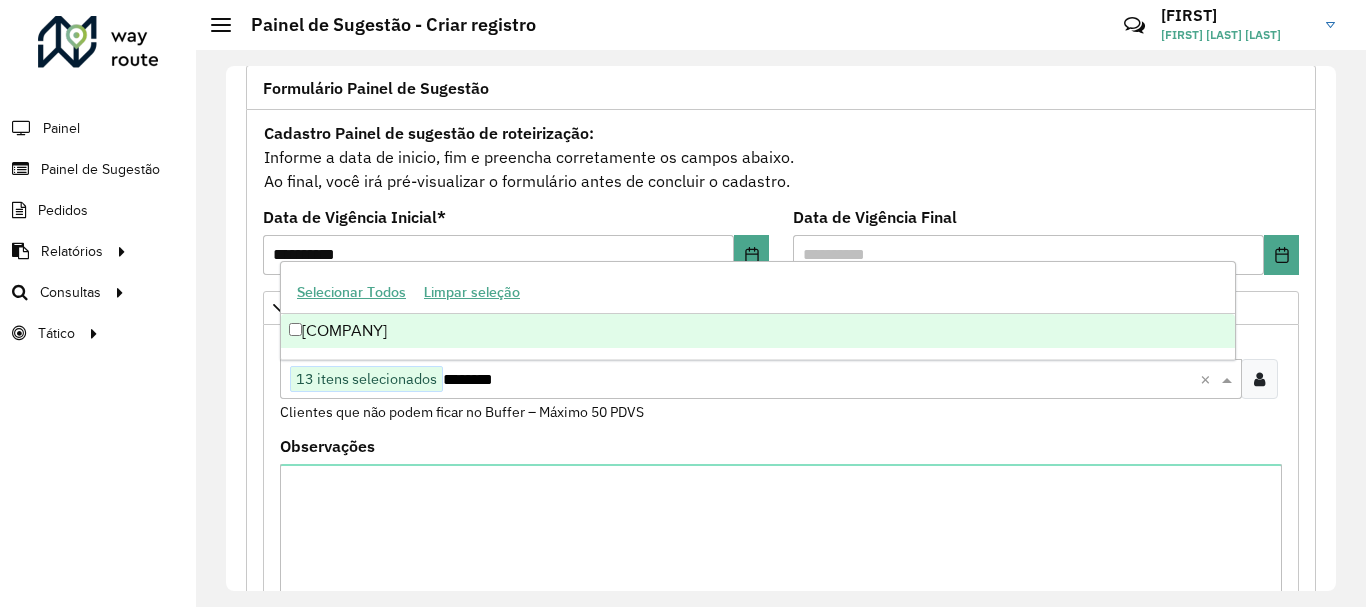 click on "[COMPANY]" at bounding box center (758, 331) 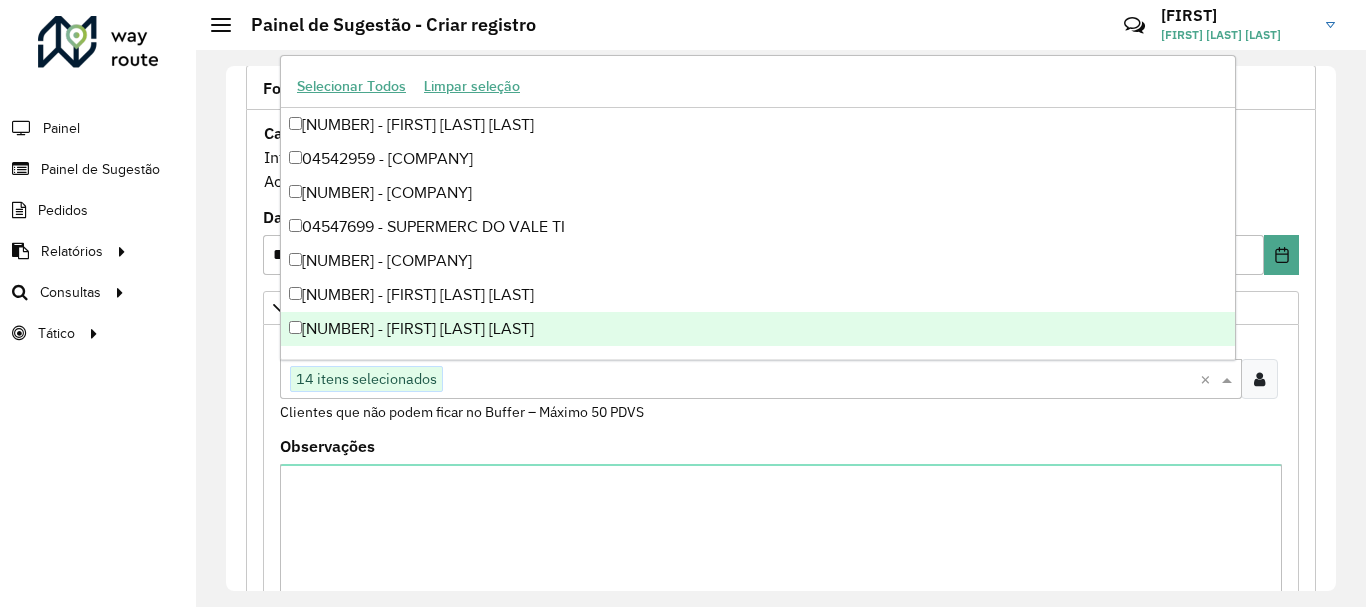 paste on "*****" 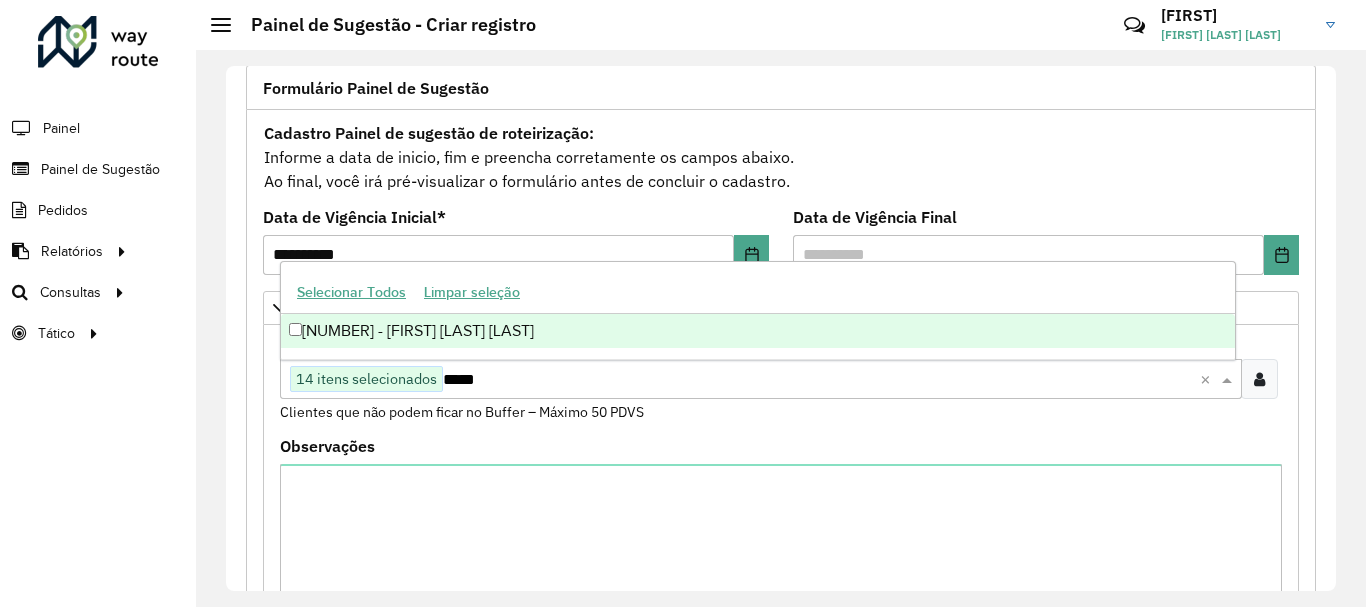 click on "[NUMBER] - [FIRST] [LAST] [LAST]" at bounding box center (758, 331) 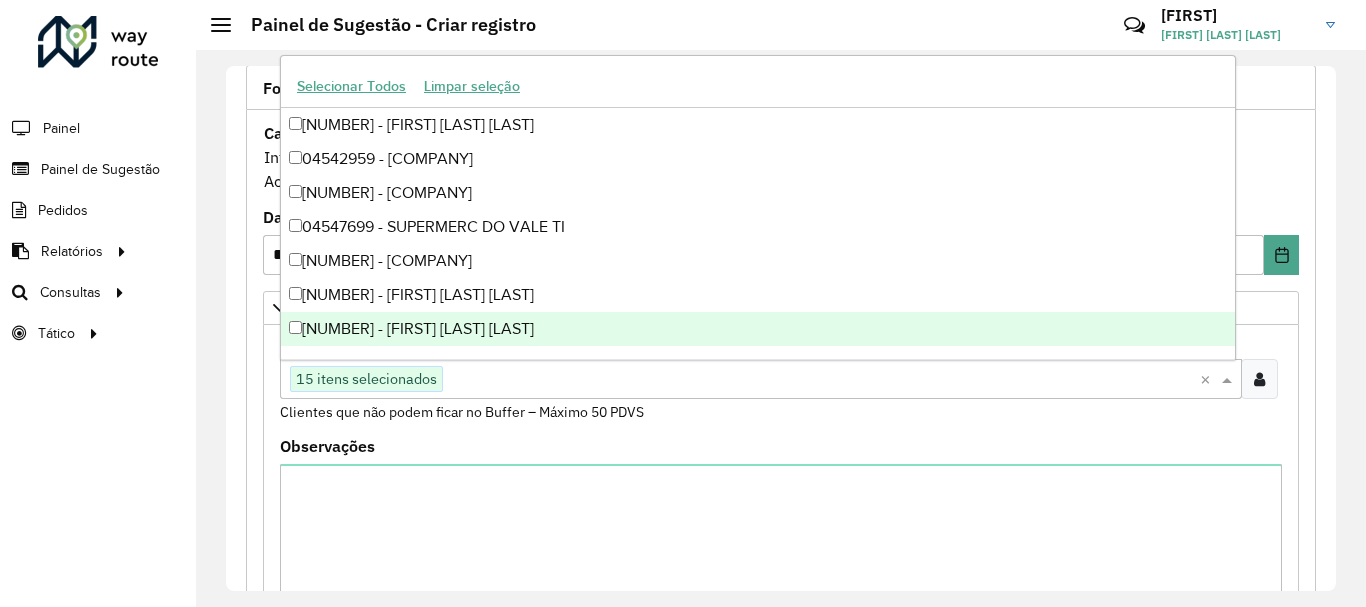 paste on "*****" 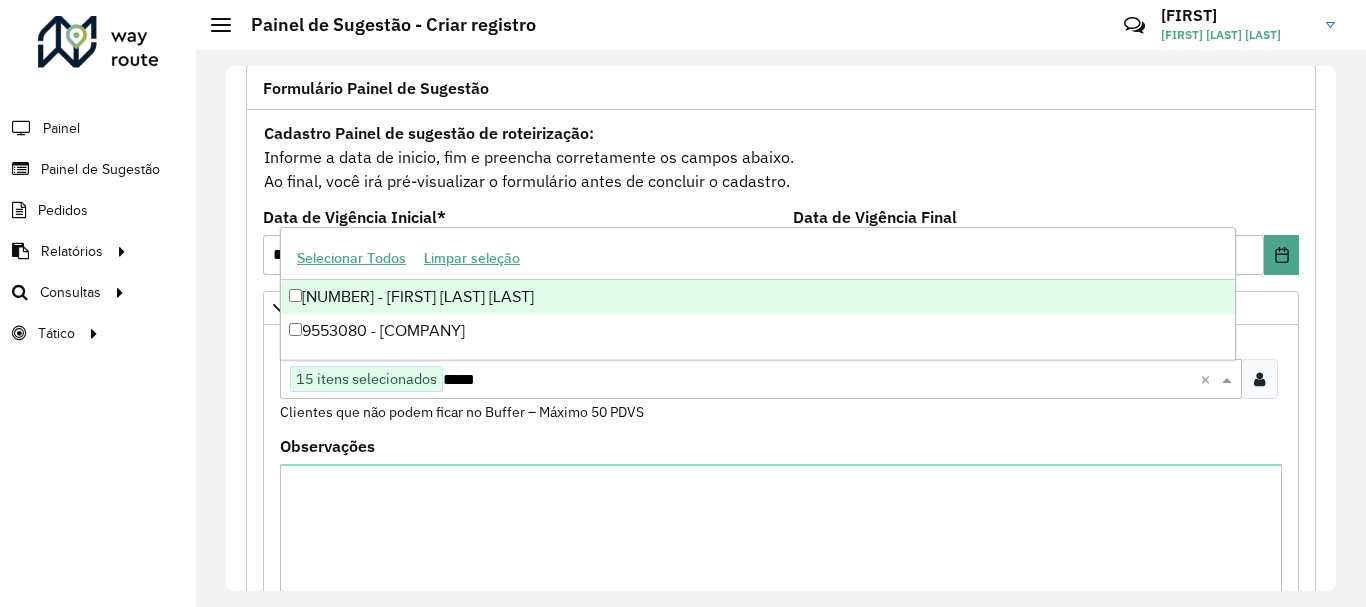 click on "[NUMBER] - [FIRST] [LAST] [LAST]" at bounding box center (758, 297) 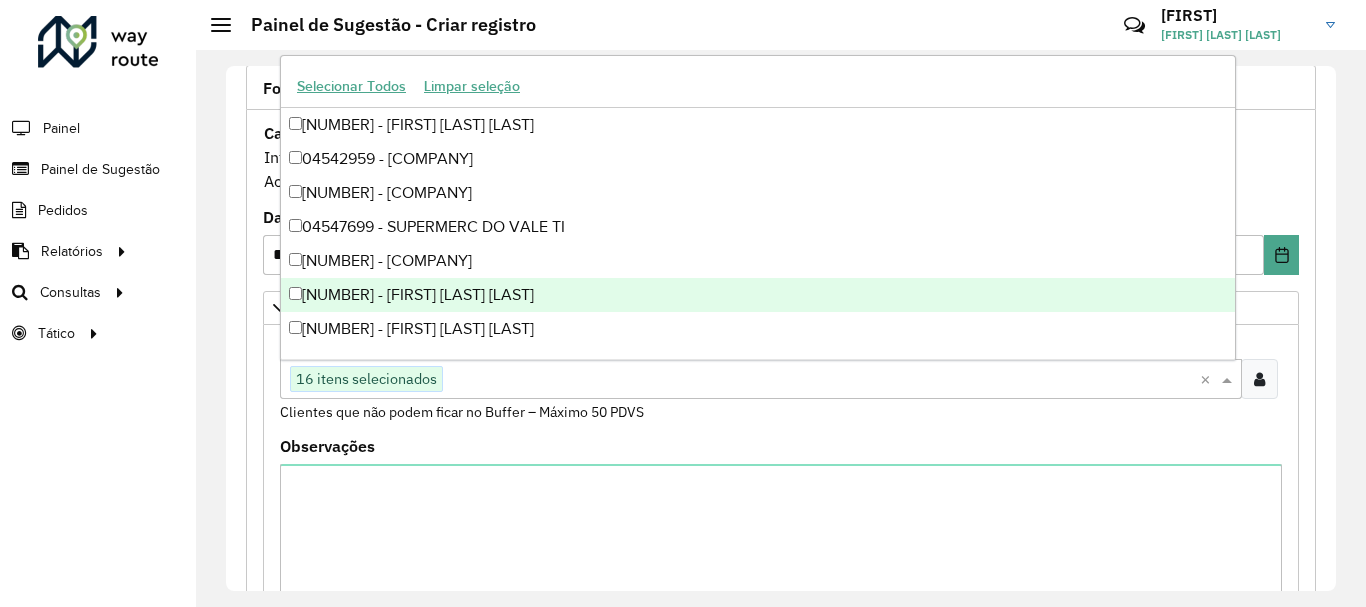 paste on "*****" 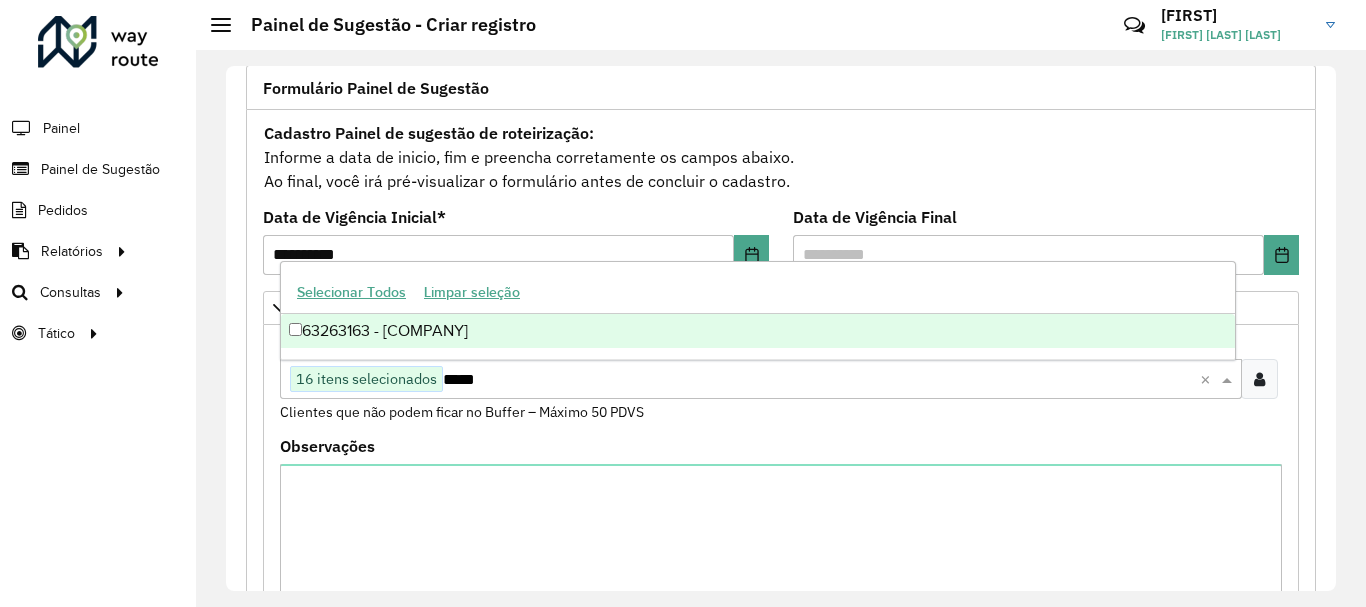 click on "63263163 - [COMPANY]" at bounding box center [758, 331] 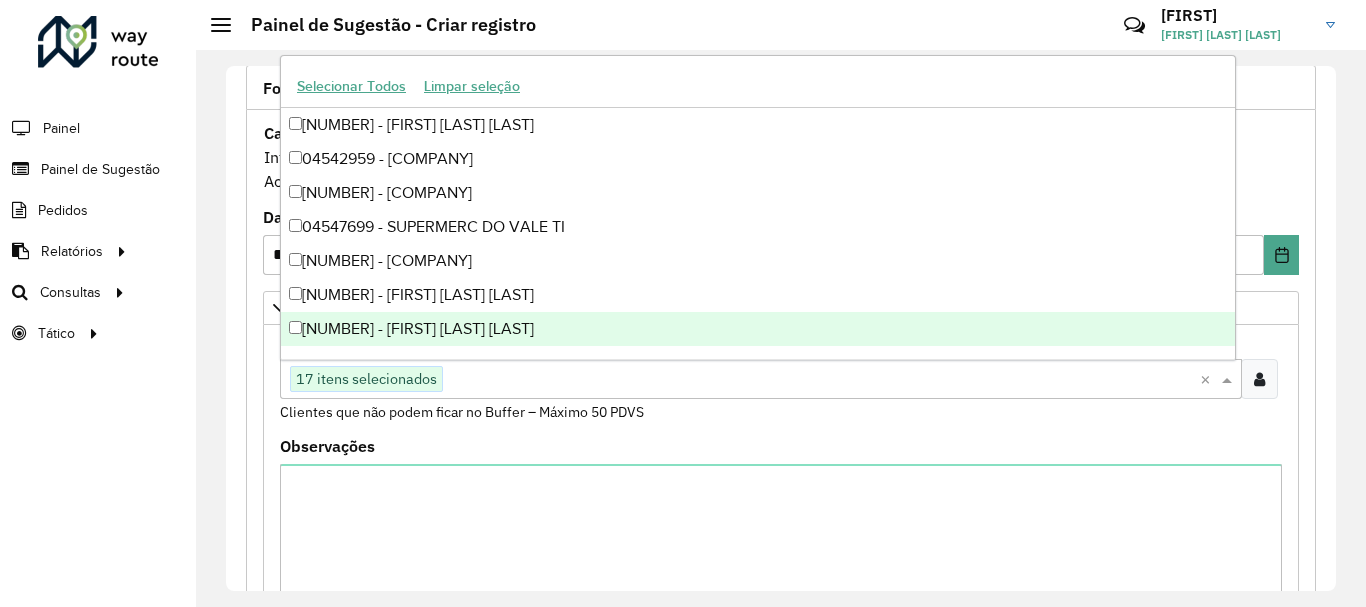 paste on "*****" 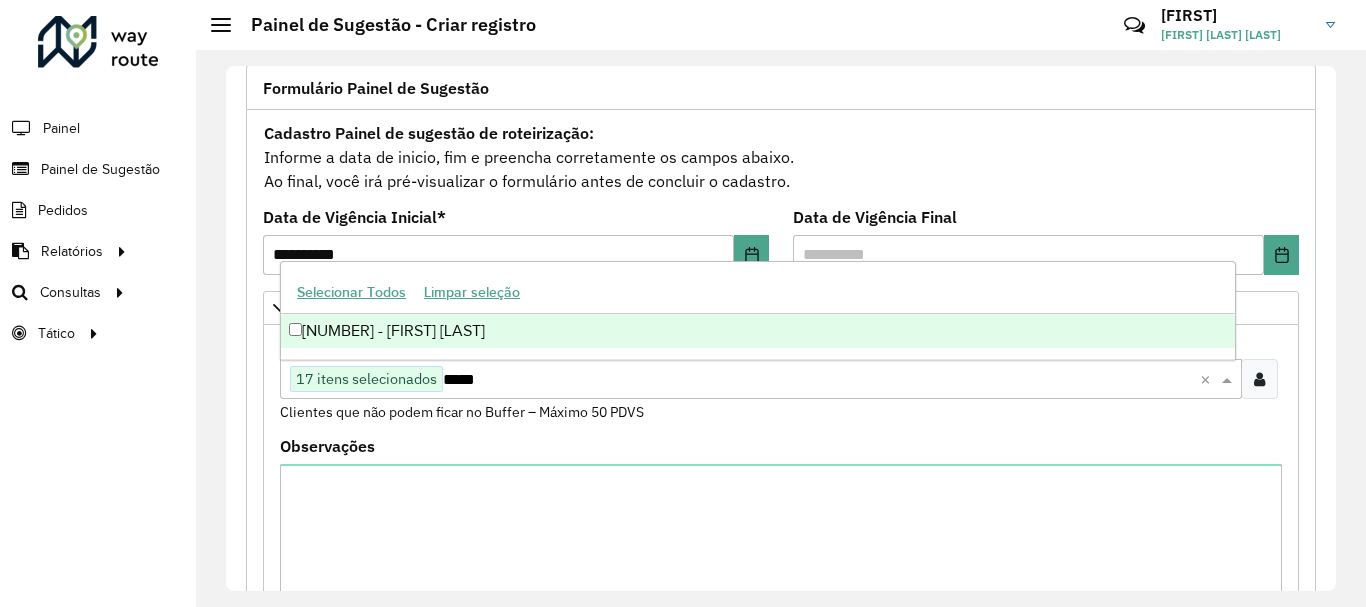 click on "[NUMBER] - [FIRST] [LAST]" at bounding box center (758, 331) 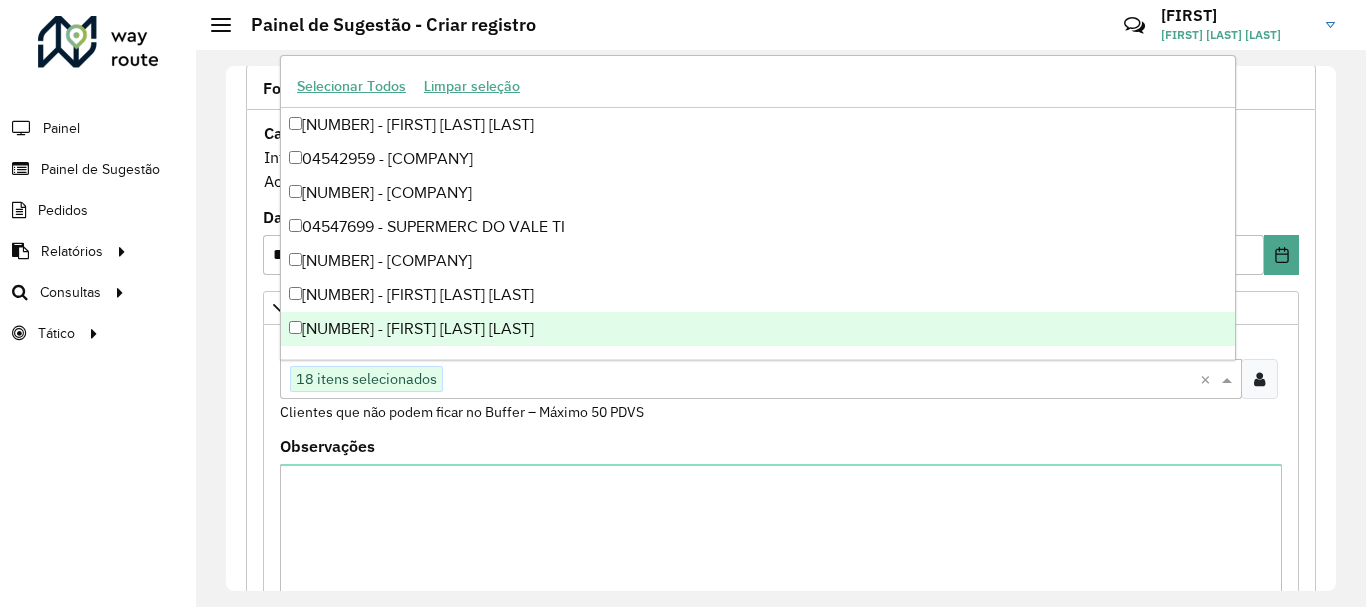 paste on "*****" 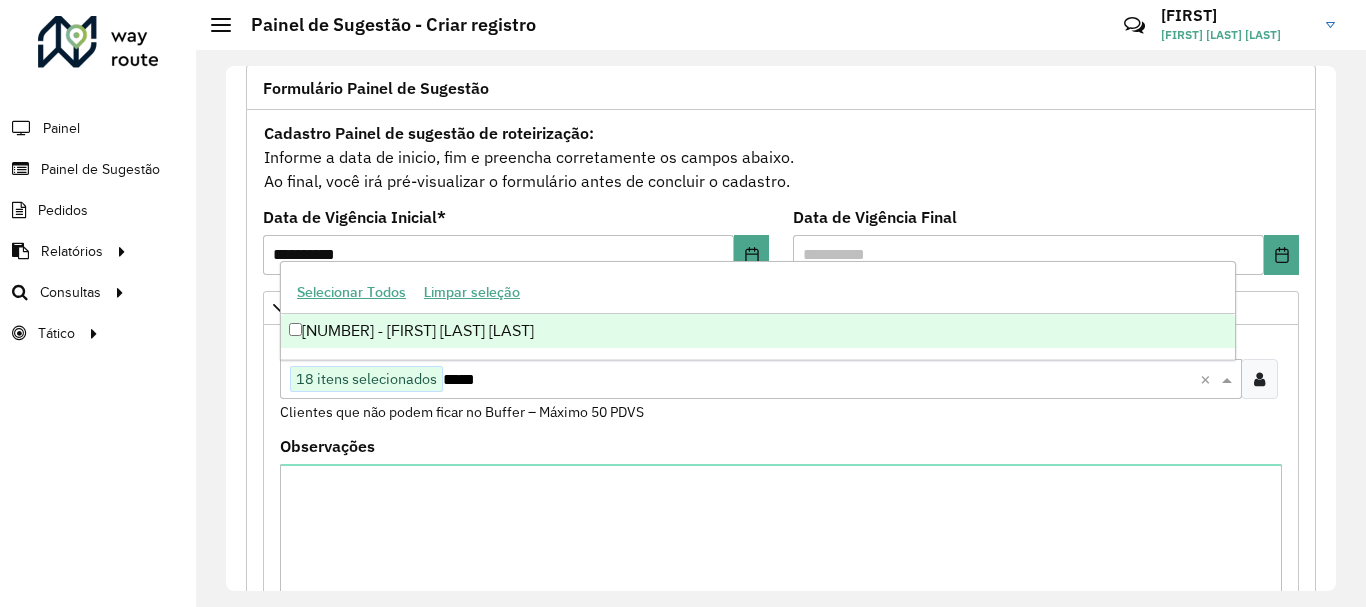 click on "[NUMBER] - [FIRST] [LAST] [LAST]" at bounding box center (758, 331) 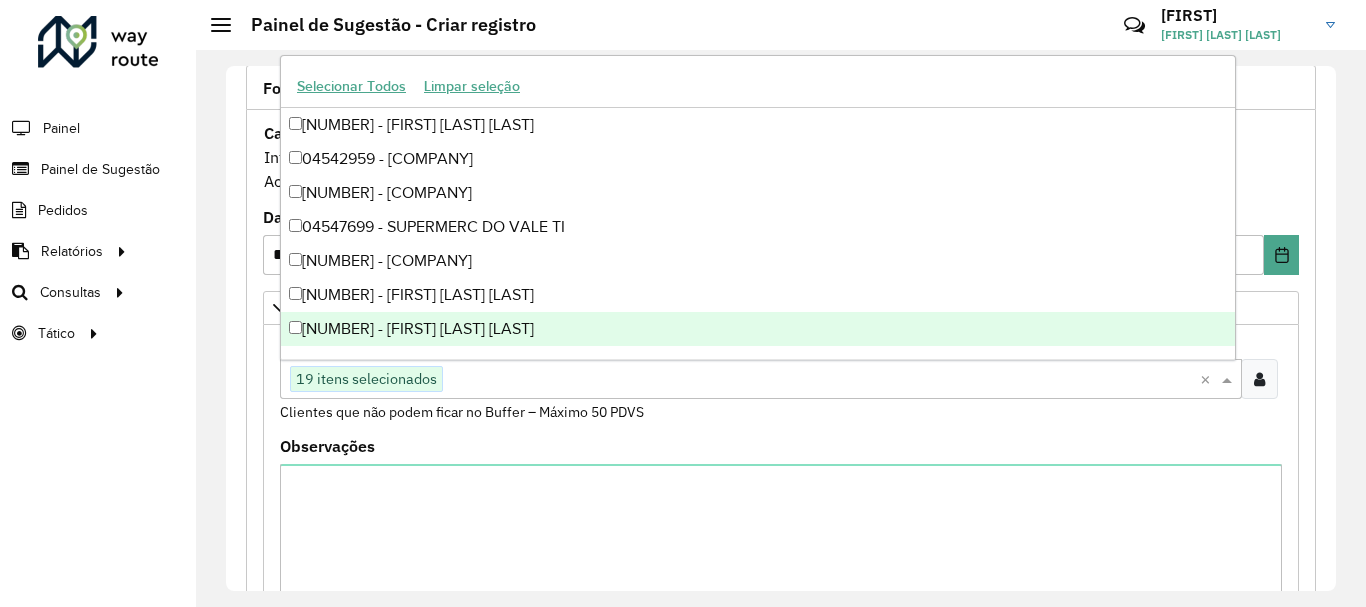 paste on "*****" 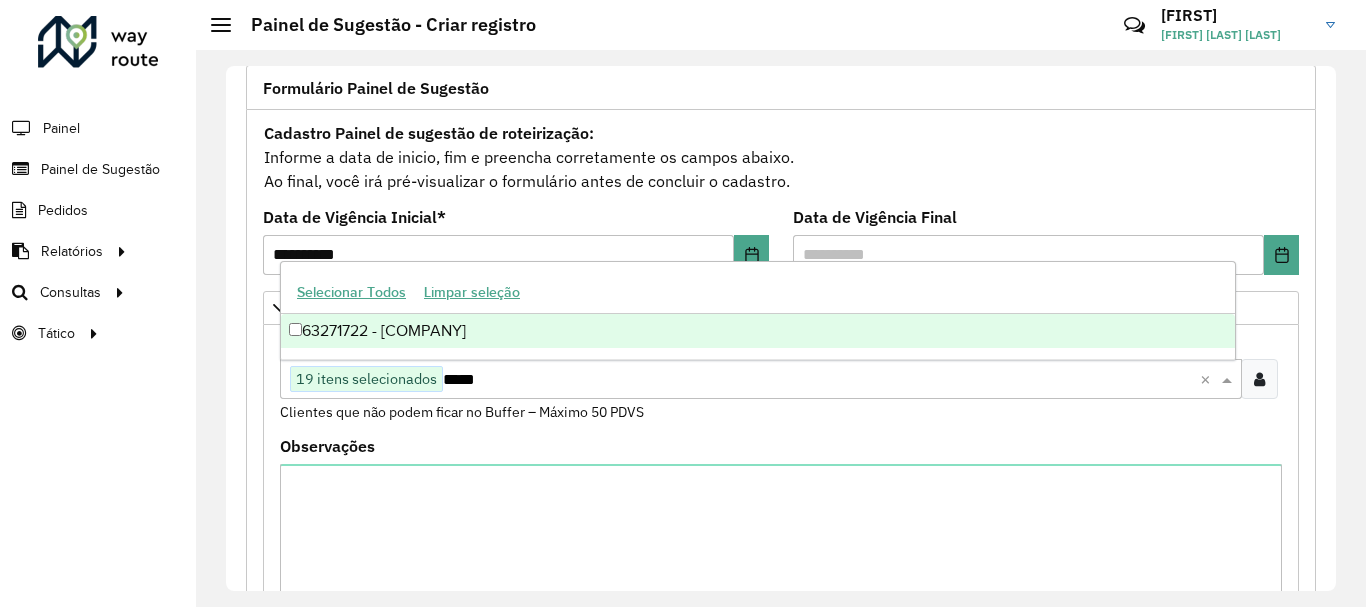 click on "63271722 - [COMPANY]" at bounding box center (758, 331) 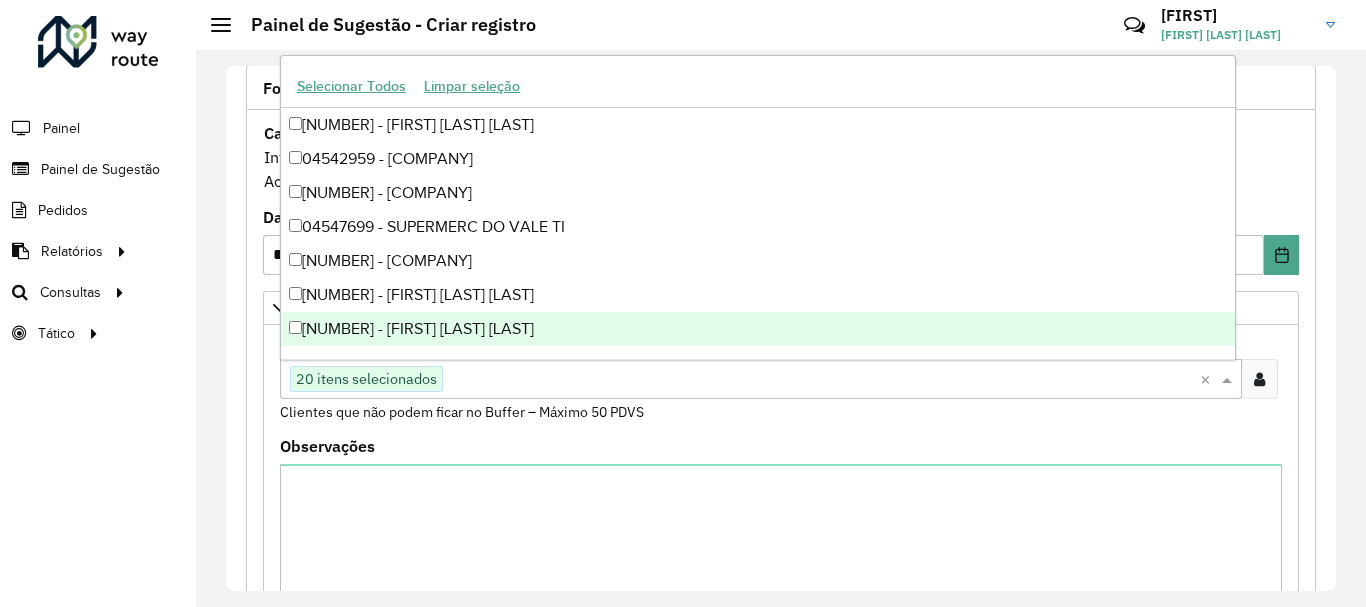 paste on "*****" 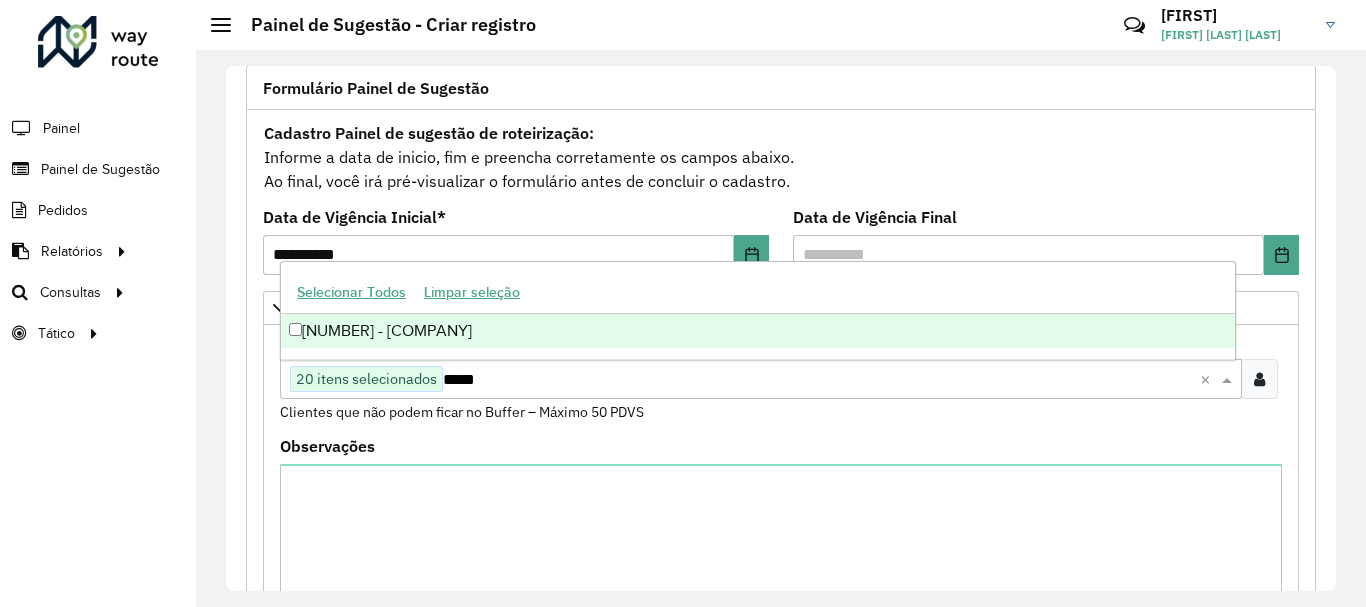 click on "[NUMBER] - [COMPANY]" at bounding box center [758, 331] 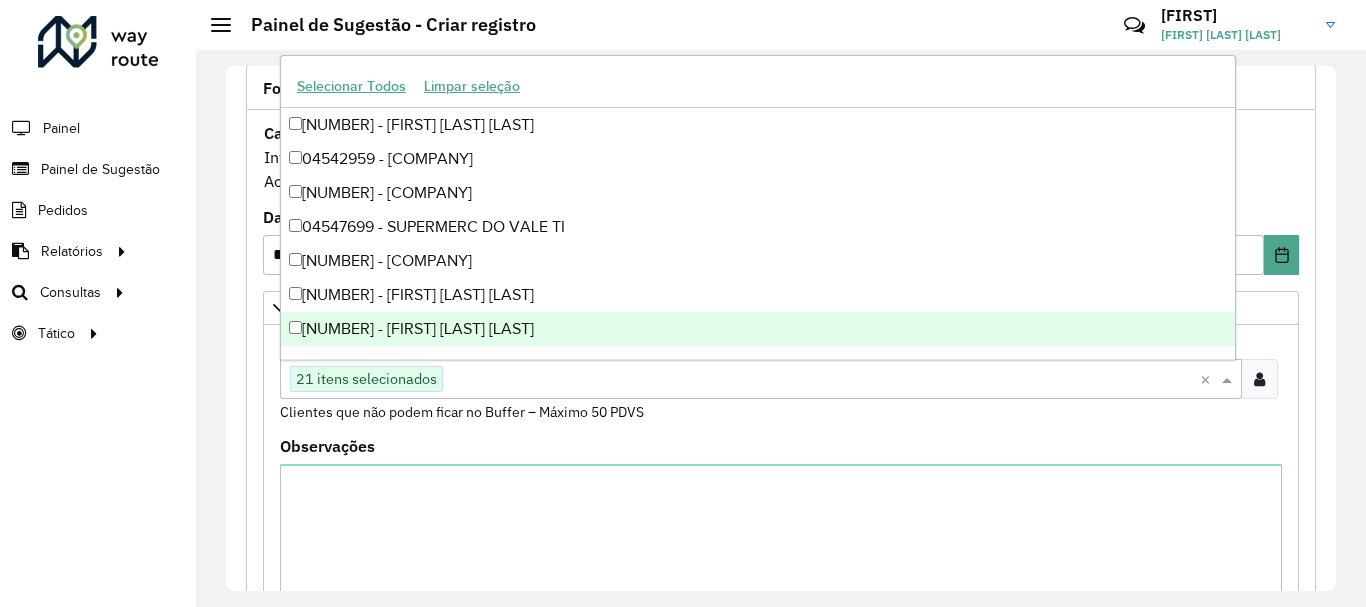 paste on "*****" 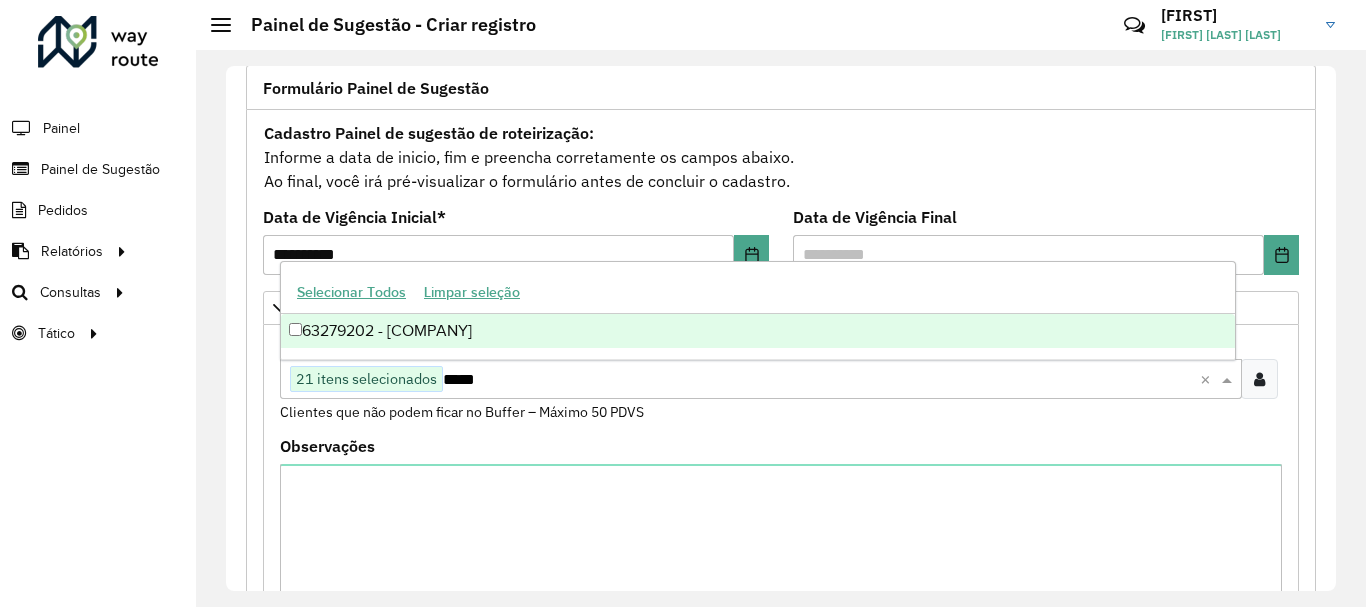 click on "63279202 - [COMPANY]" at bounding box center (758, 331) 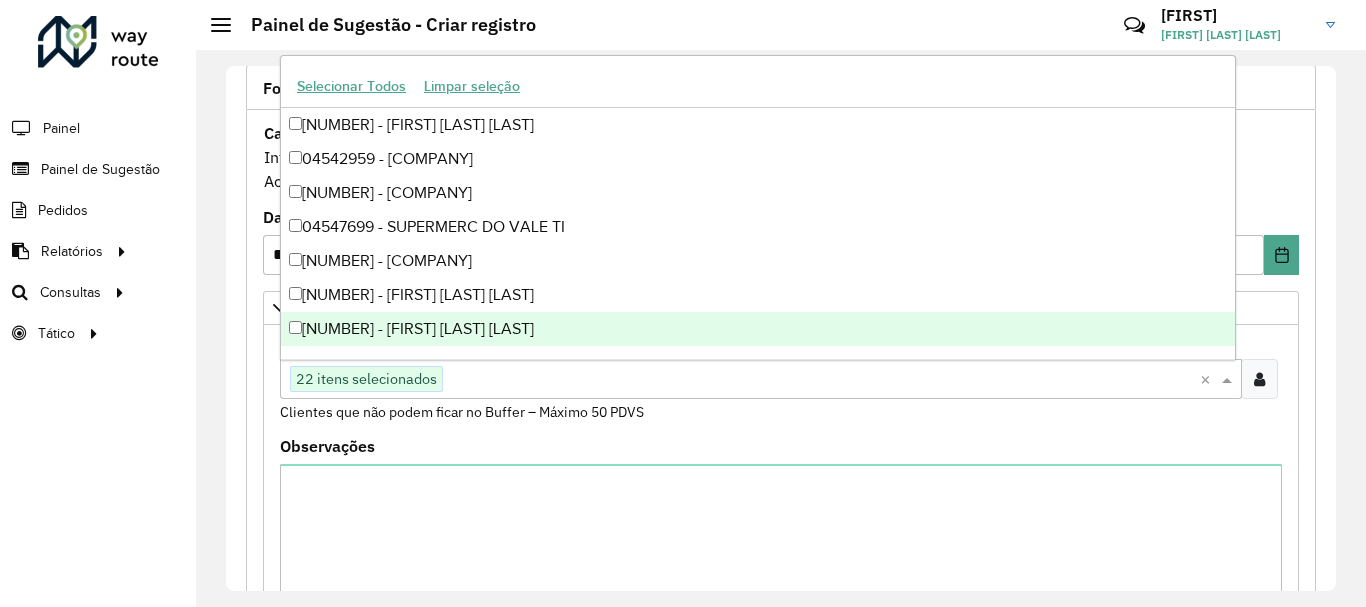 paste on "*****" 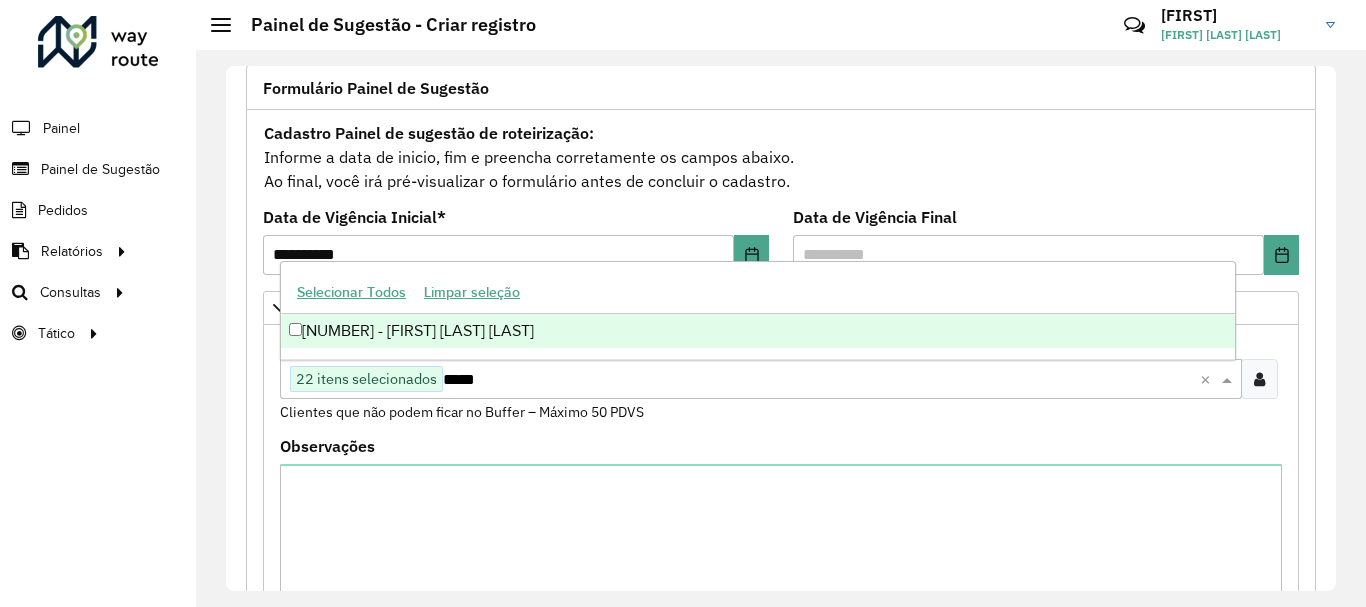 click on "[NUMBER] - [FIRST] [LAST] [LAST]" at bounding box center (758, 331) 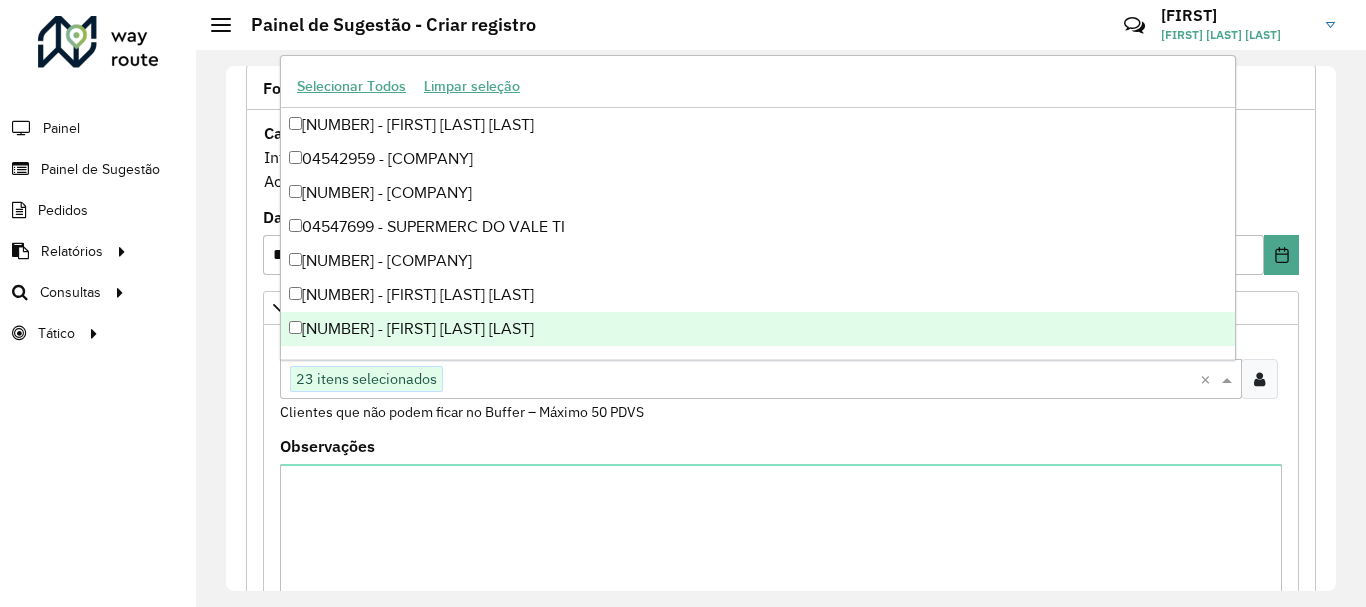 paste on "*****" 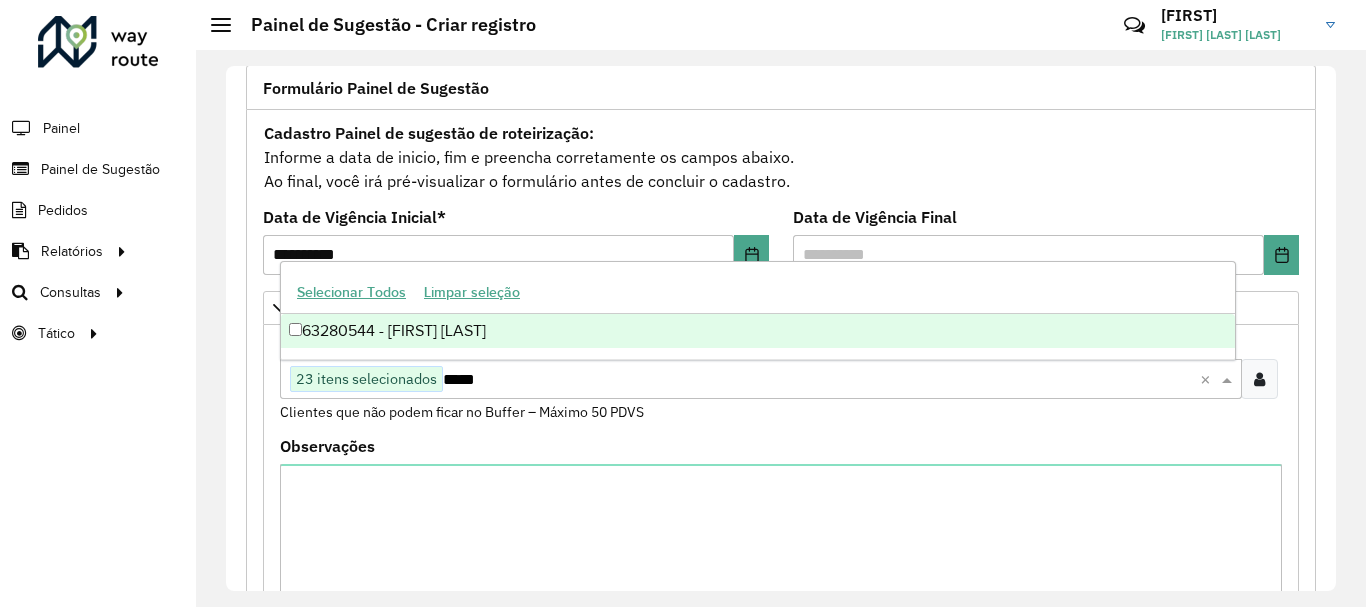 click on "63280544 - [FIRST] [LAST]" at bounding box center (758, 331) 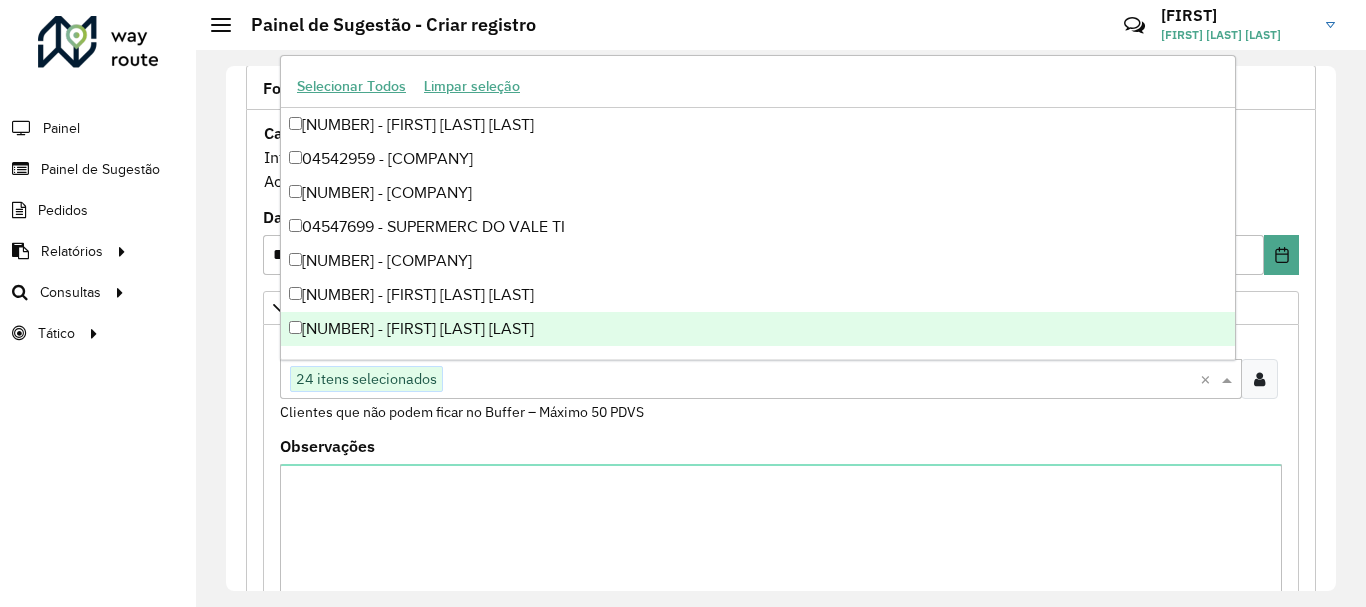 paste on "*****" 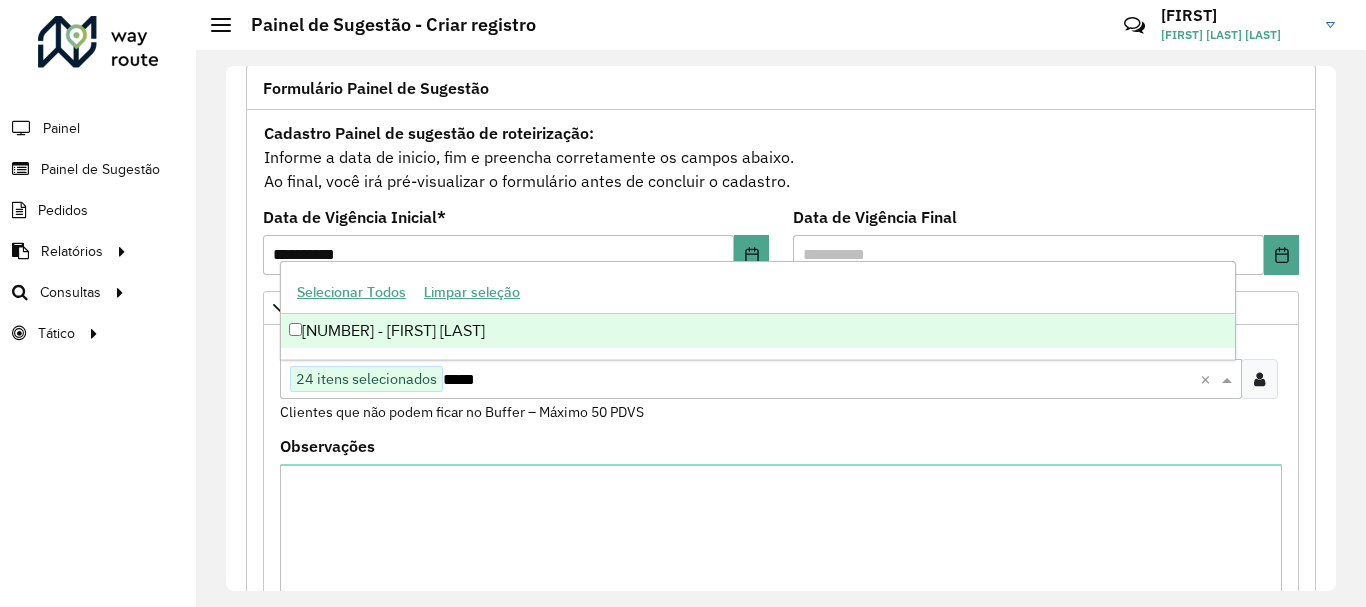 click on "[NUMBER] - [FIRST] [LAST]" at bounding box center (758, 331) 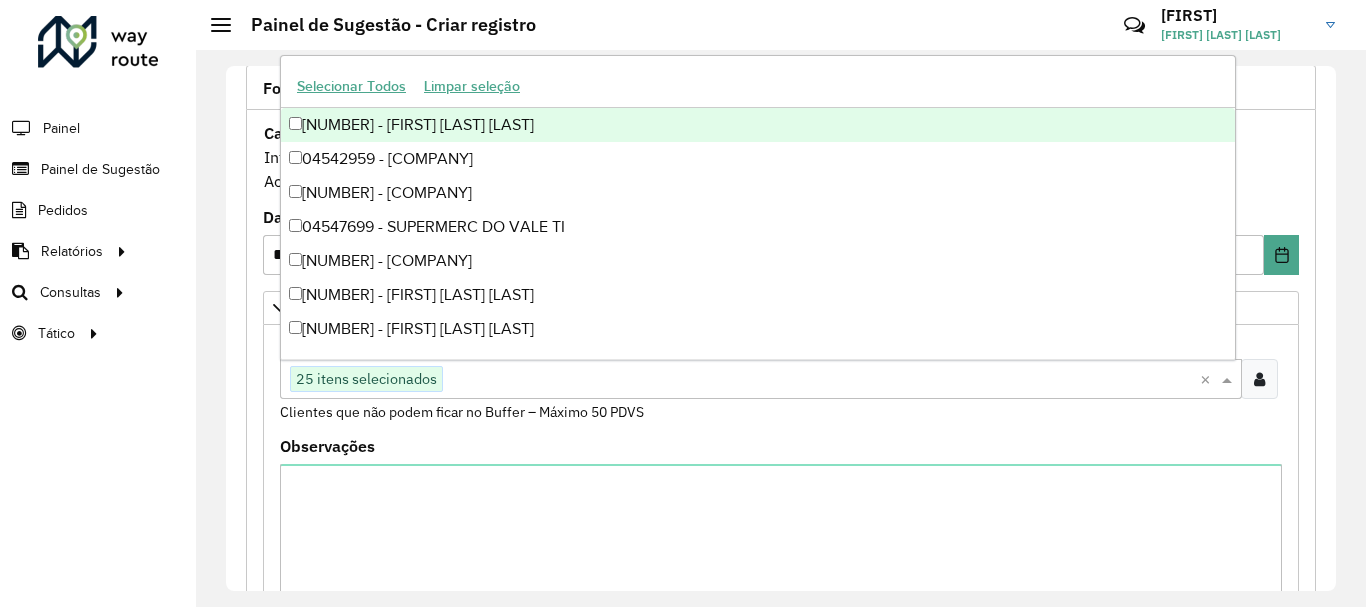 paste on "*****" 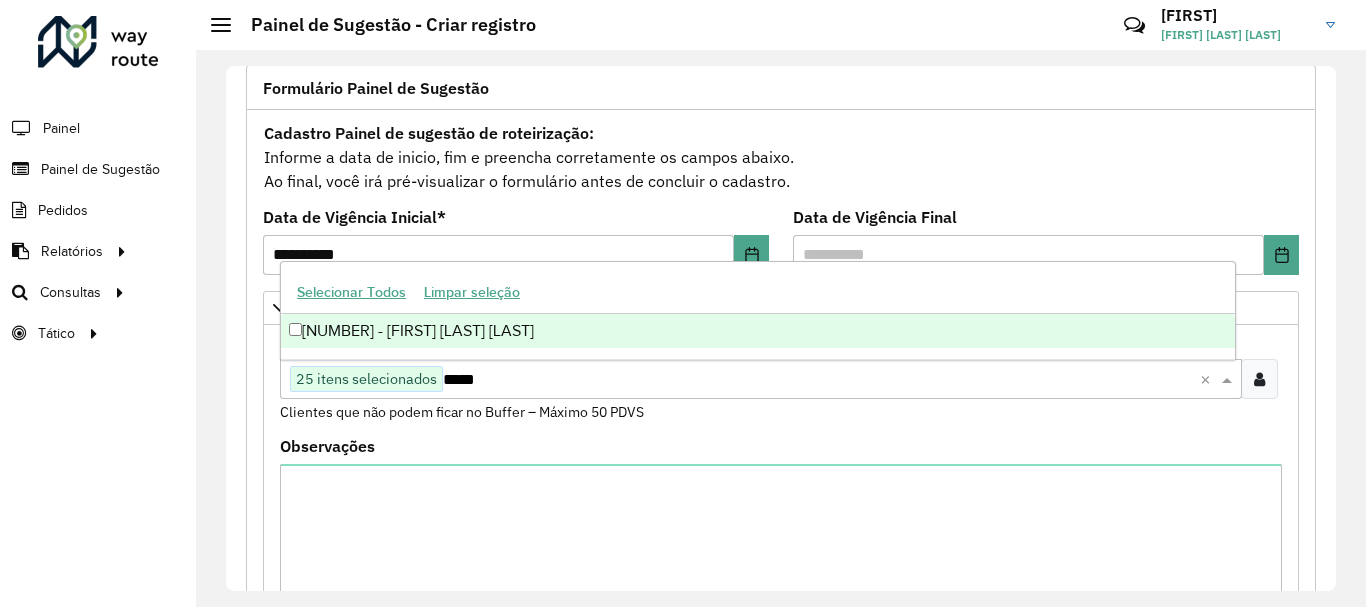 click on "[NUMBER] - [FIRST] [LAST] [LAST]" at bounding box center [758, 331] 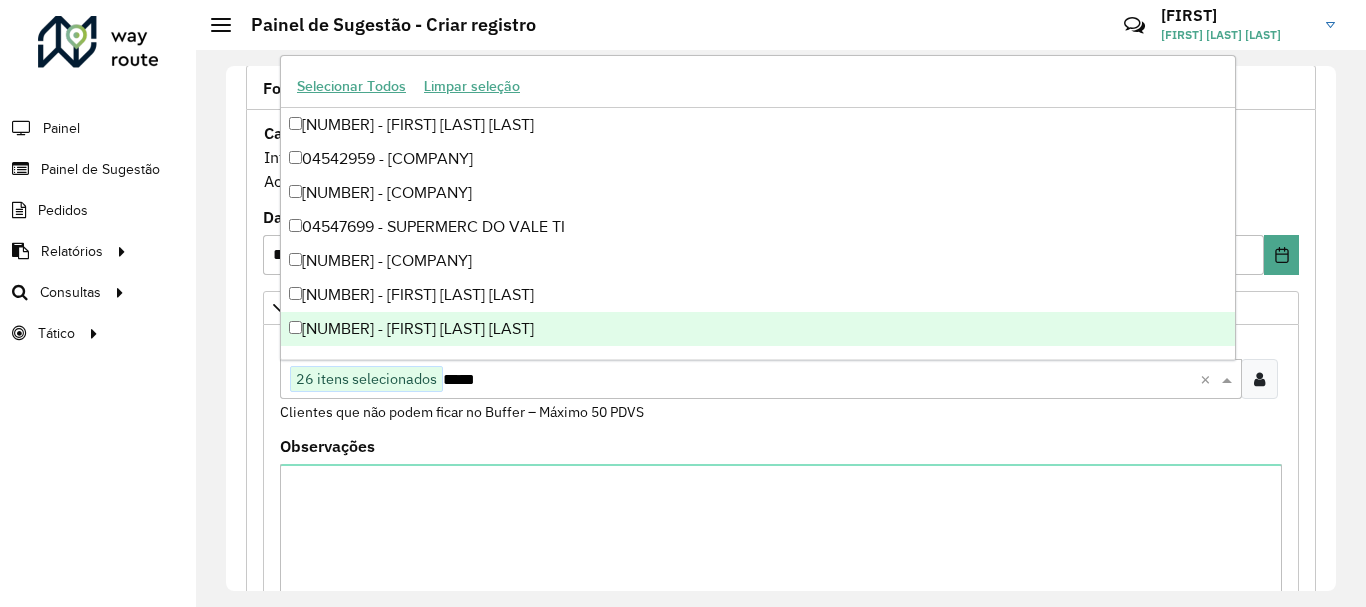 click on "[NUMBER] - [FIRST] [LAST] [LAST]" at bounding box center (758, 329) 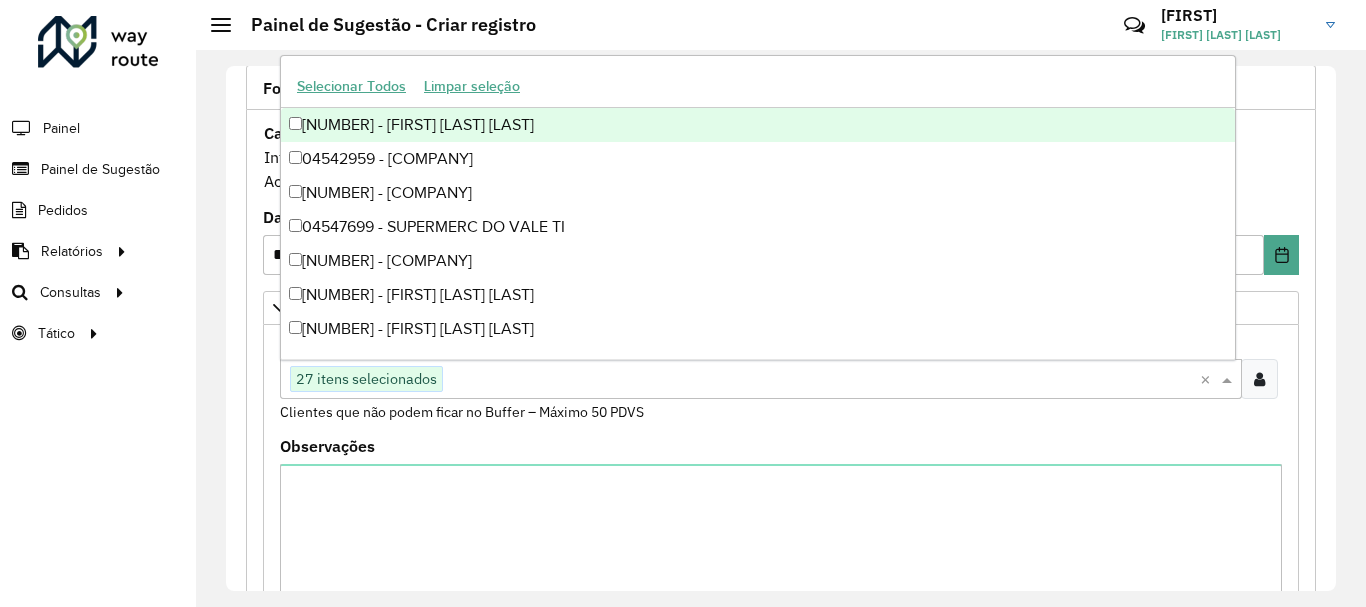 paste on "*****" 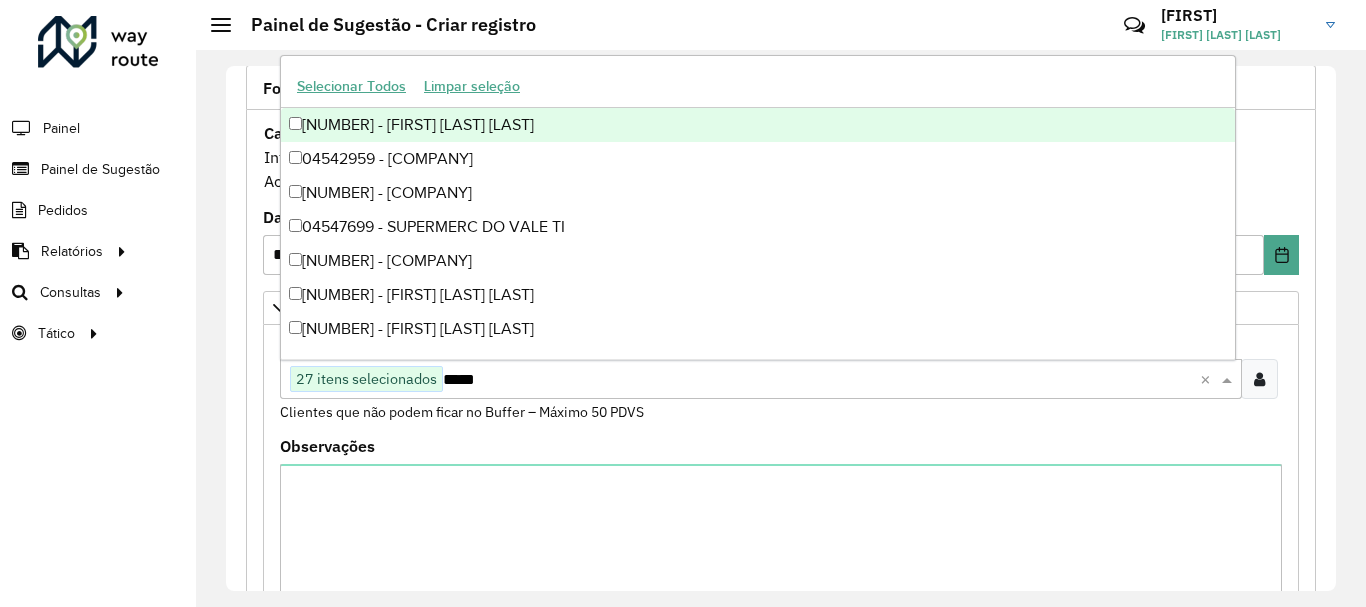 type on "*****" 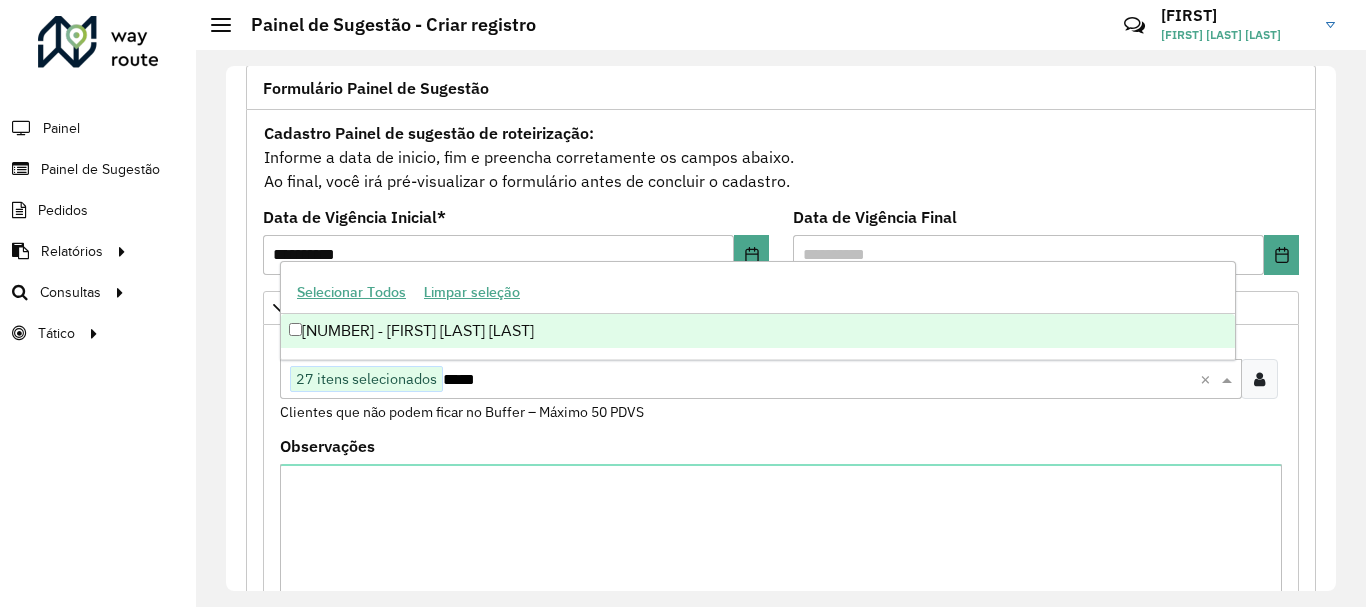 click on "Cadastro Painel de sugestão de roteirização:" at bounding box center [429, 133] 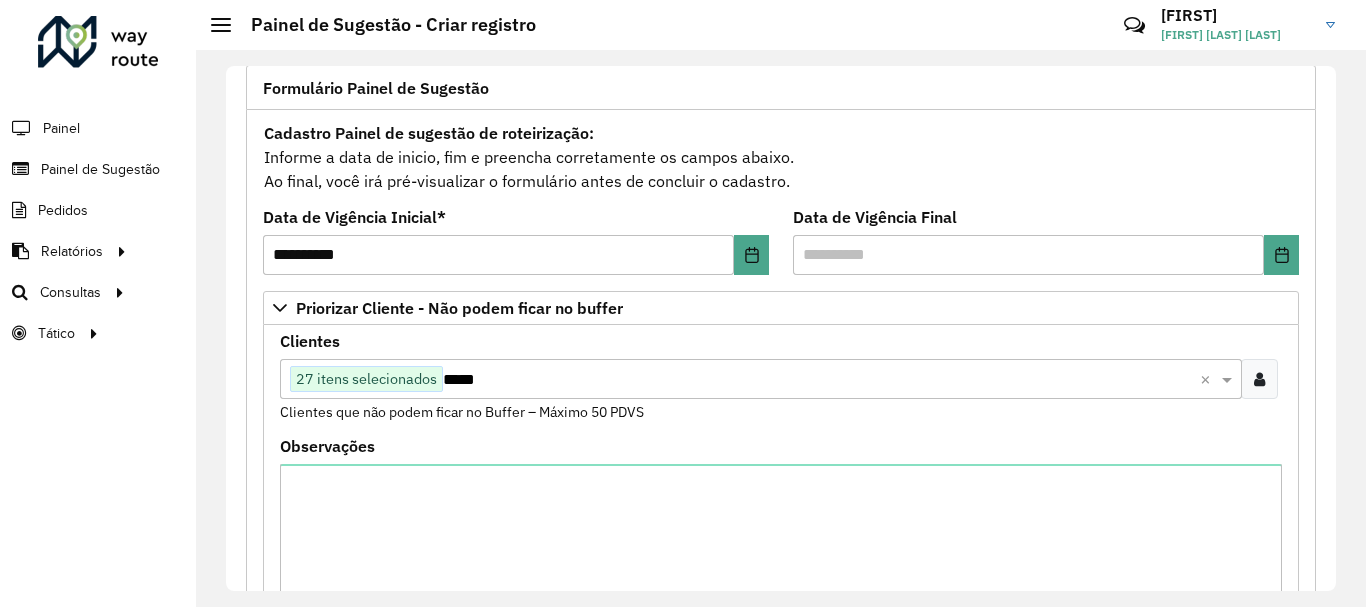 click on "*****" at bounding box center [821, 380] 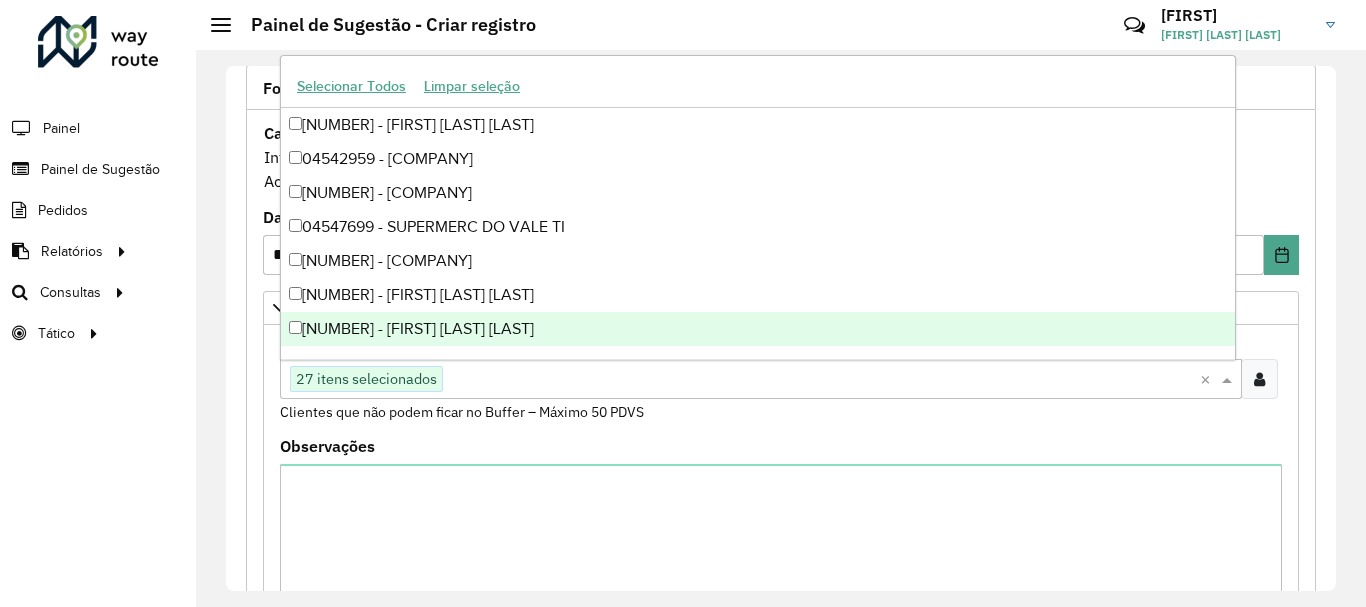 paste on "*****" 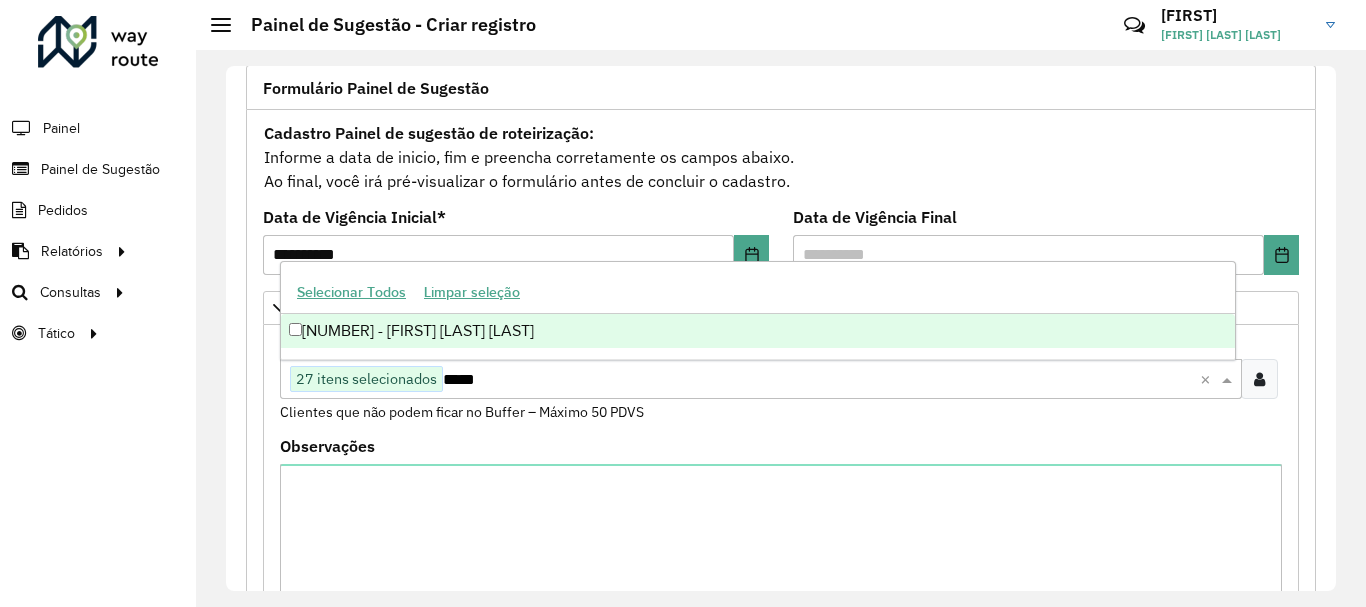 click on "[NUMBER] - [FIRST] [LAST] [LAST]" at bounding box center [758, 331] 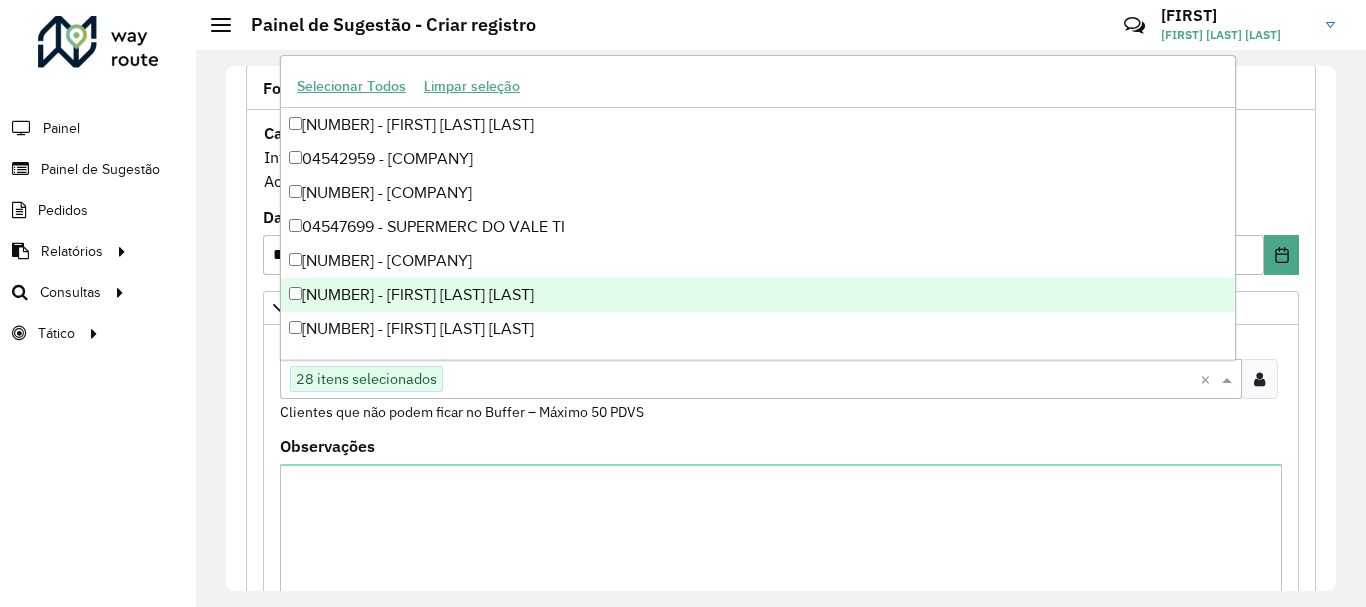 paste on "****" 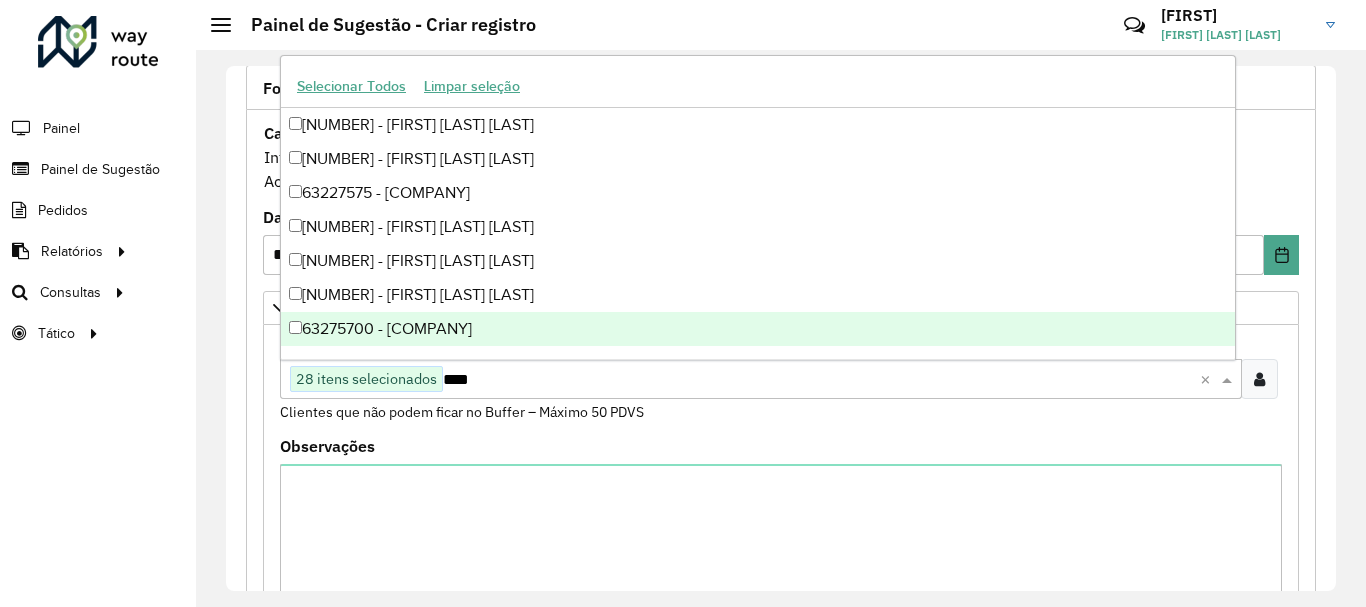 type on "*****" 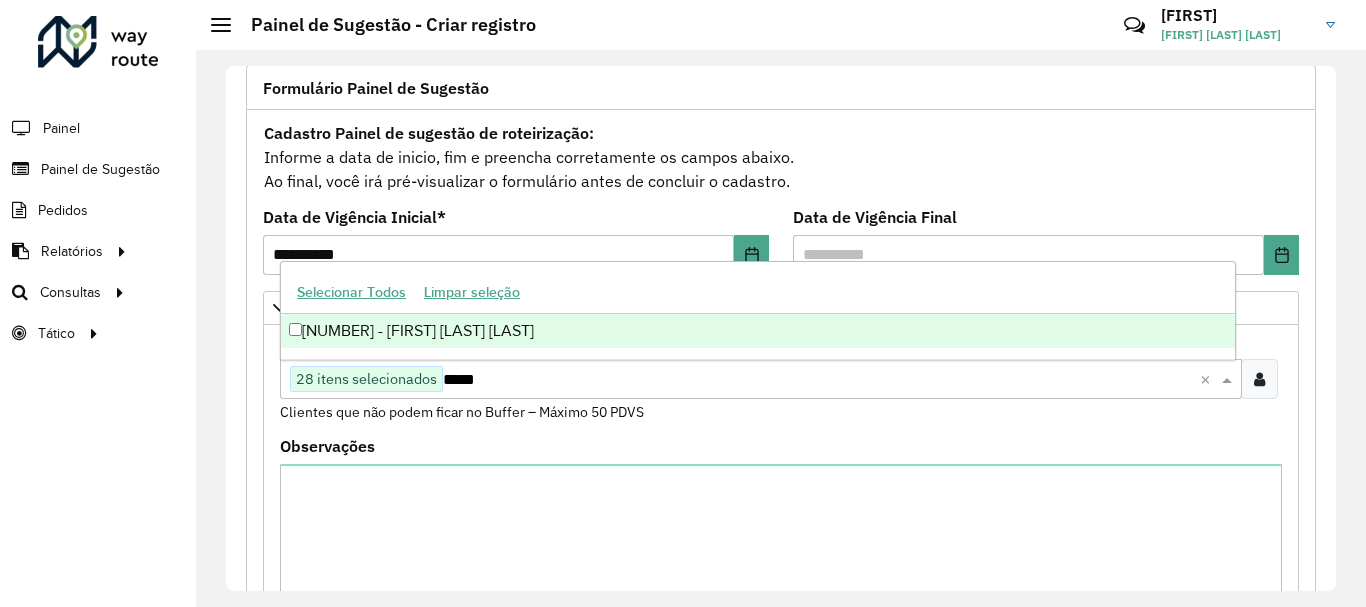 click on "[NUMBER] - [FIRST] [LAST] [LAST]" at bounding box center (758, 331) 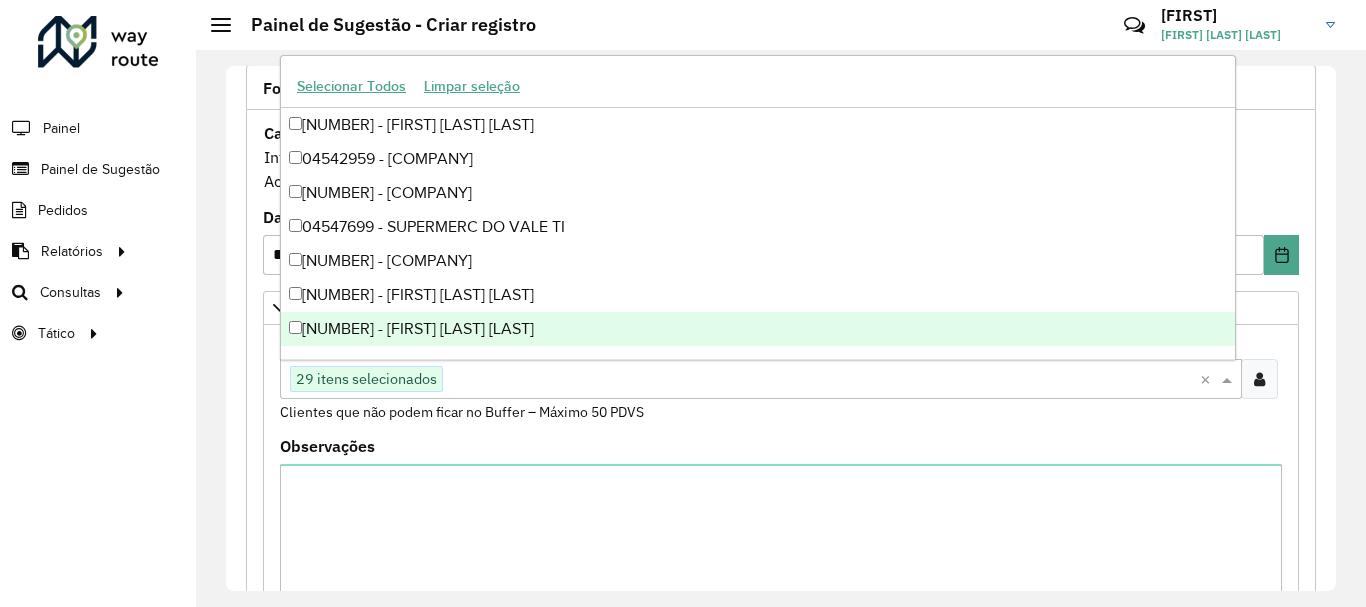 paste on "*****" 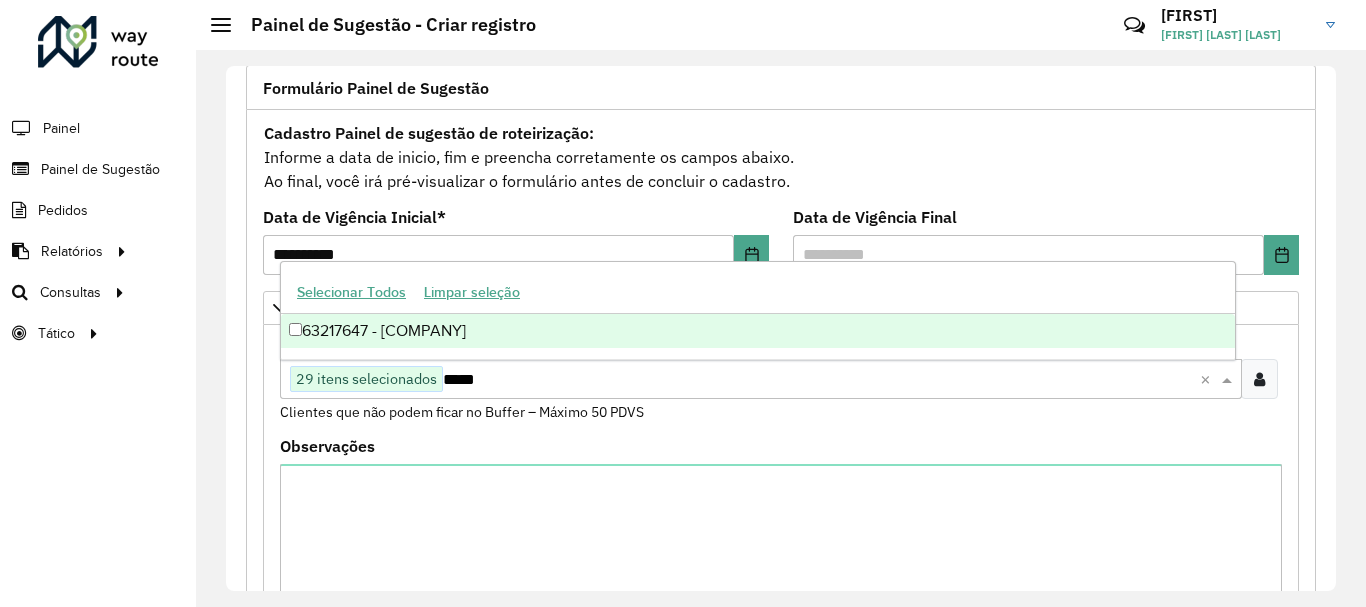 click on "63217647 - [COMPANY]" at bounding box center (758, 331) 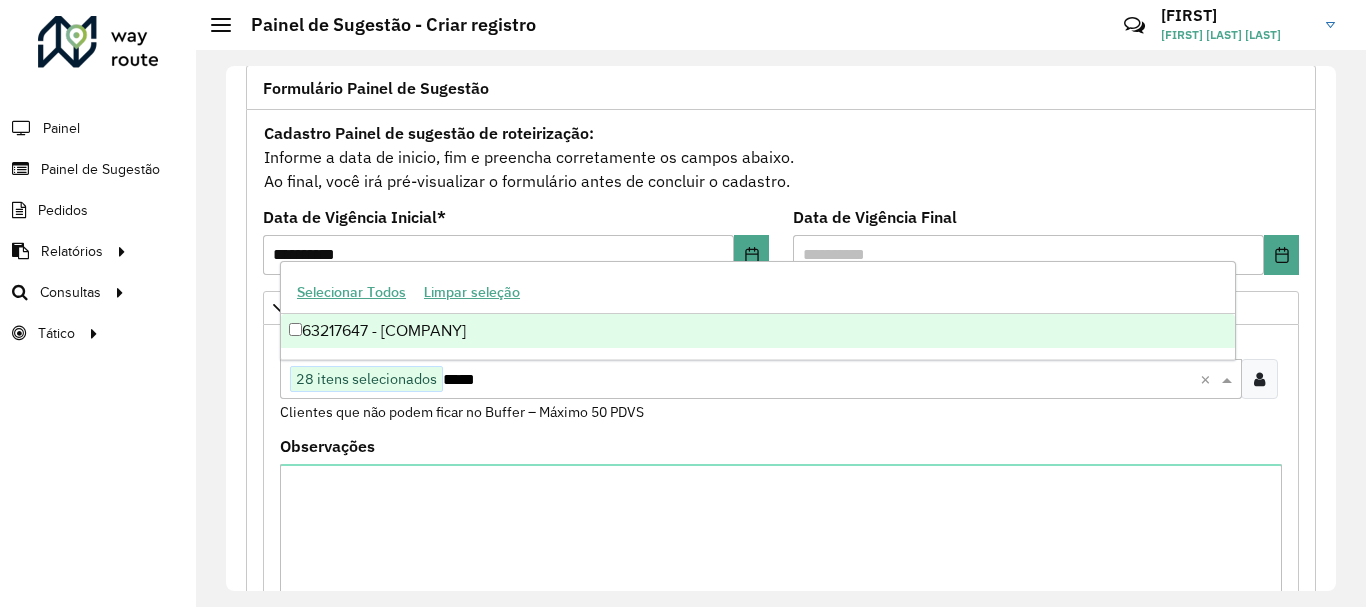 click on "63217647 - [COMPANY]" at bounding box center [758, 331] 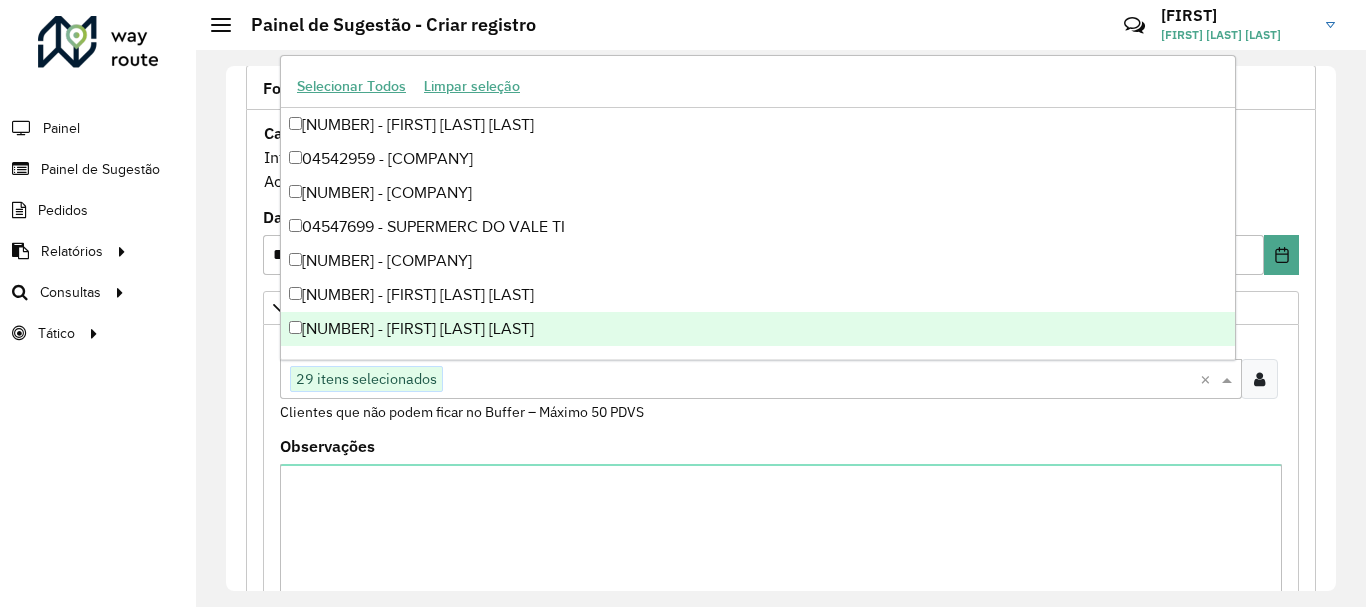 paste on "*****" 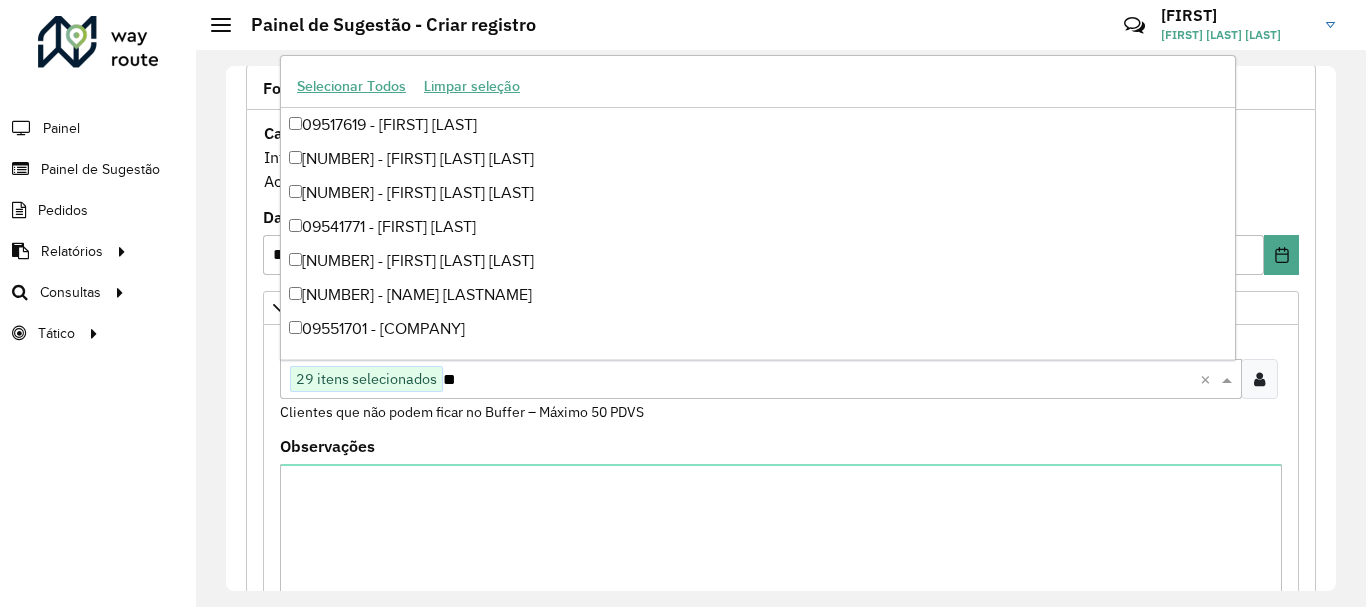type on "*" 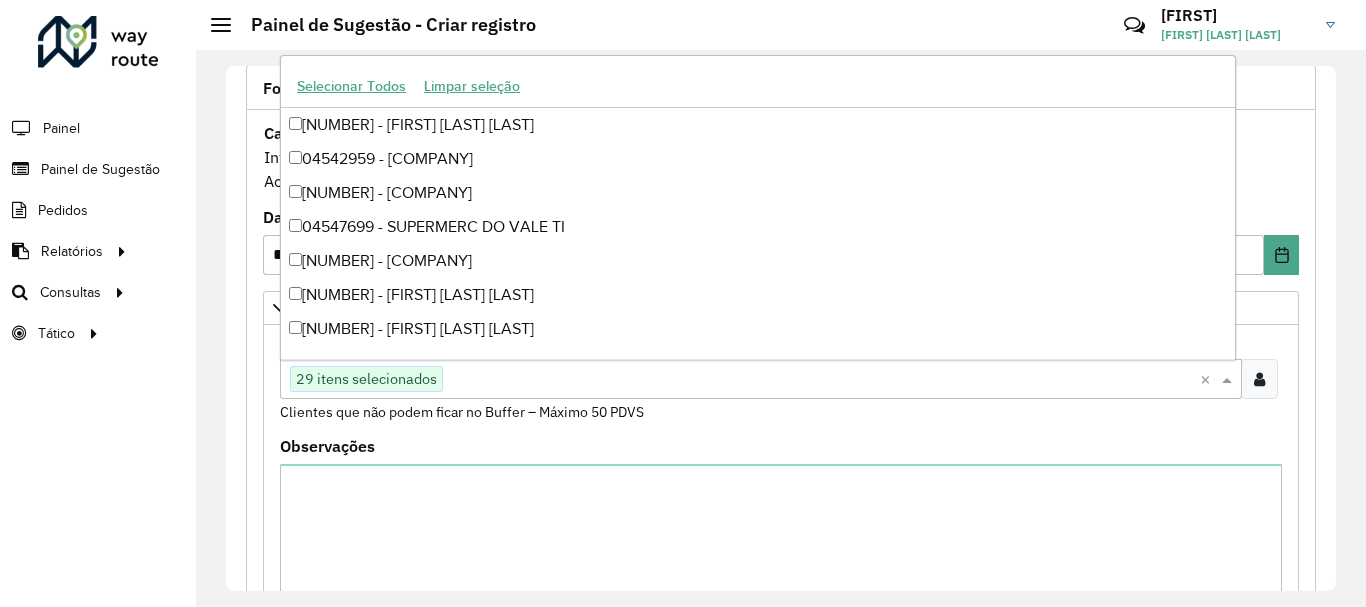 paste on "*****" 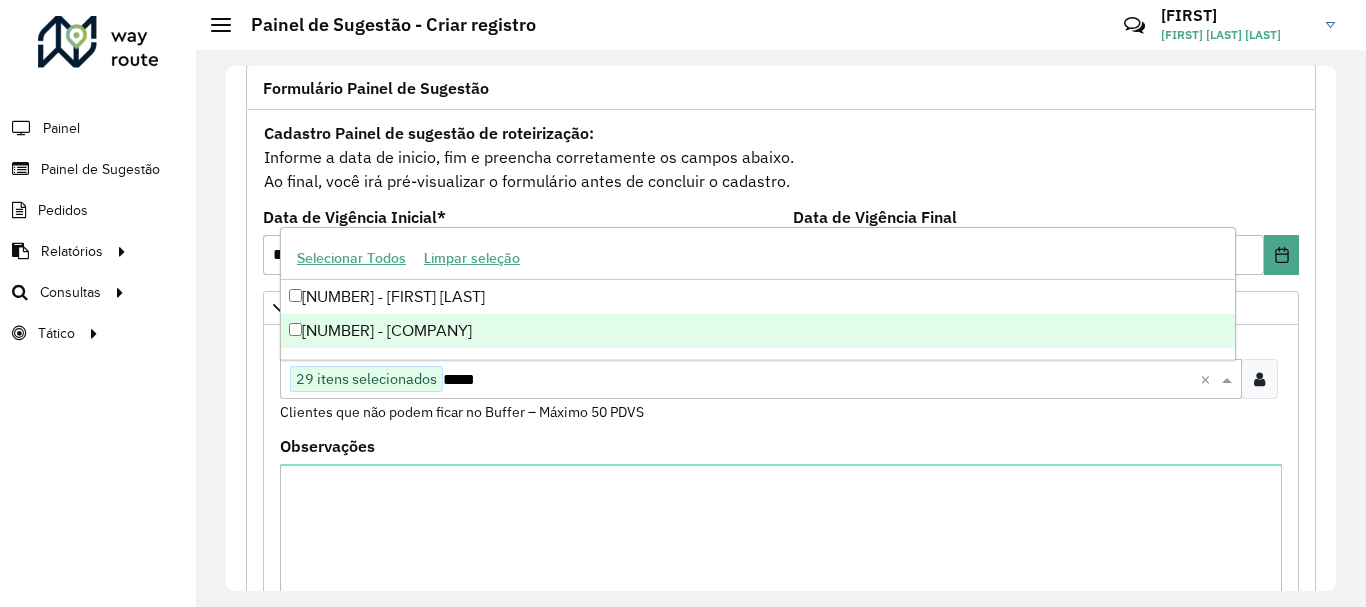 click on "[NUMBER] - [COMPANY]" at bounding box center (758, 331) 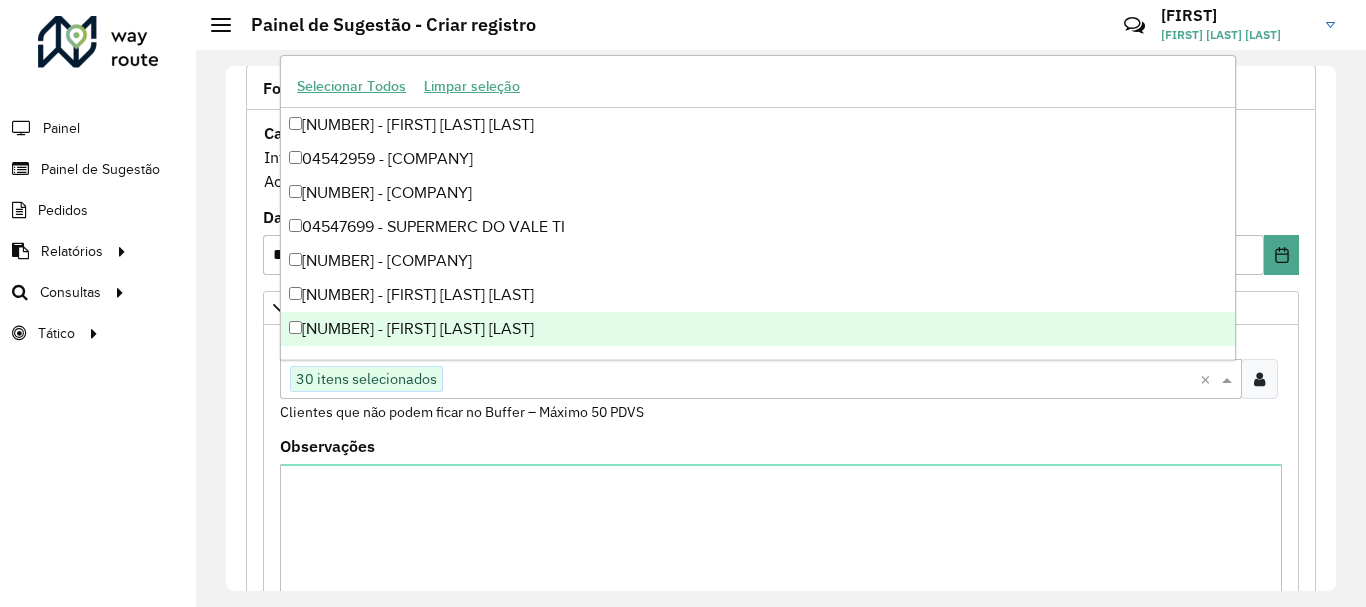 paste on "*****" 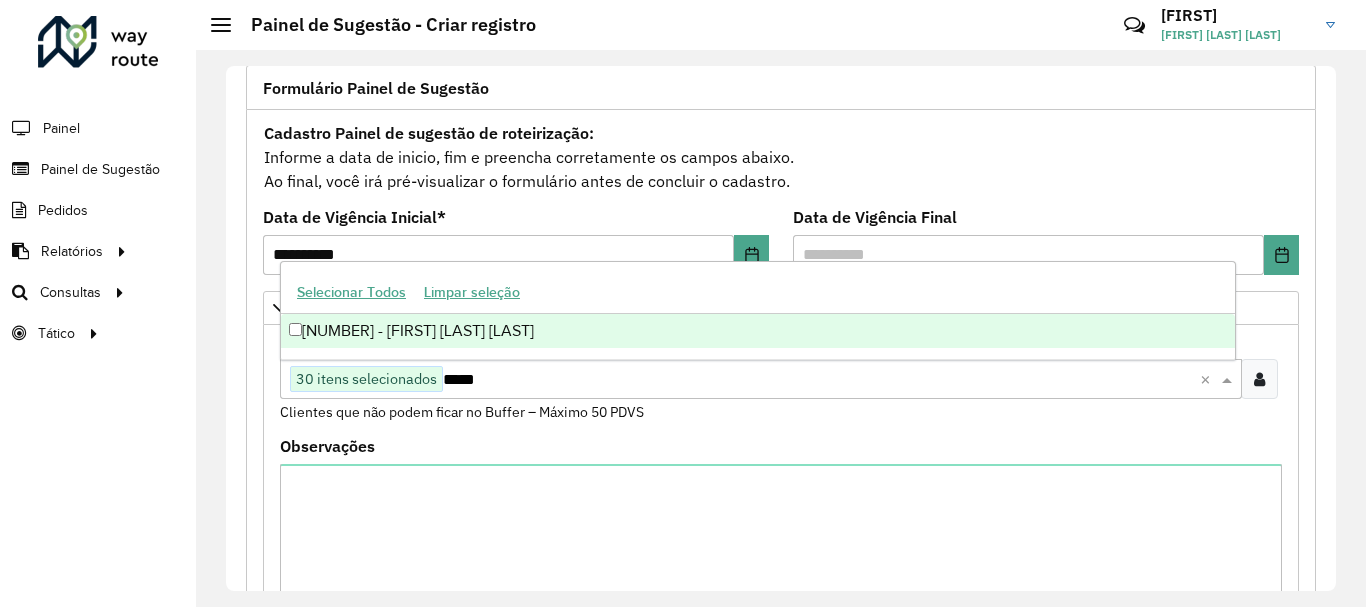 click on "[NUMBER] - [FIRST] [LAST] [LAST]" at bounding box center [758, 331] 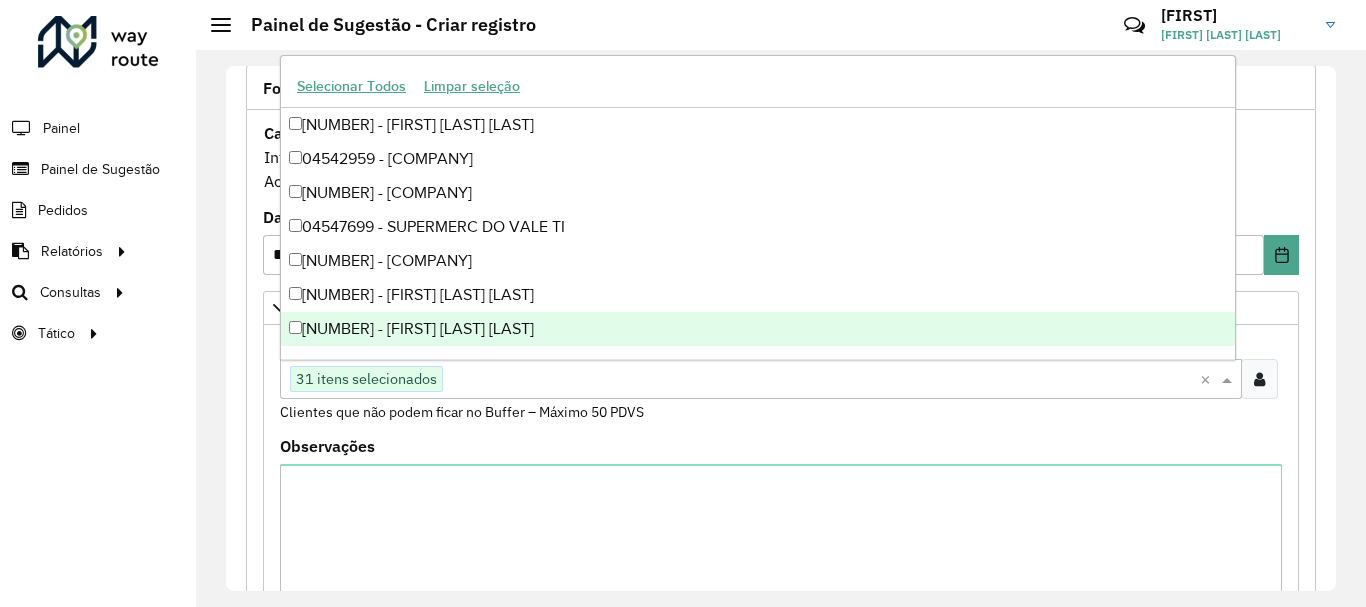 paste on "*****" 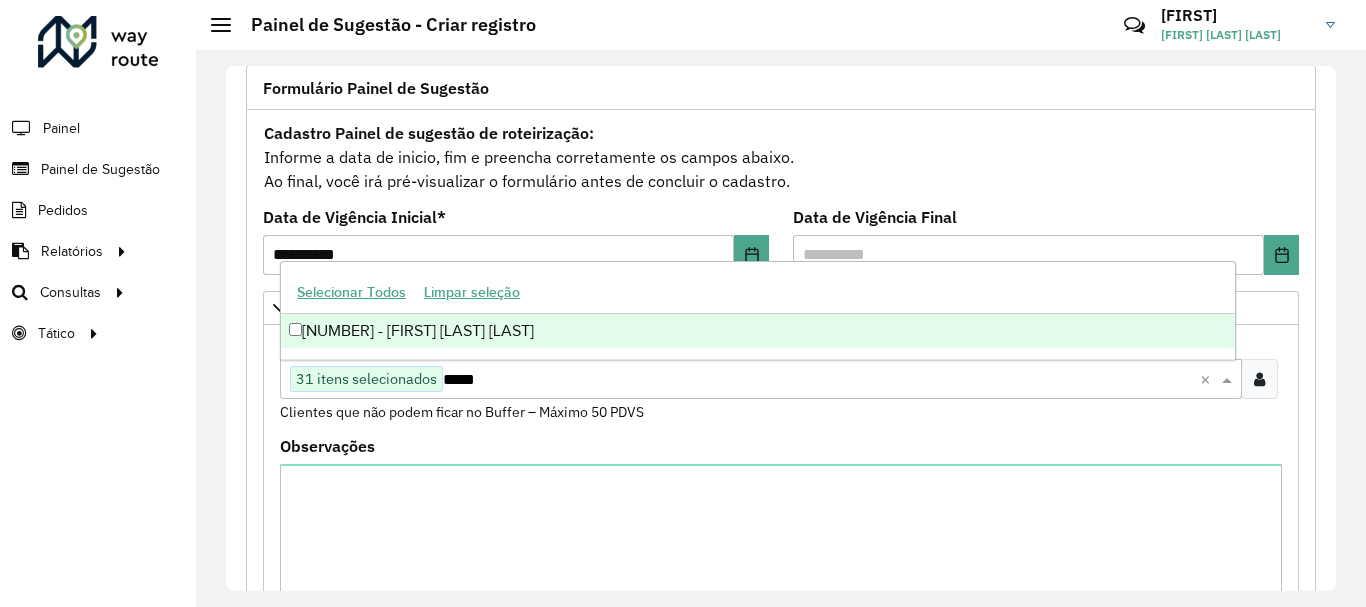 click on "[NUMBER] - [FIRST] [LAST] [LAST]" at bounding box center (758, 331) 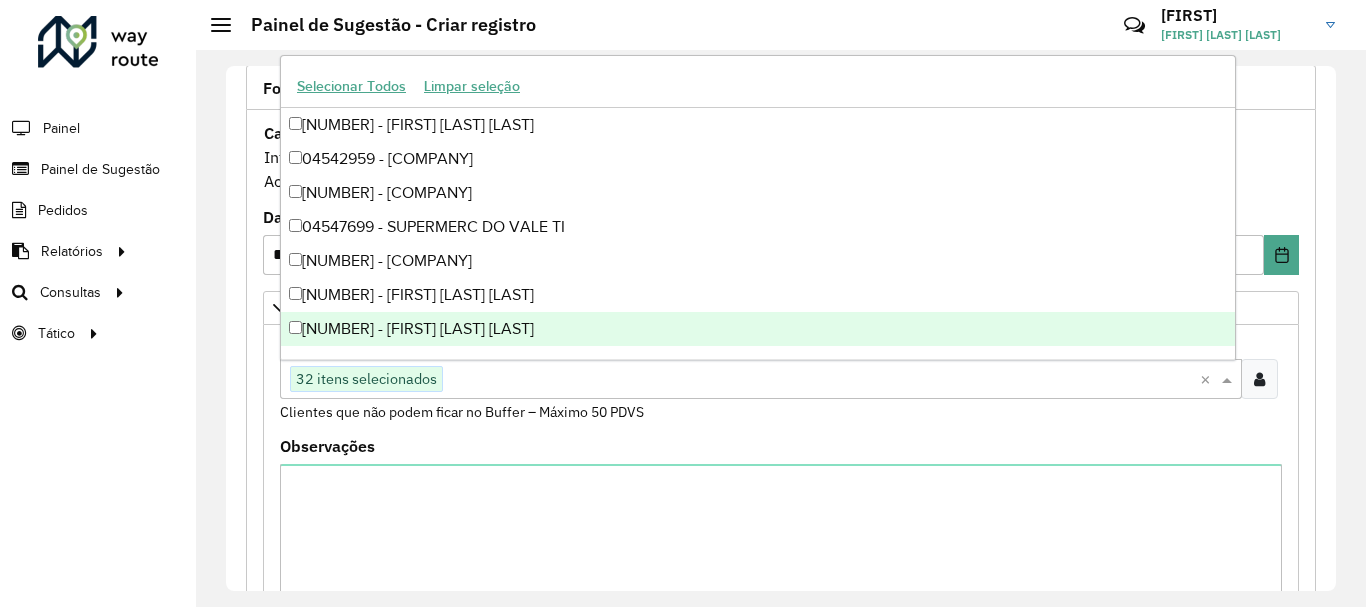 paste on "*****" 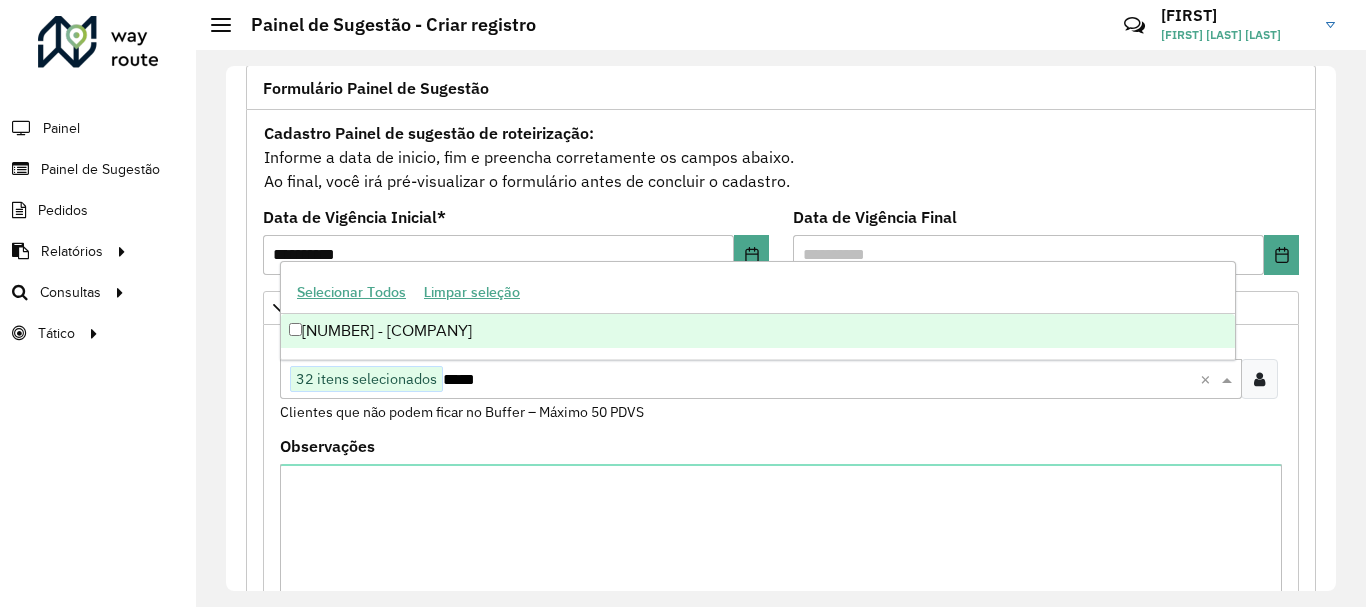 click on "[NUMBER] - [COMPANY]" at bounding box center (758, 331) 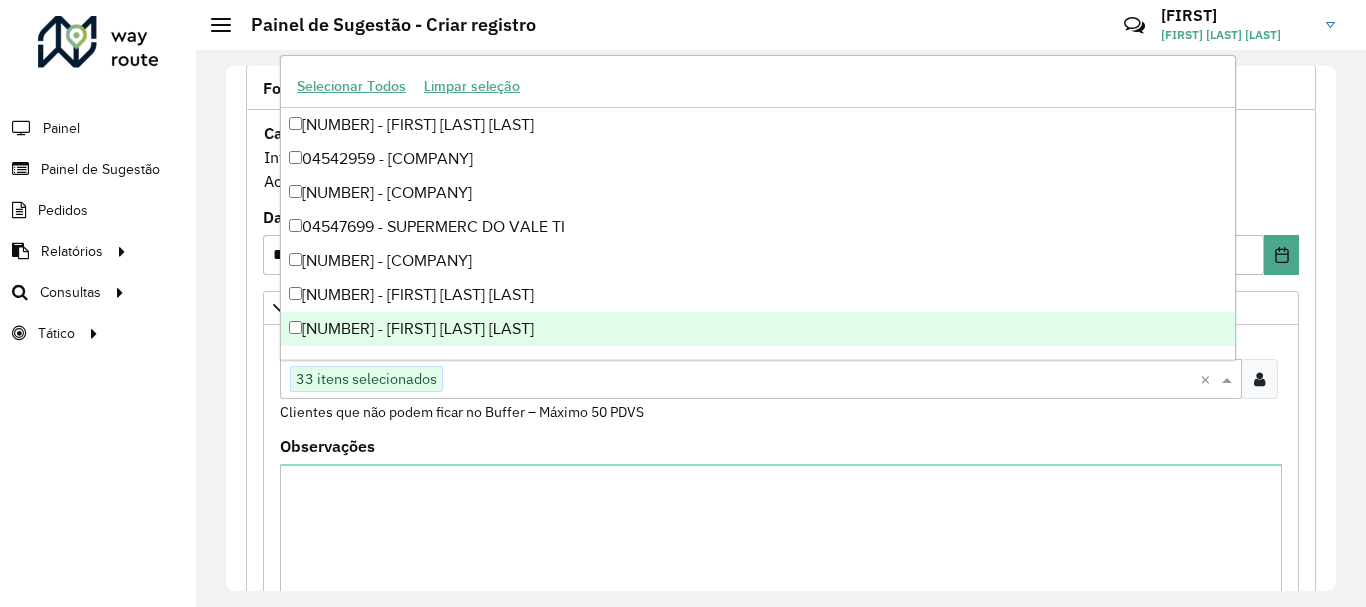 paste on "*****" 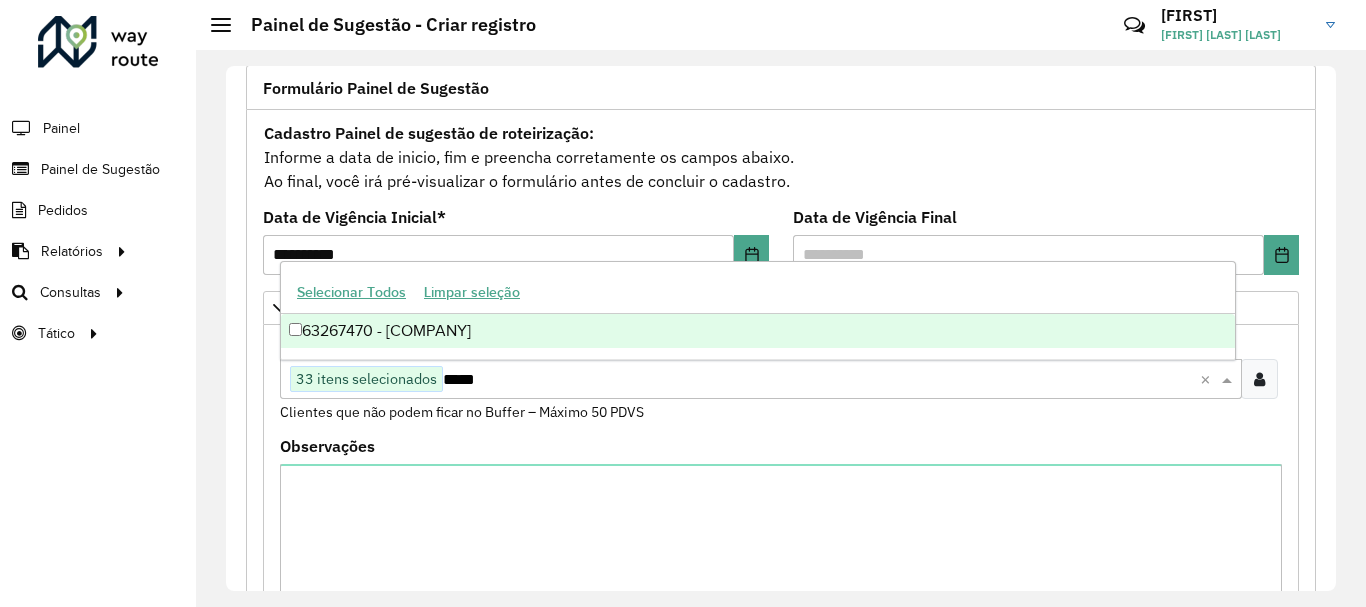 click on "63267470 - [COMPANY]" at bounding box center [758, 331] 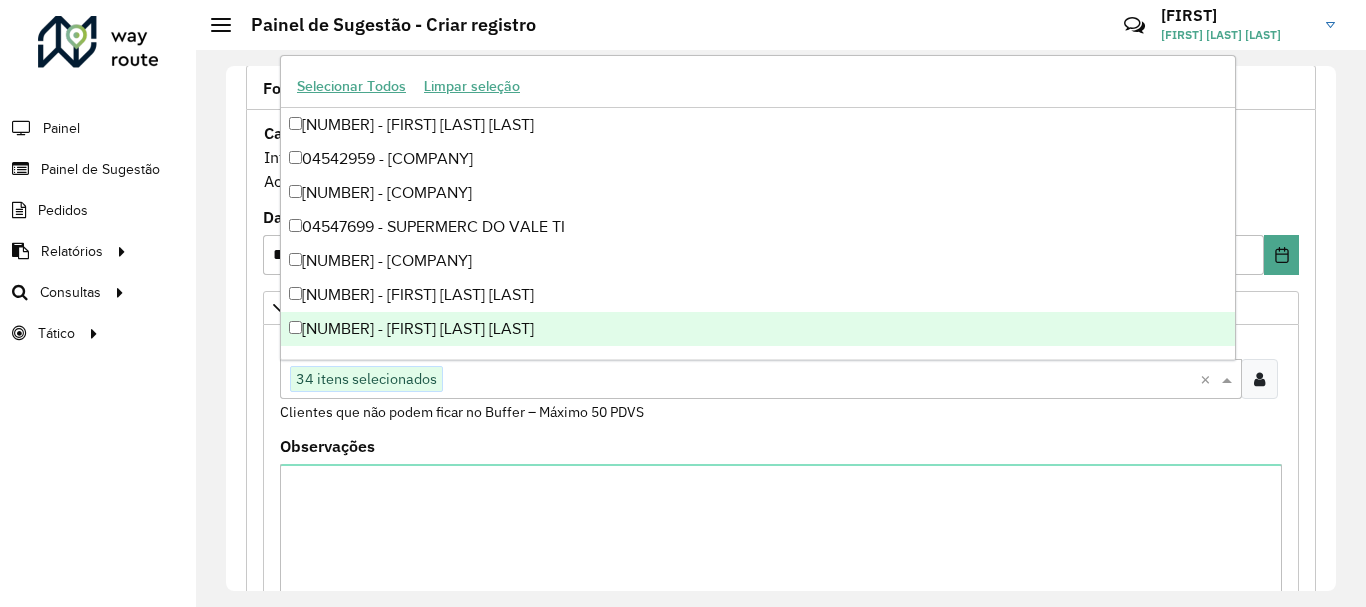 paste on "*****" 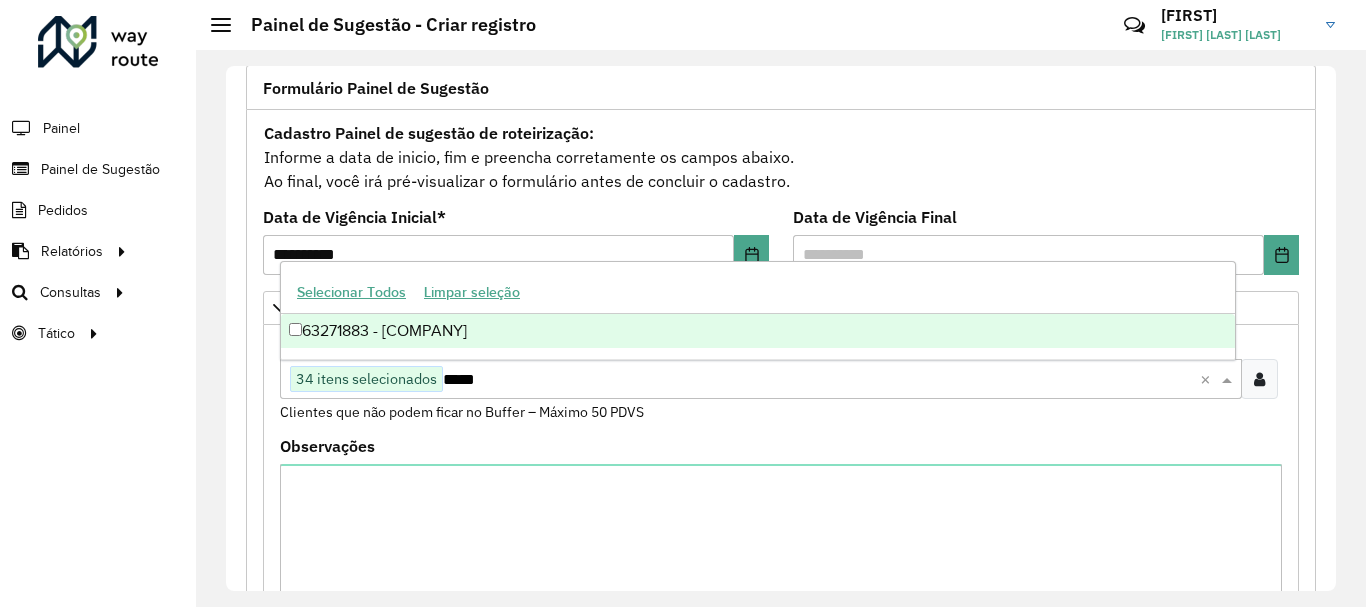 click on "63271883 - [COMPANY]" at bounding box center [758, 331] 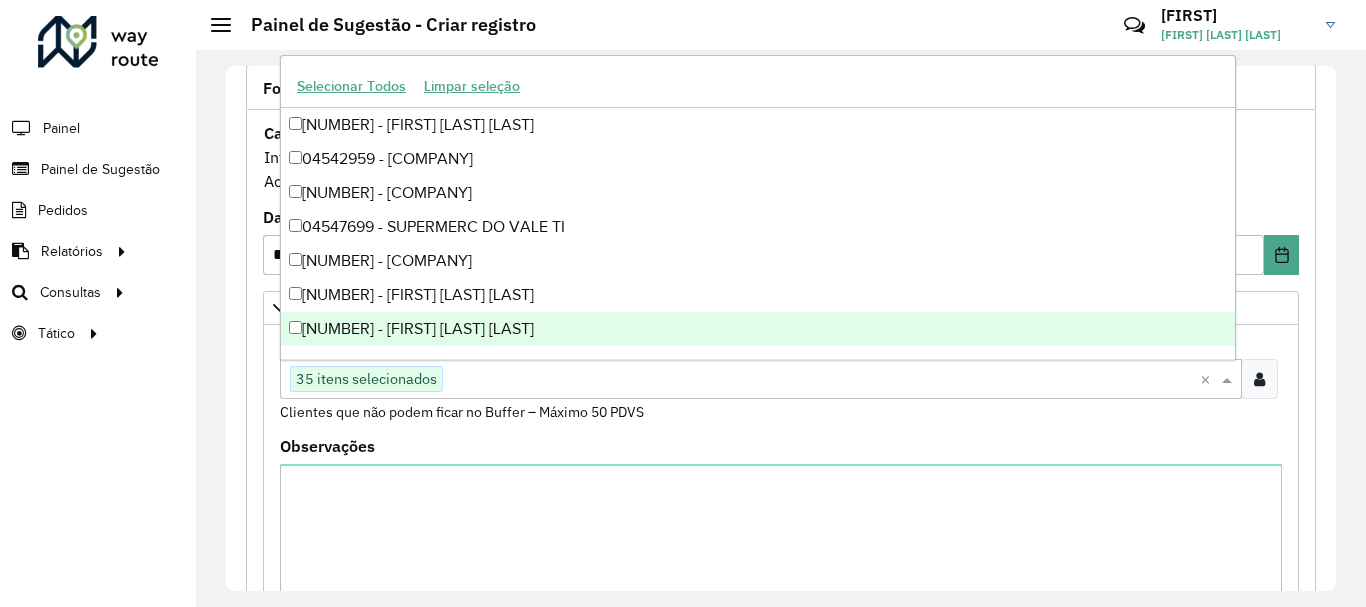paste on "*****" 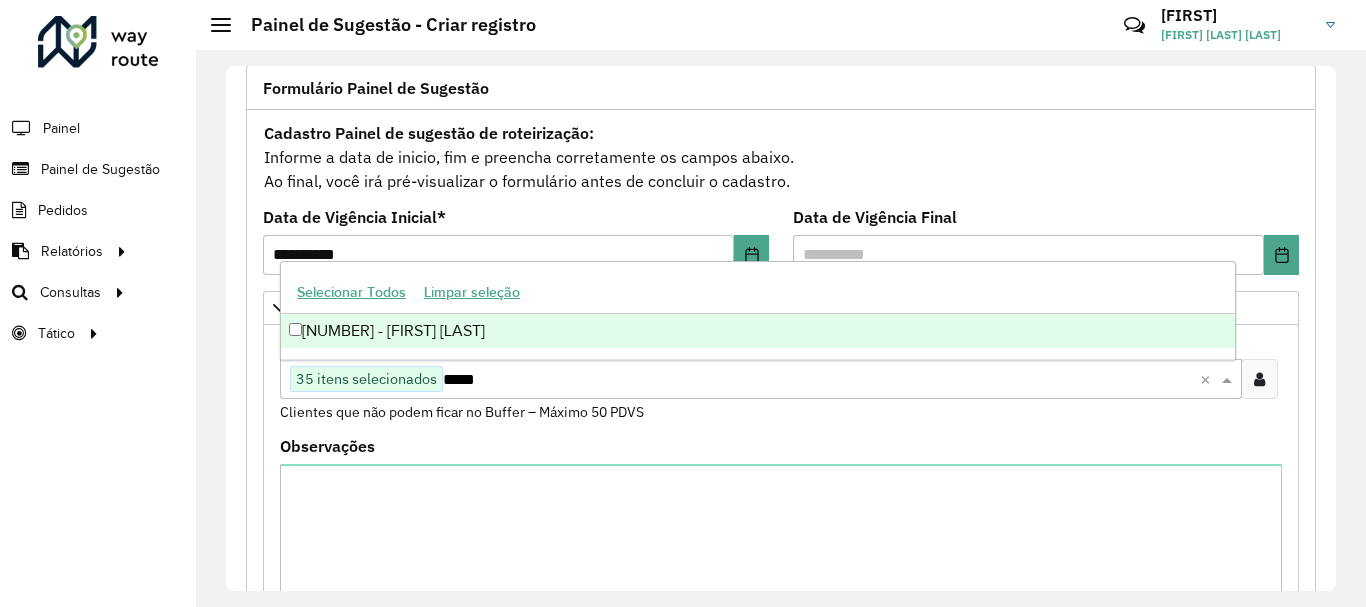 click on "[NUMBER] - [FIRST] [LAST]" at bounding box center [758, 331] 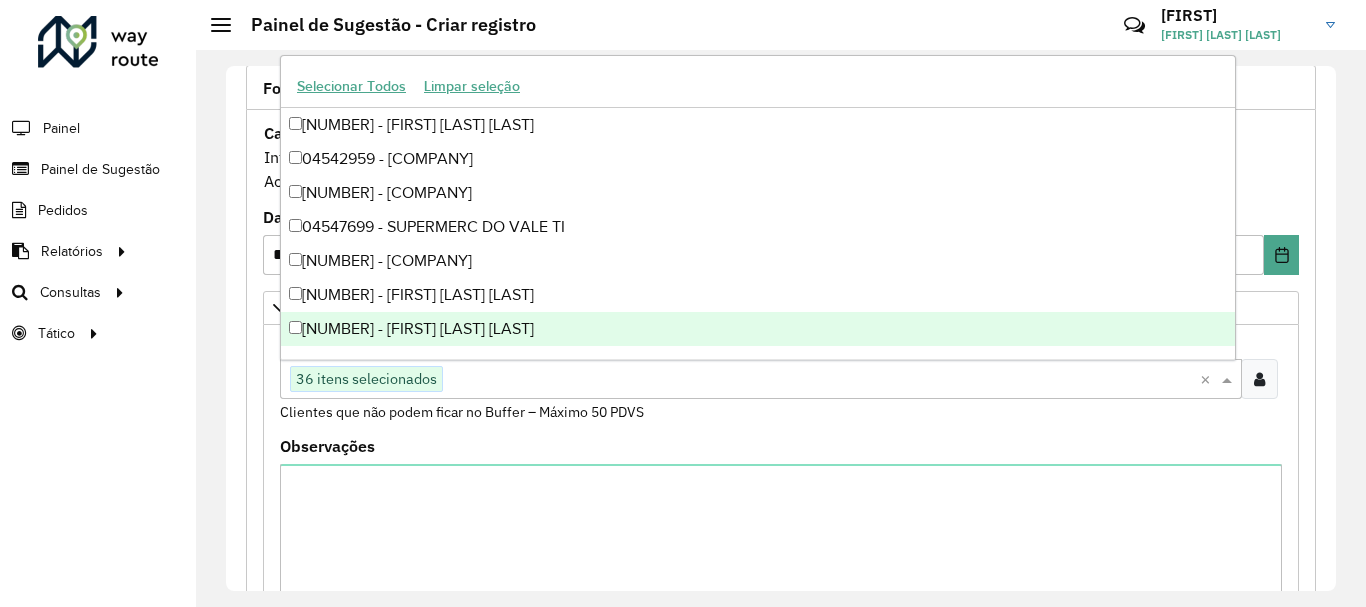 paste on "*****" 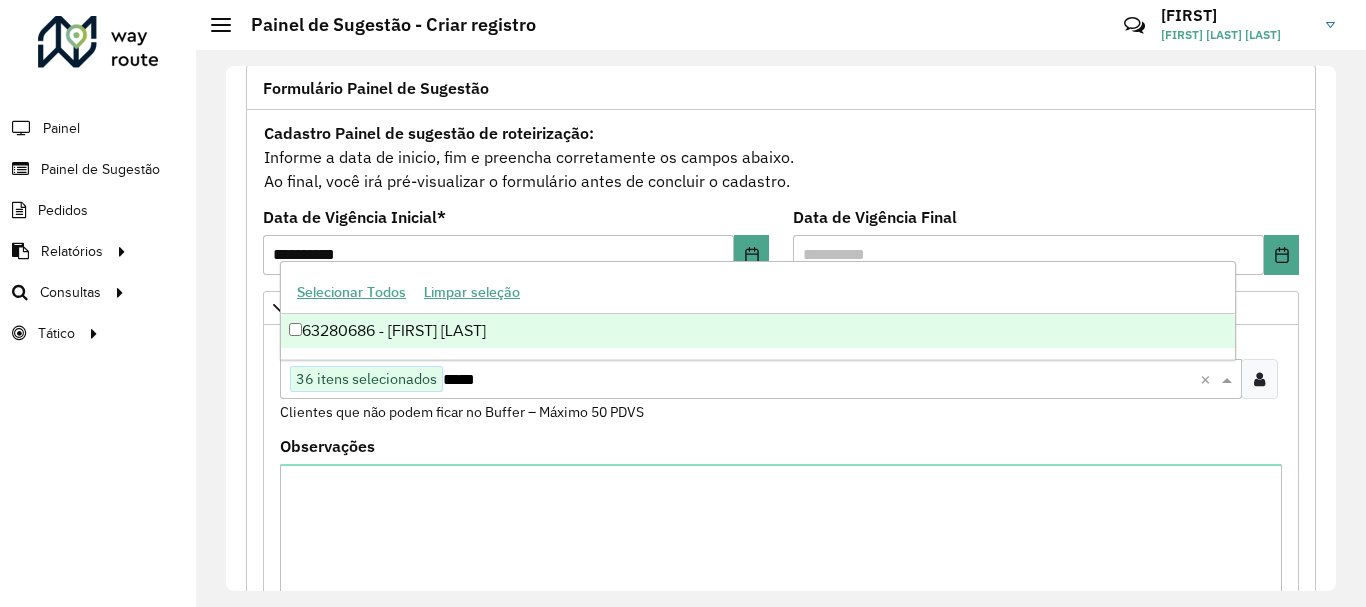 click on "63280686 - [FIRST] [LAST]" at bounding box center (758, 331) 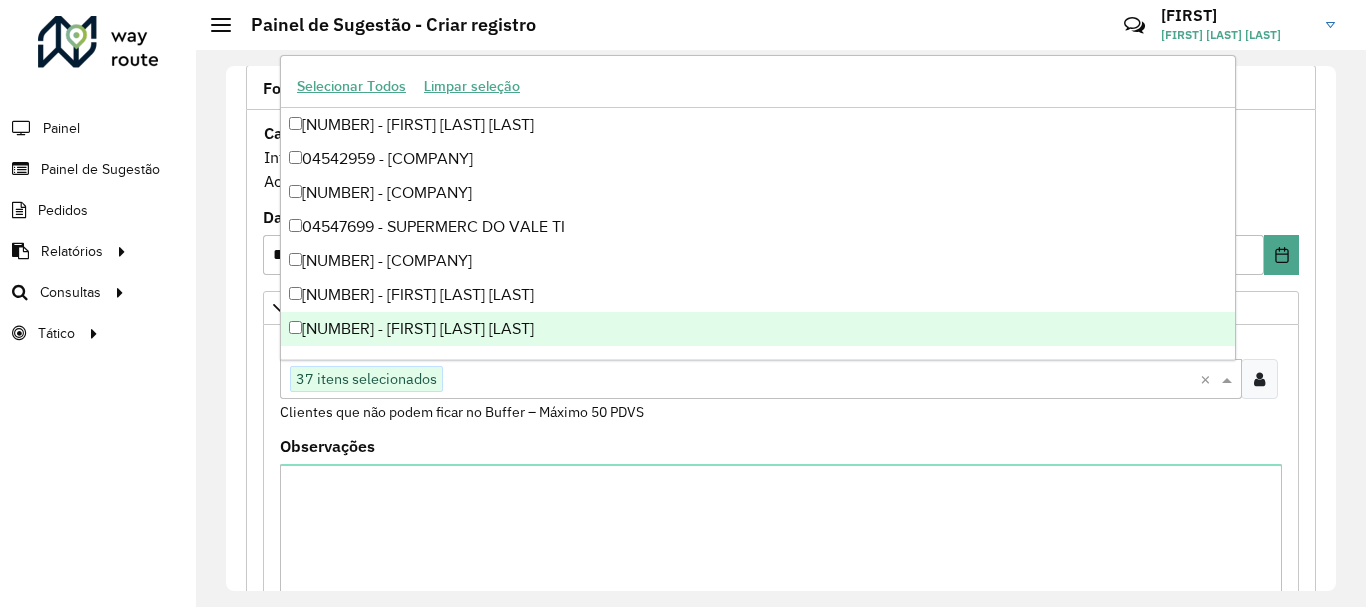 paste on "*****" 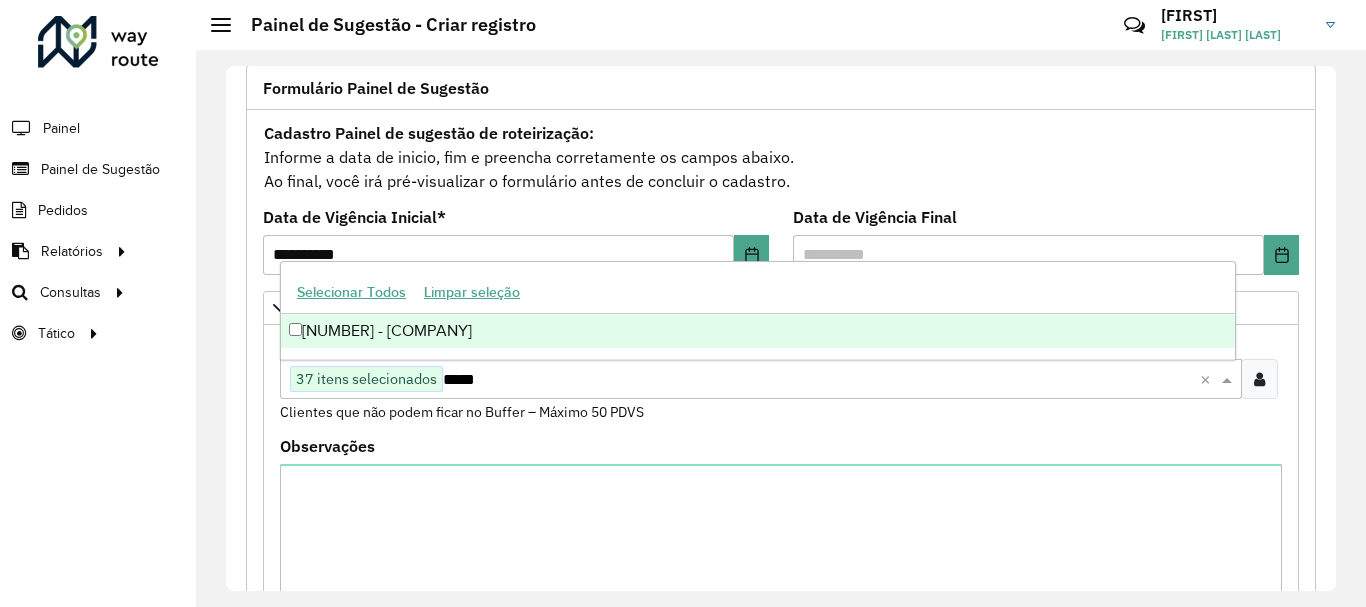click on "[NUMBER] - [COMPANY]" at bounding box center (758, 331) 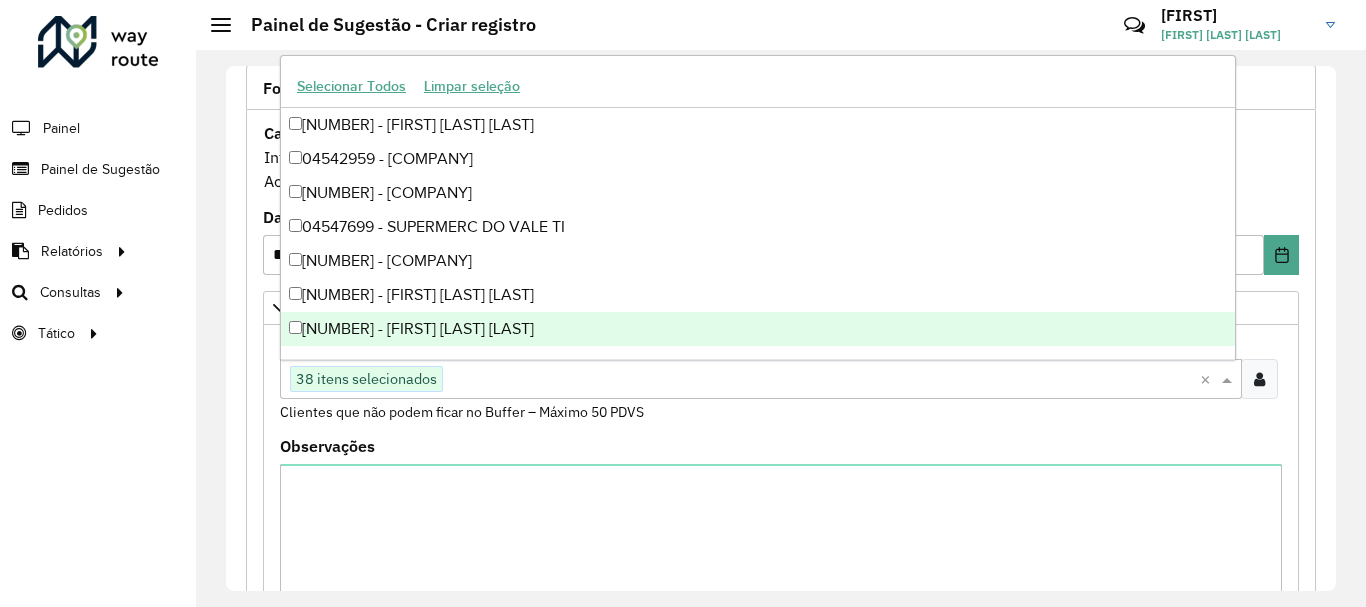 paste on "*****" 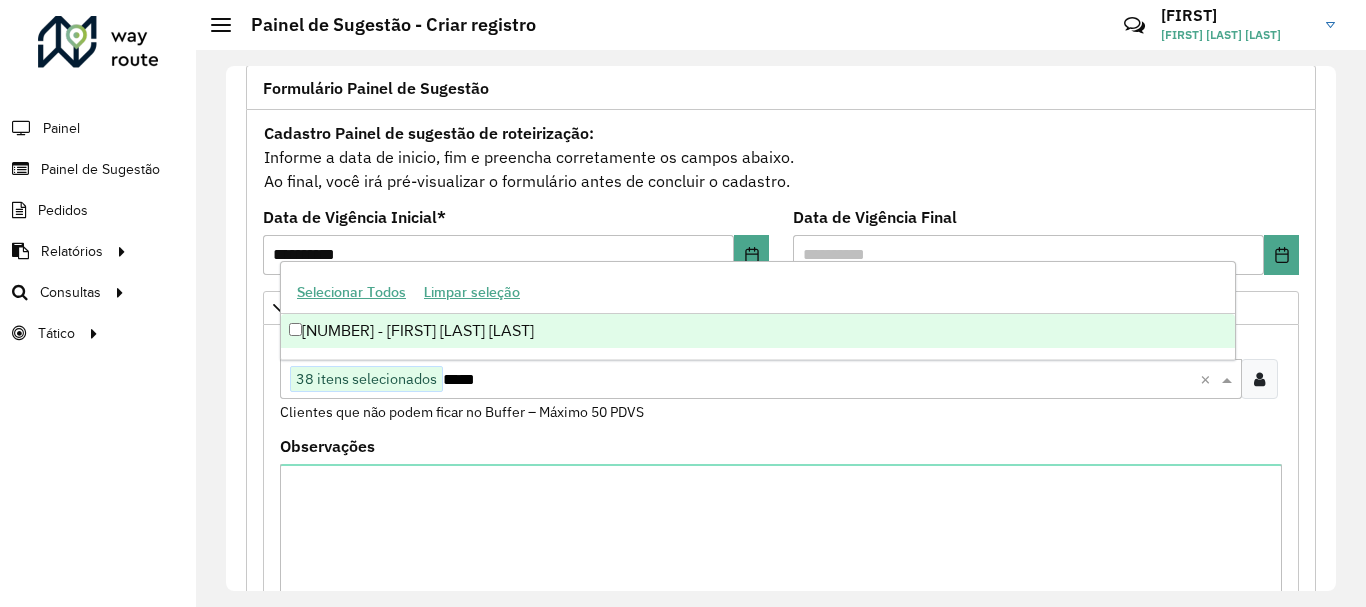 click on "[NUMBER] - [FIRST] [LAST] [LAST]" at bounding box center (758, 331) 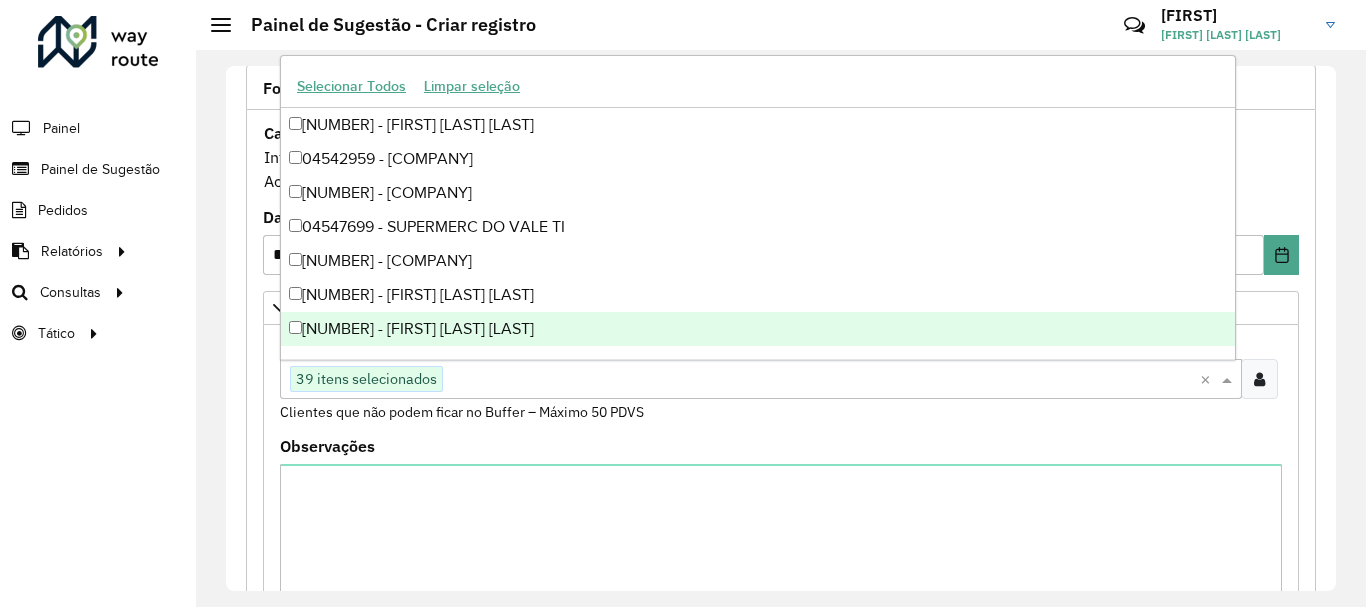paste on "*****" 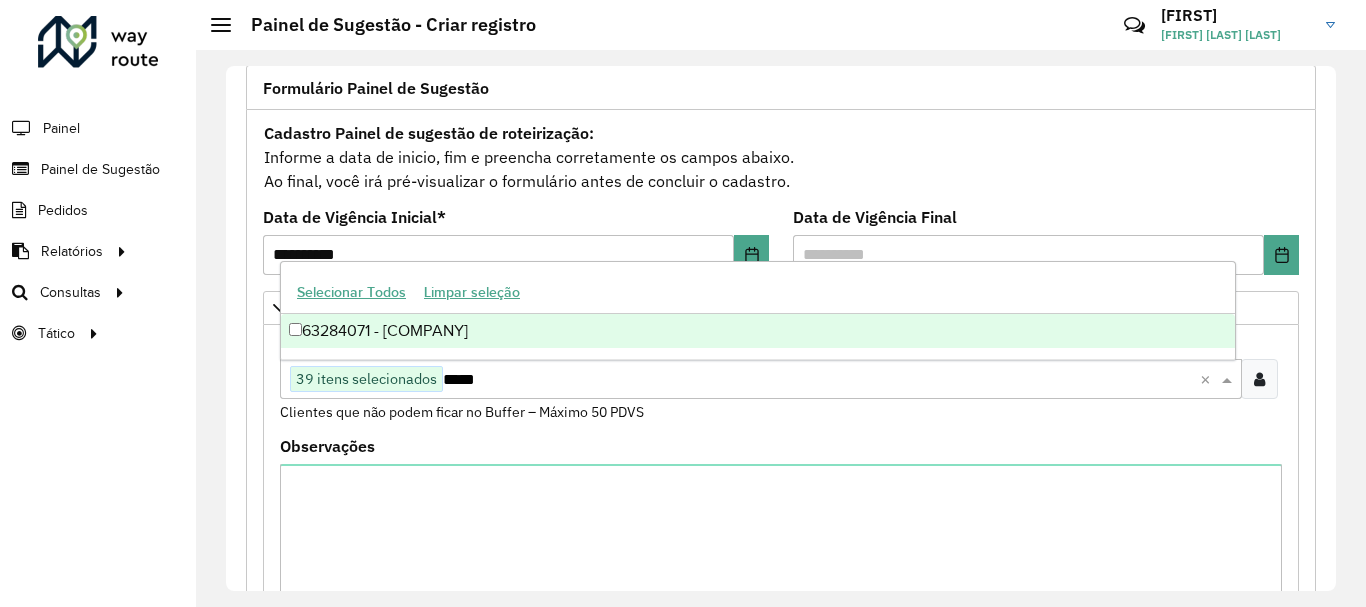 click on "63284071 - [COMPANY]" at bounding box center [758, 331] 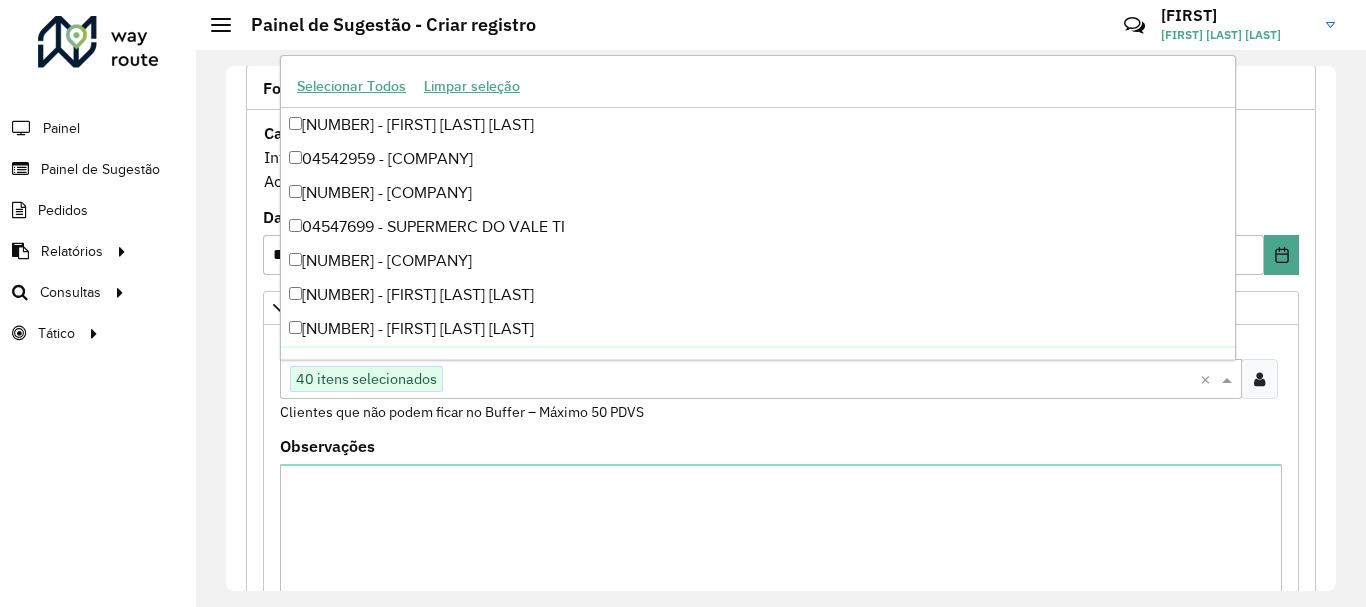 paste on "*****" 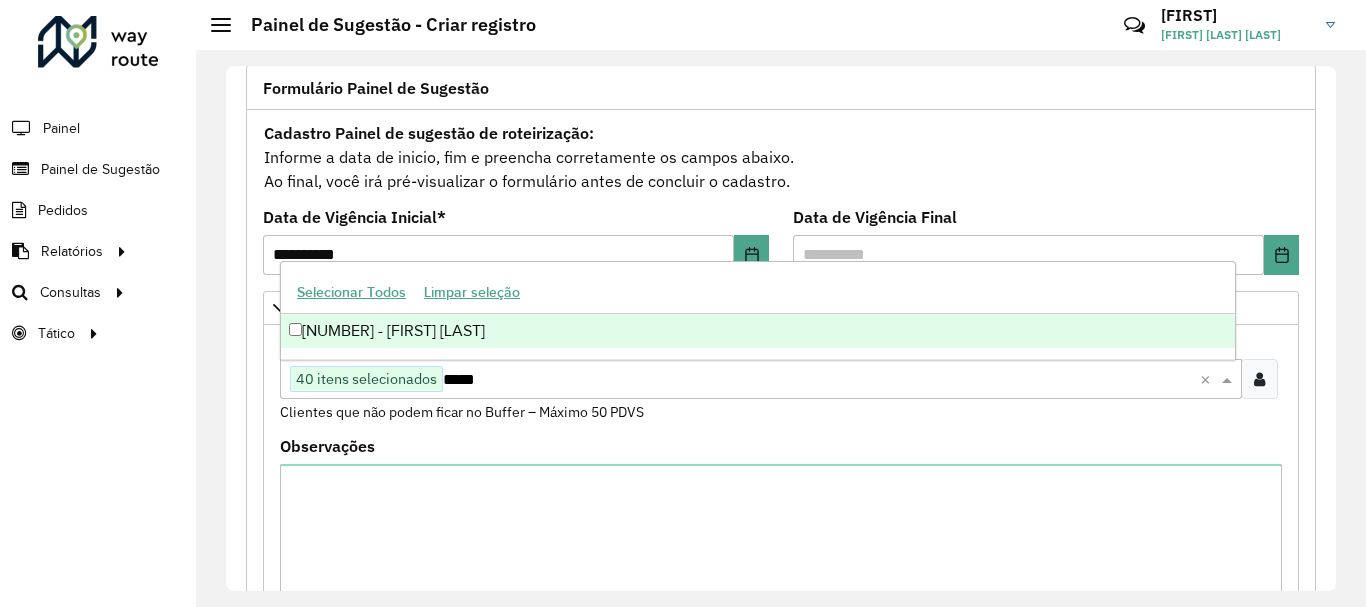 click on "[NUMBER] - [FIRST] [LAST]" at bounding box center (758, 331) 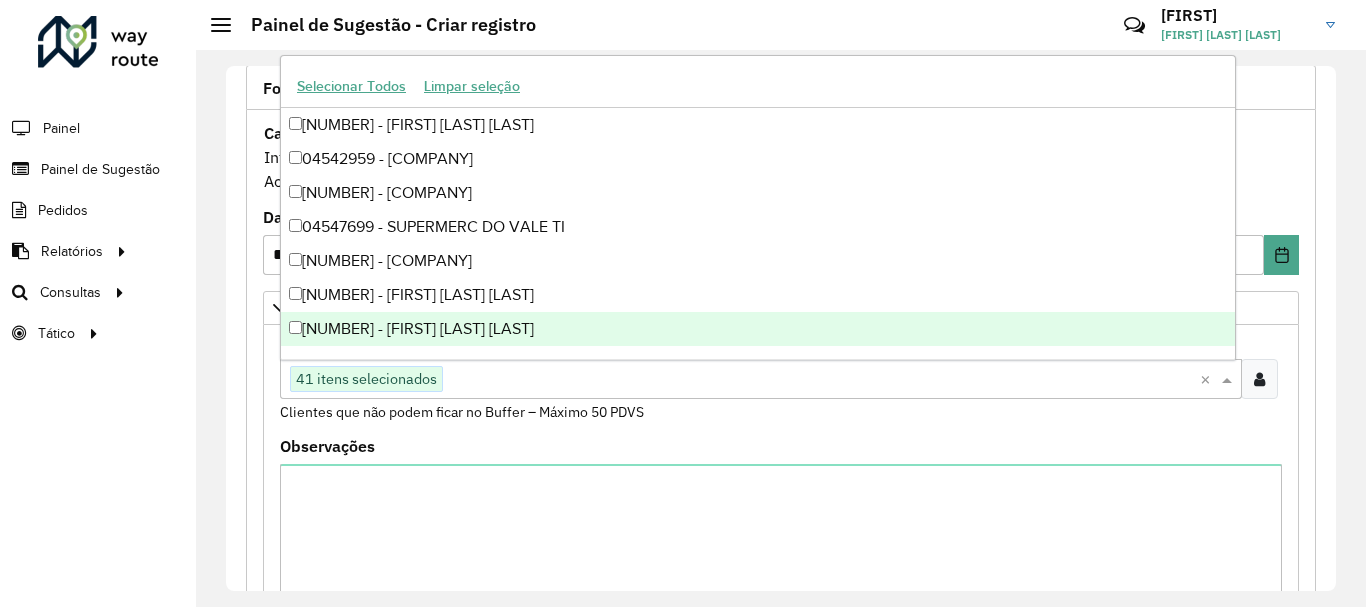 paste on "*****" 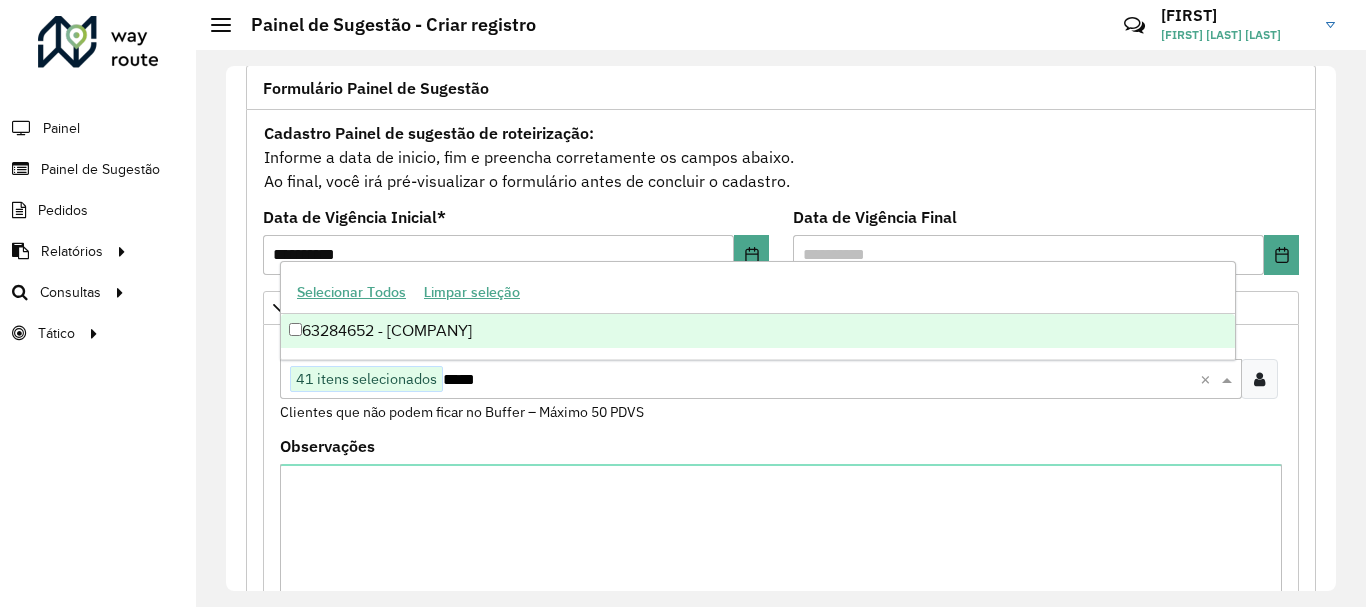 click on "63284652 - [COMPANY]" at bounding box center (758, 331) 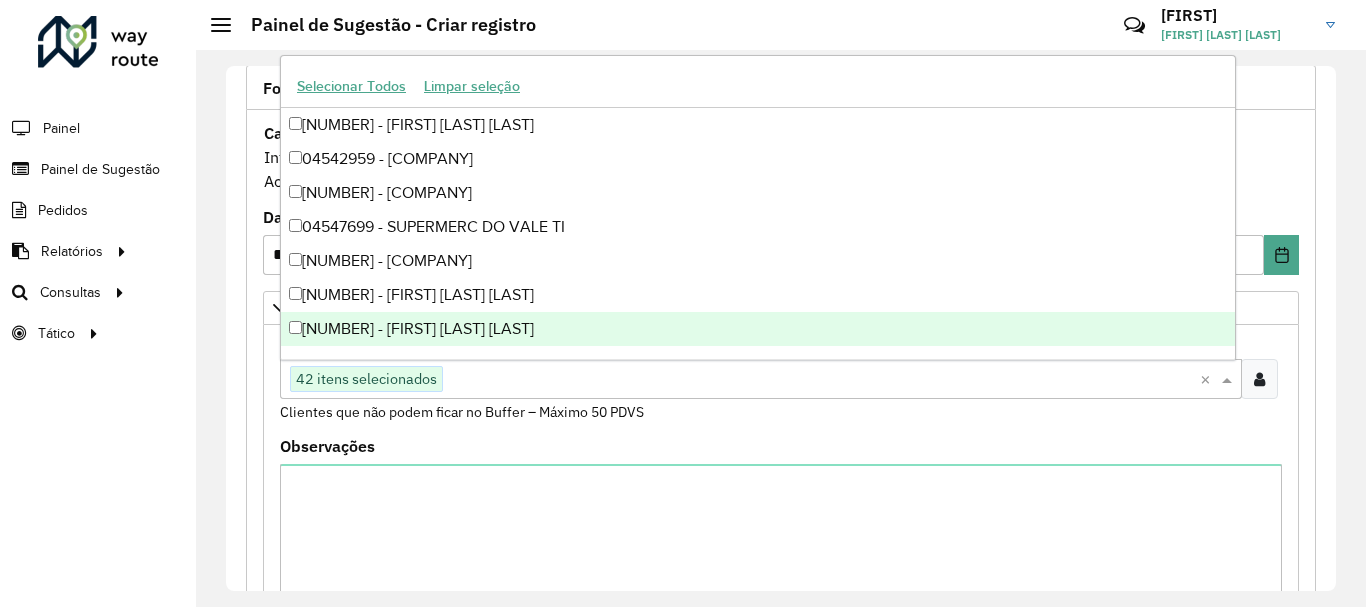 paste on "*****" 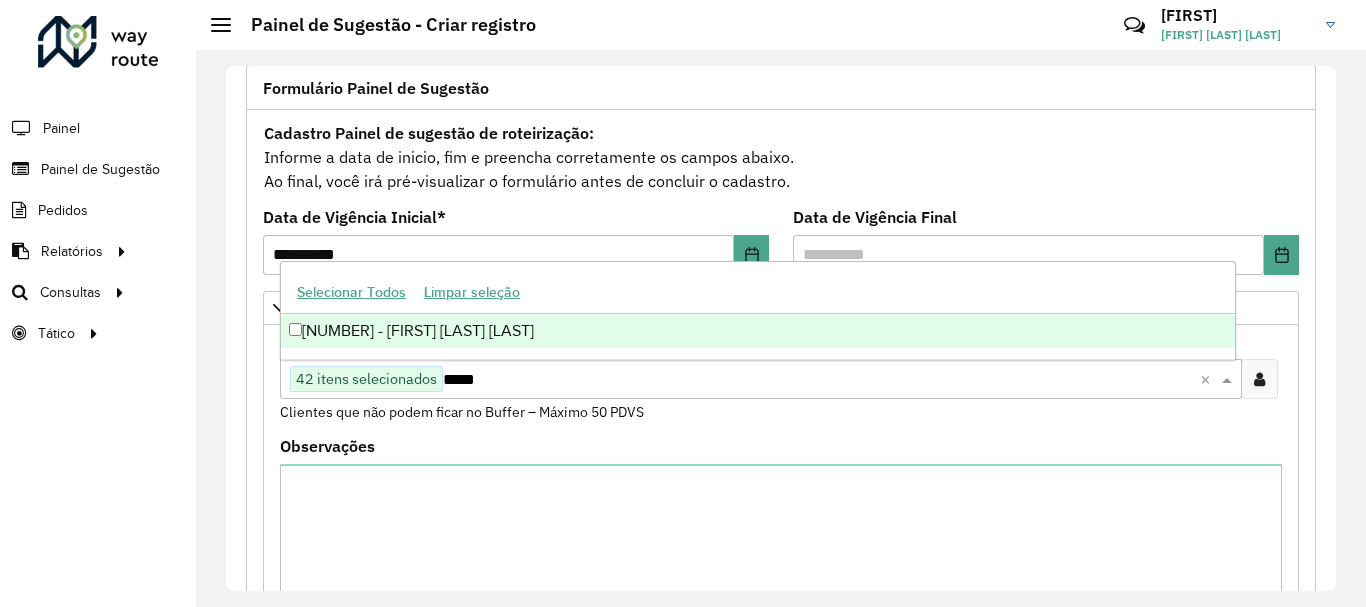 click on "[NUMBER] - [FIRST] [LAST] [LAST]" at bounding box center (758, 331) 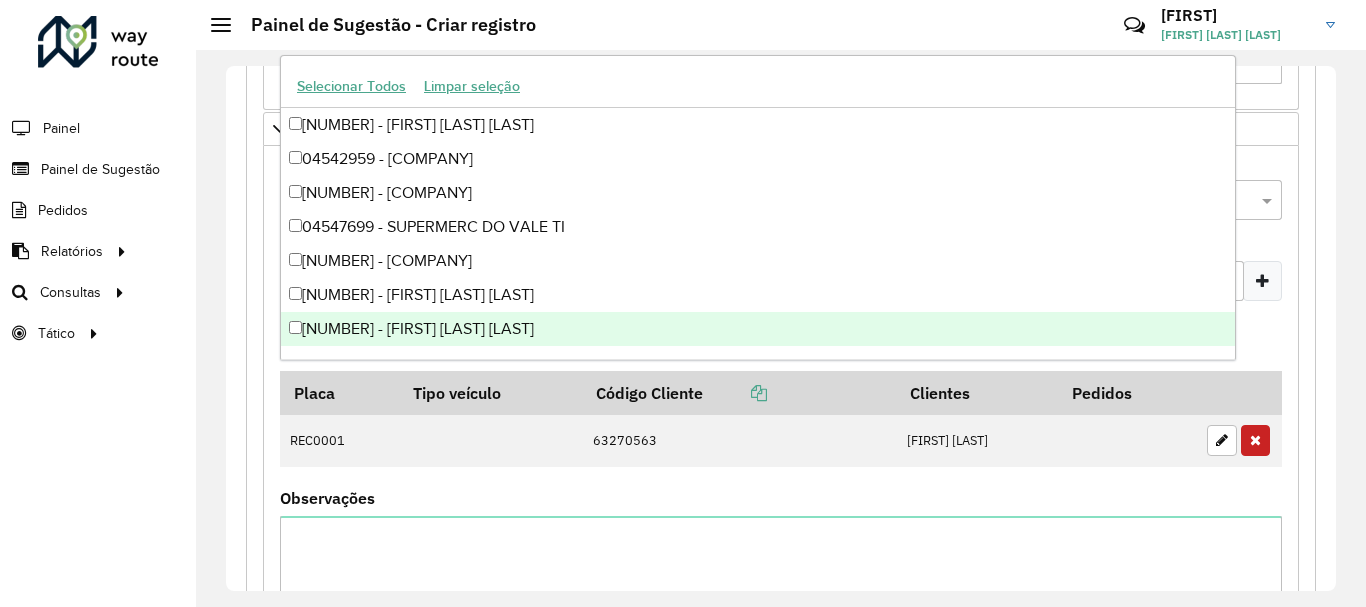 scroll, scrollTop: 1514, scrollLeft: 0, axis: vertical 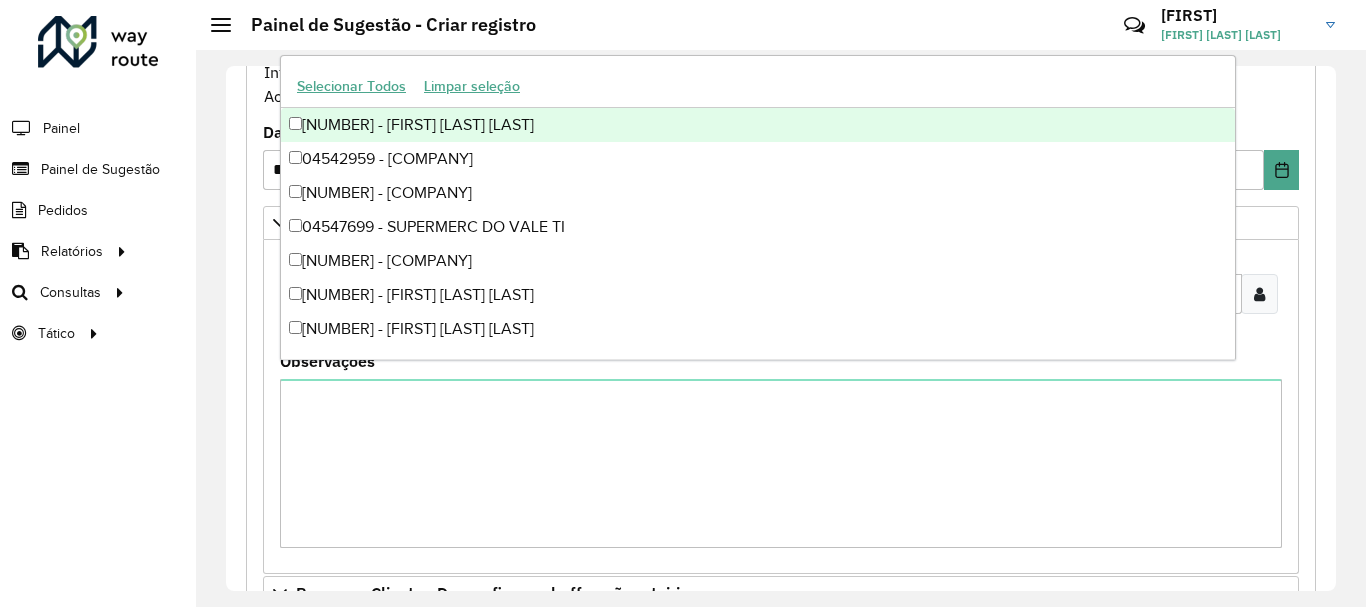 click on "Cadastro Painel de sugestão de roteirização:
Informe a data de inicio, fim e preencha corretamente os campos abaixo.
Ao final, você irá pré-visualizar o formulário antes de concluir o cadastro." at bounding box center [781, 80] 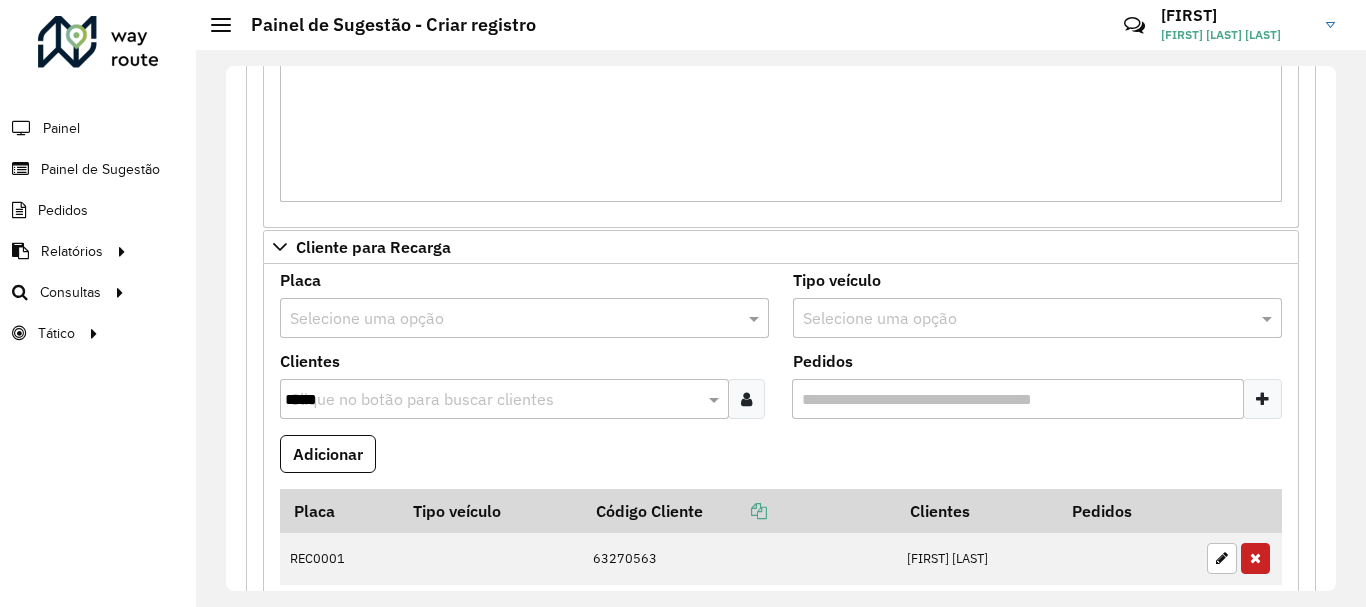 scroll, scrollTop: 1027, scrollLeft: 0, axis: vertical 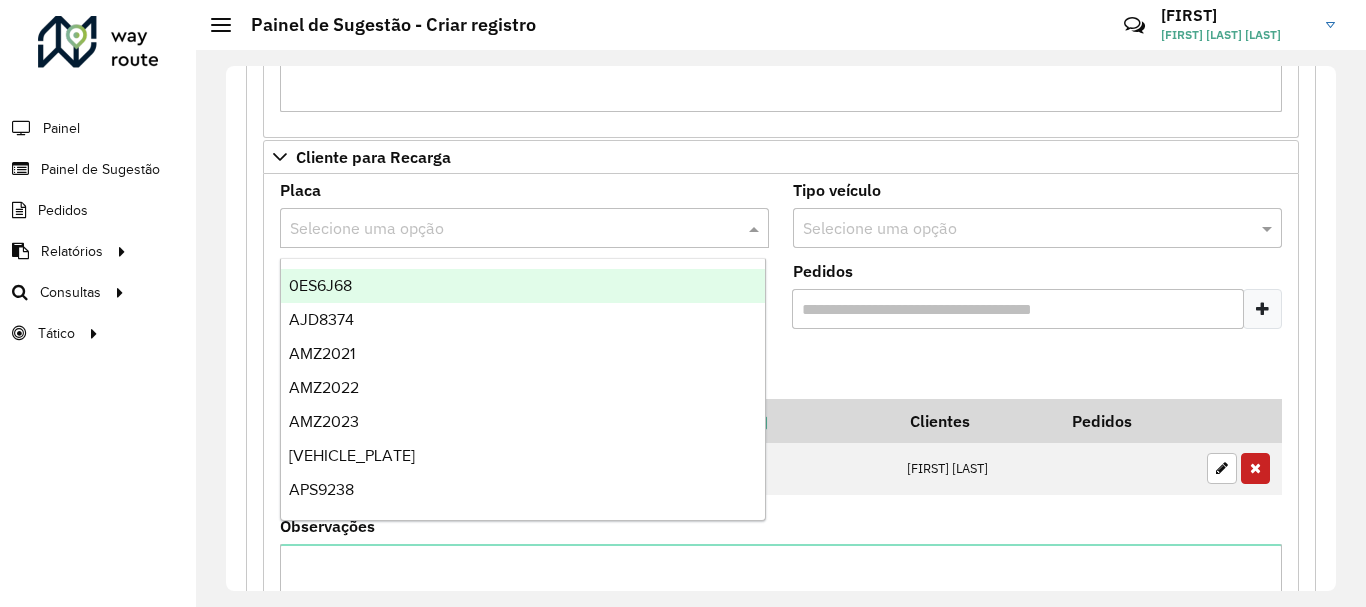 click at bounding box center (504, 229) 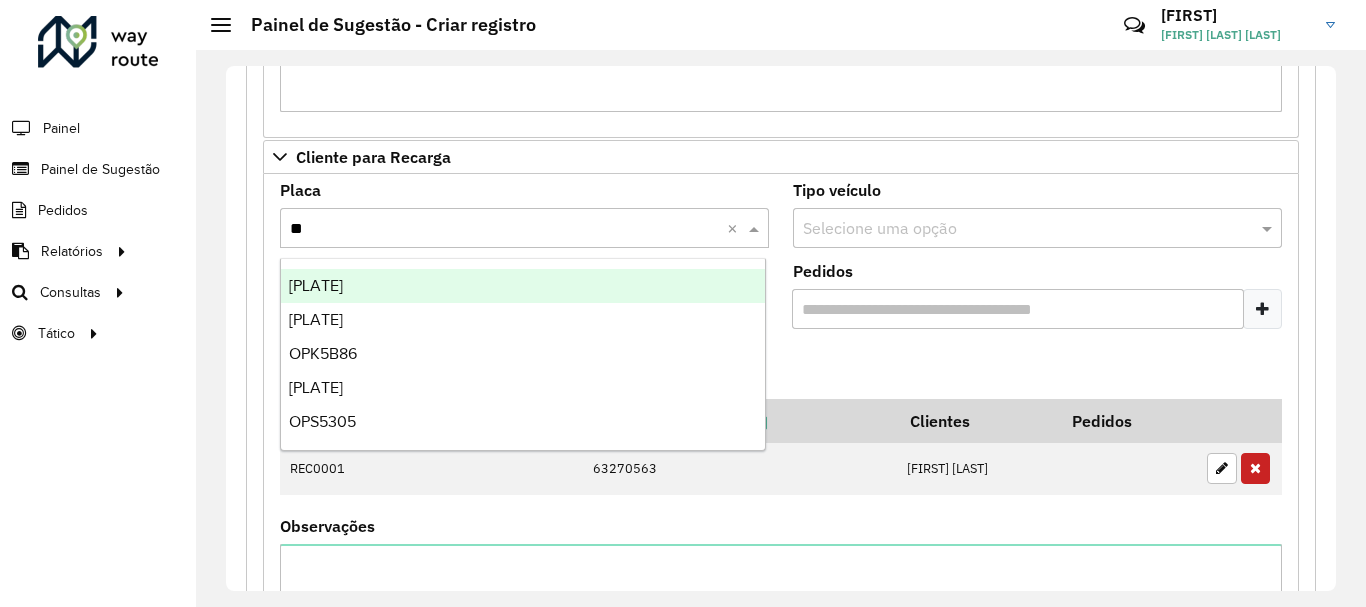 type on "***" 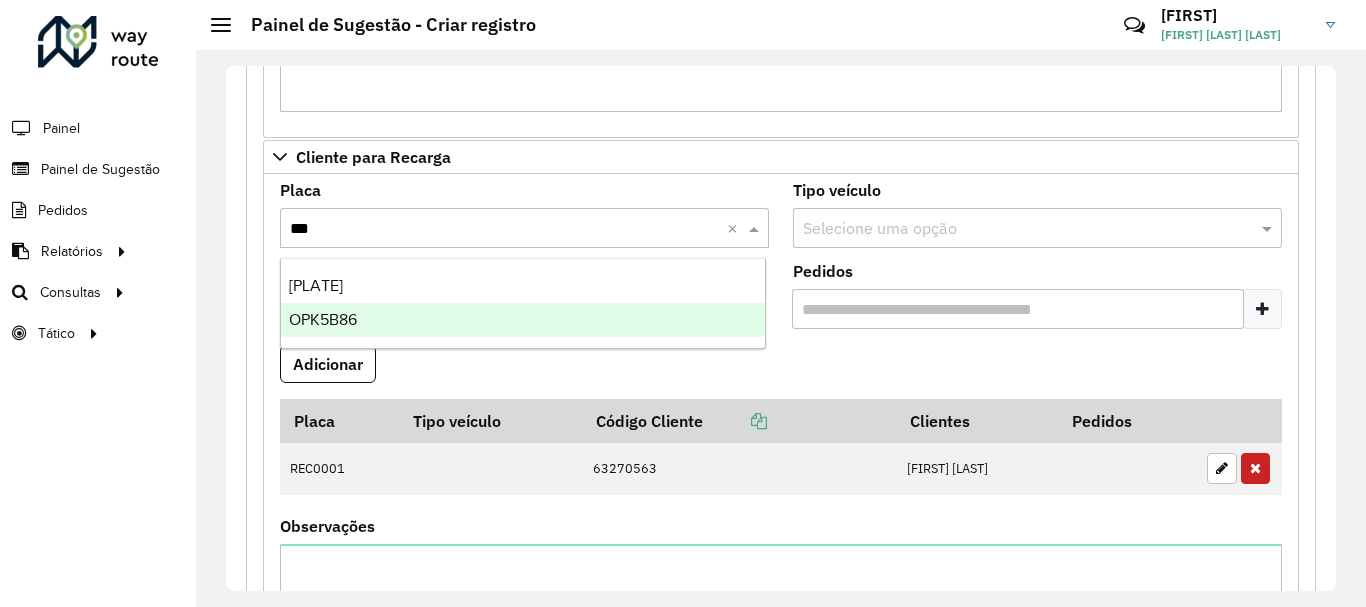 click on "OPK5B86" at bounding box center (523, 320) 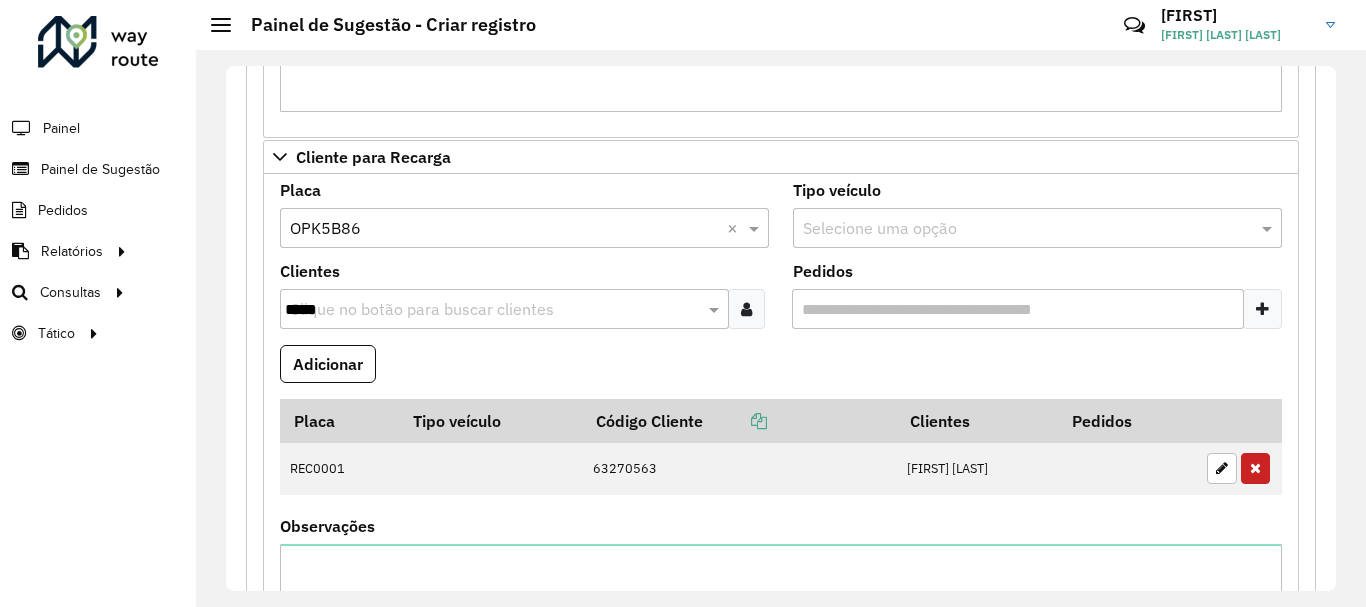 drag, startPoint x: 431, startPoint y: 249, endPoint x: 432, endPoint y: 230, distance: 19.026299 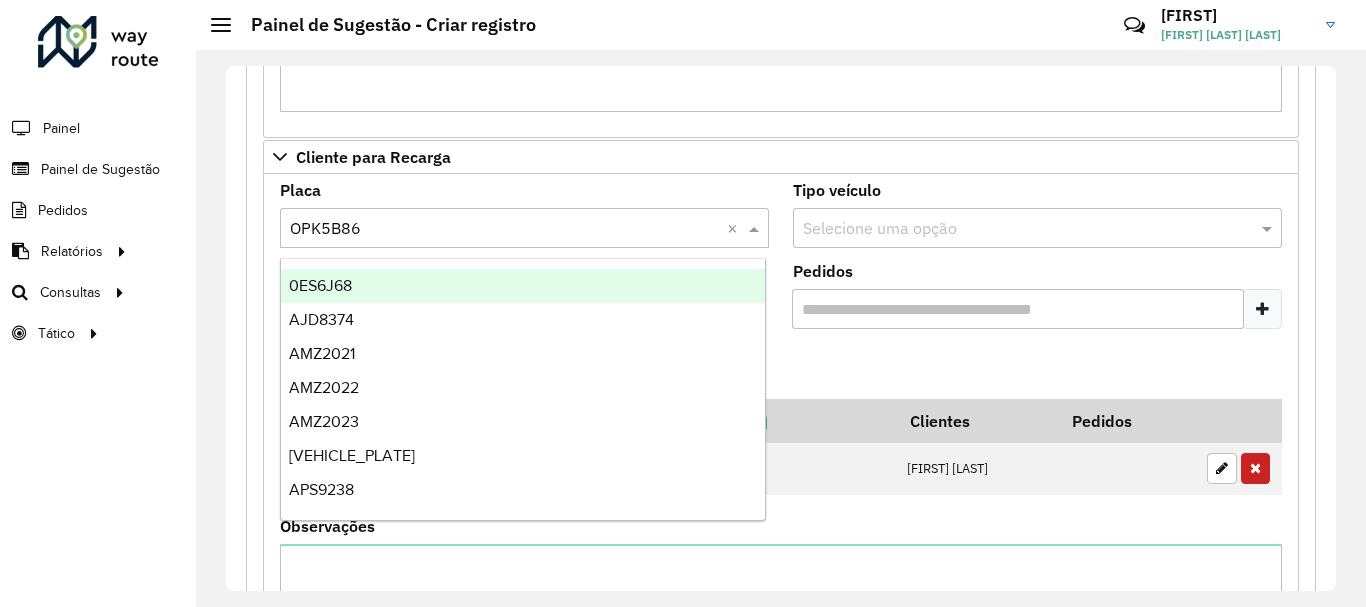 click at bounding box center (504, 229) 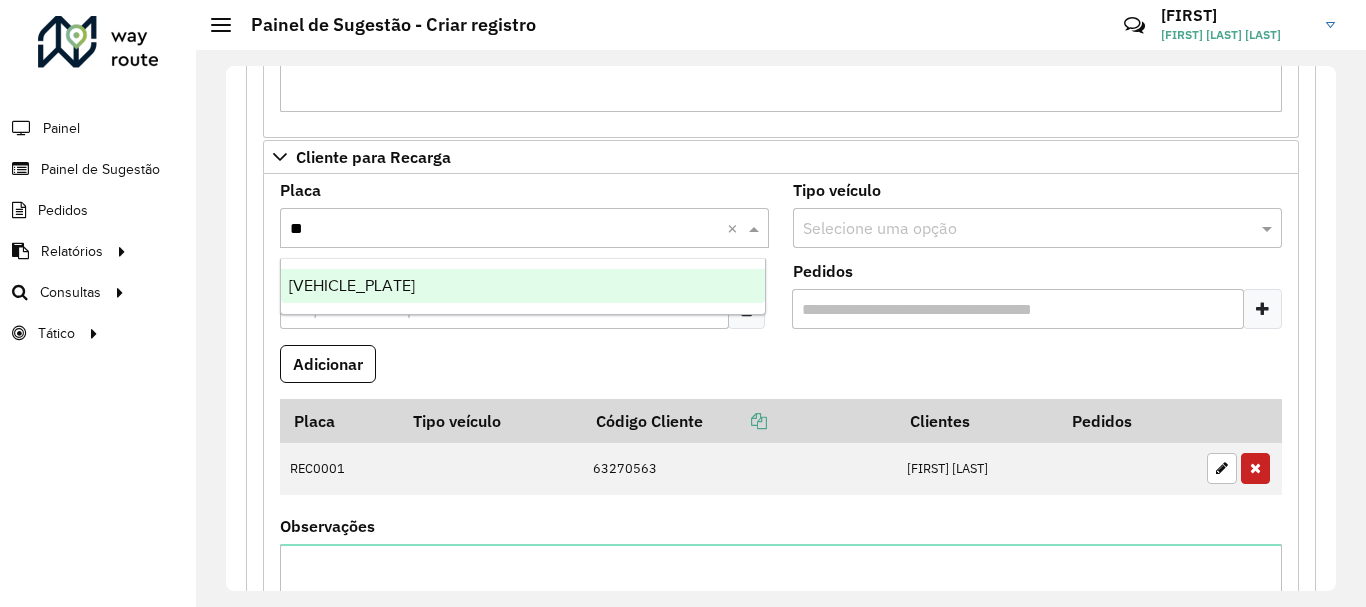 type on "*" 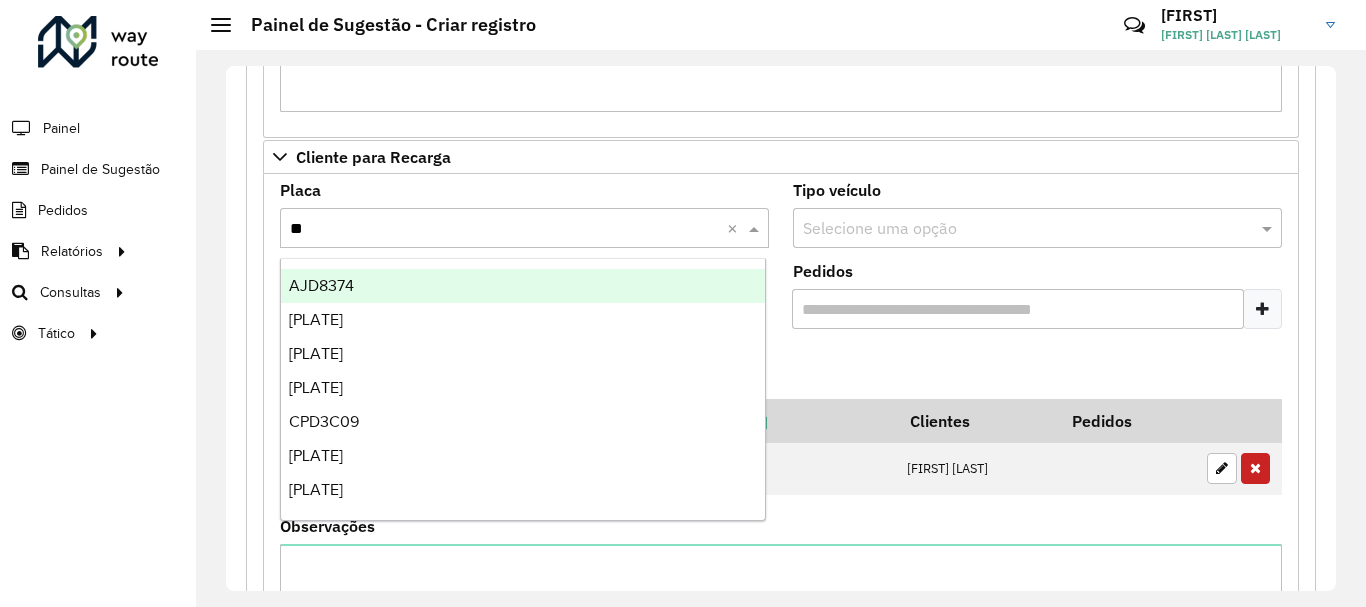 type on "***" 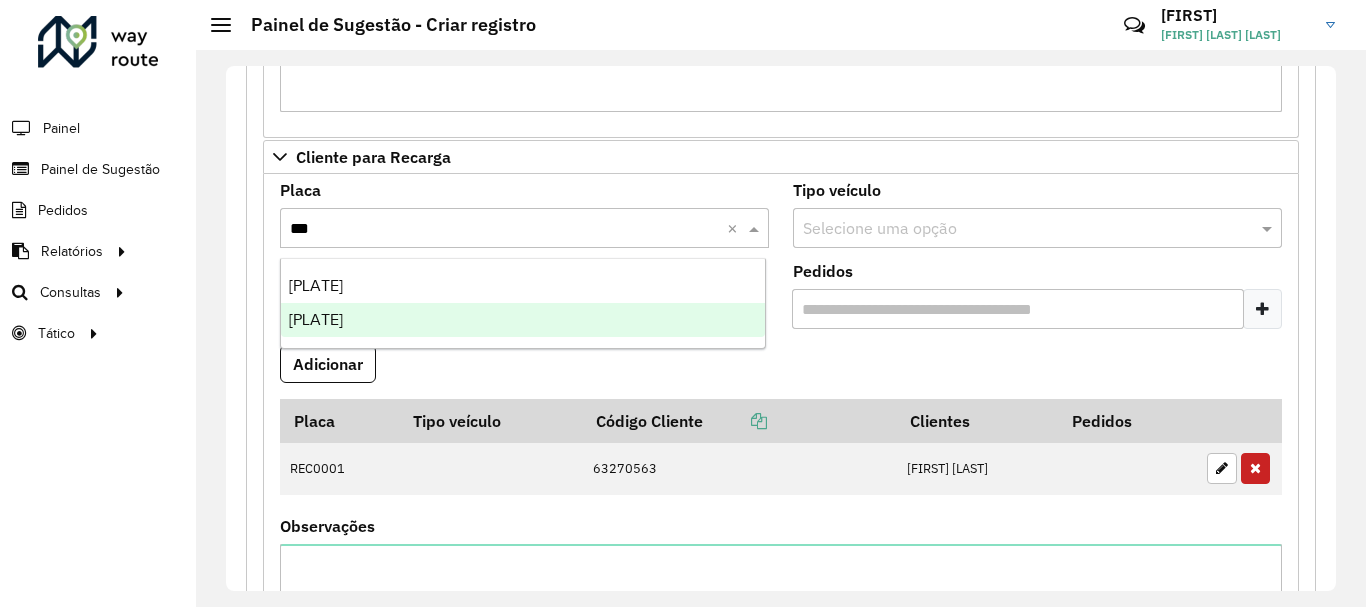 click on "[PLATE]" at bounding box center (523, 320) 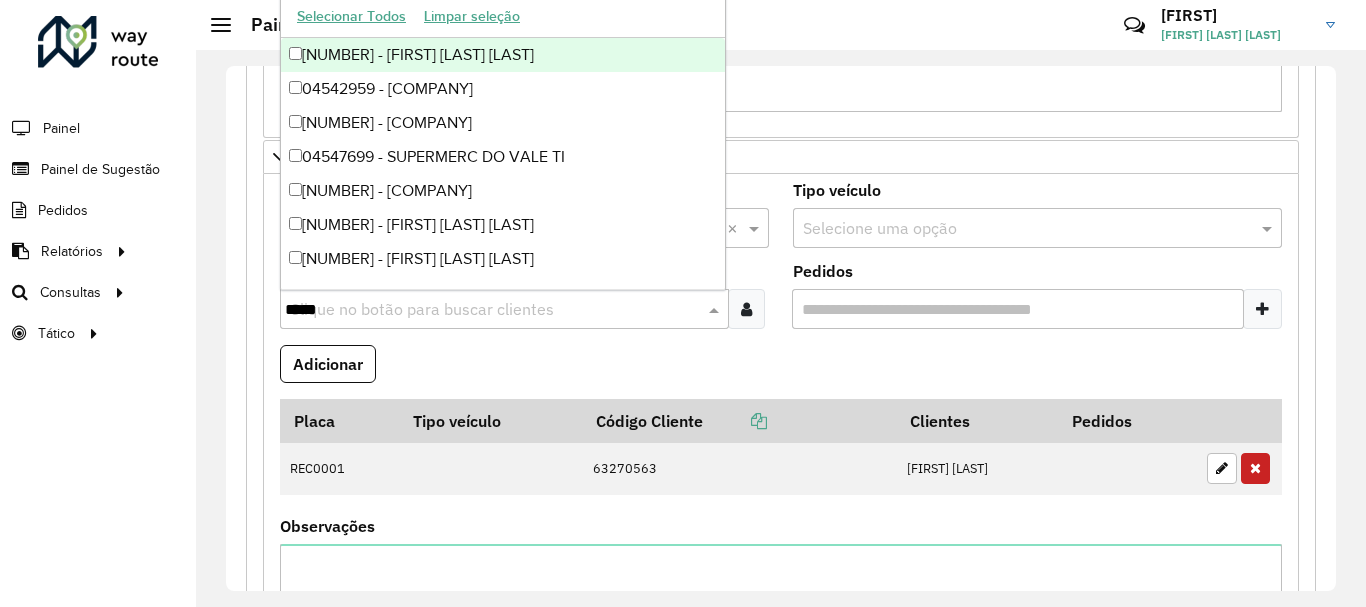 click on "*****" at bounding box center [494, 310] 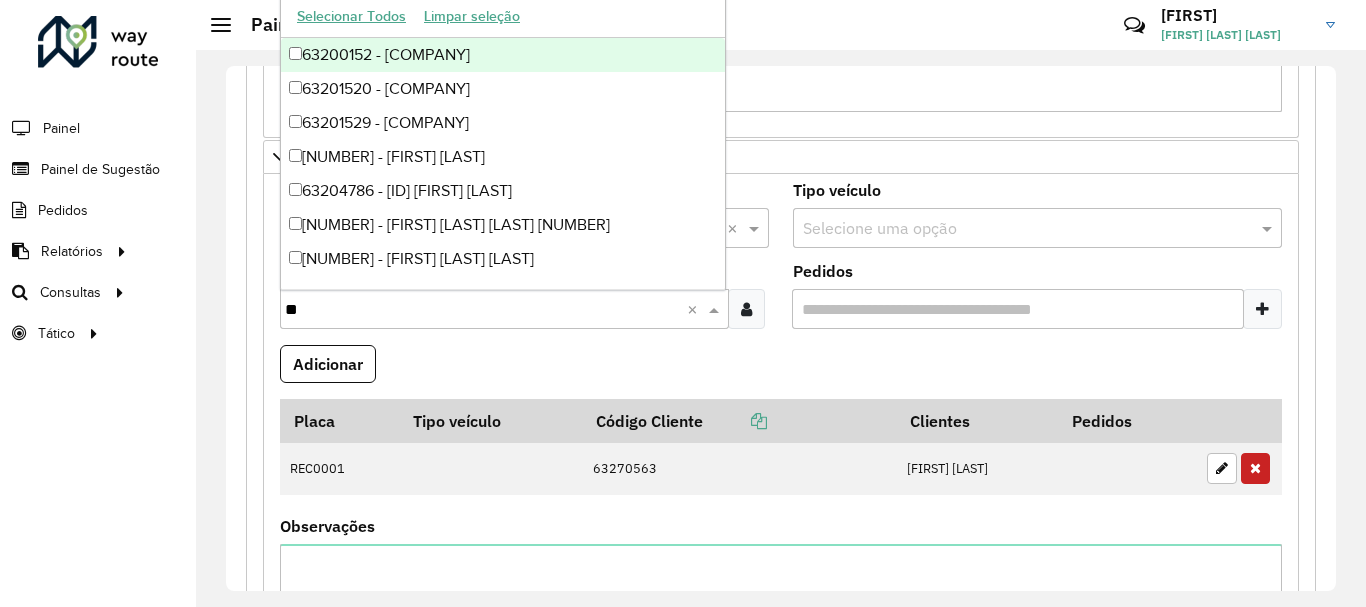 type on "*" 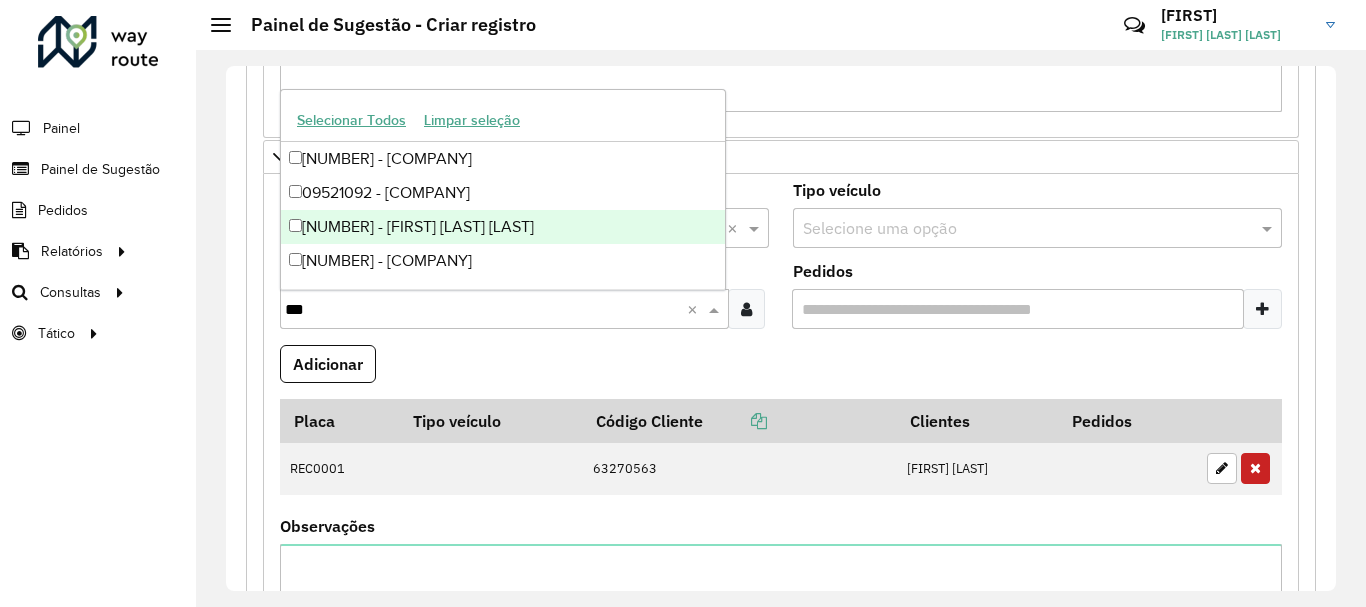 type on "***" 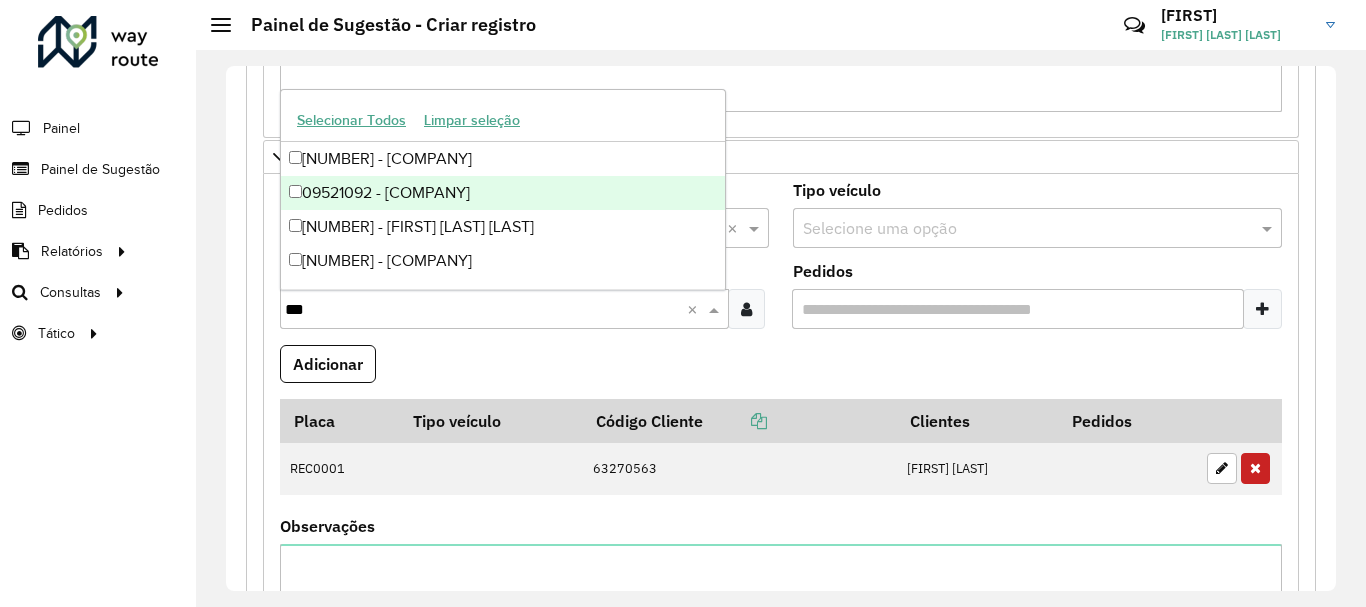 click on "09521092 - [COMPANY]" at bounding box center [503, 193] 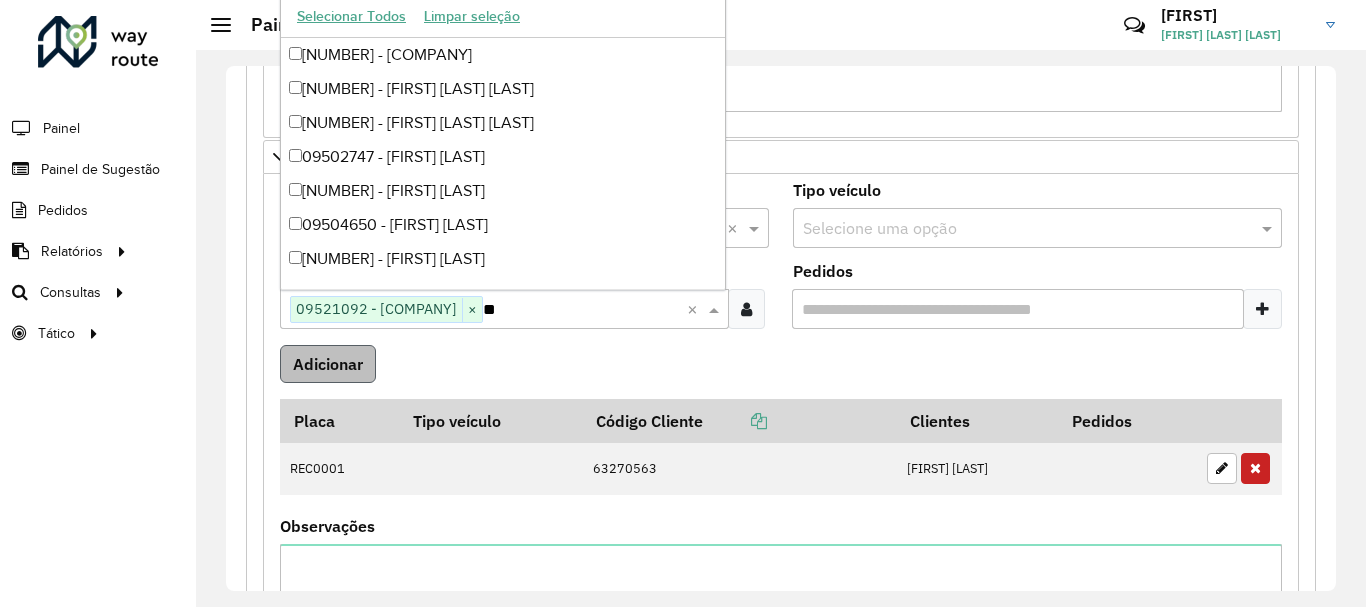 type on "*" 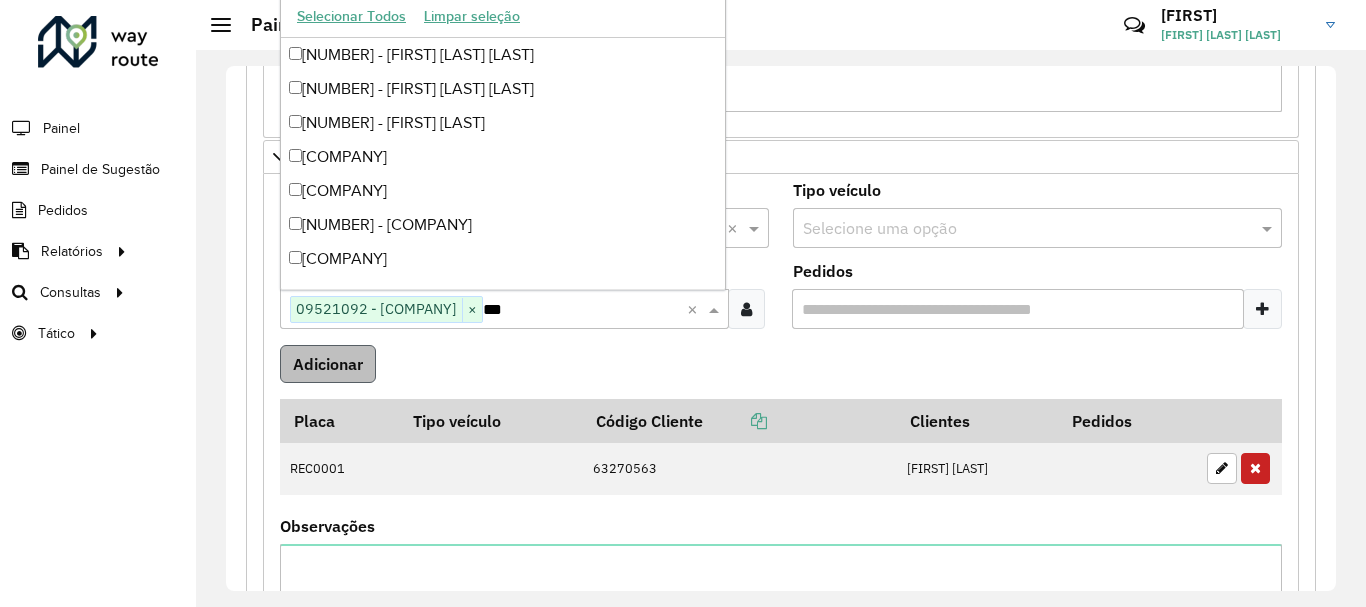 scroll, scrollTop: 0, scrollLeft: 0, axis: both 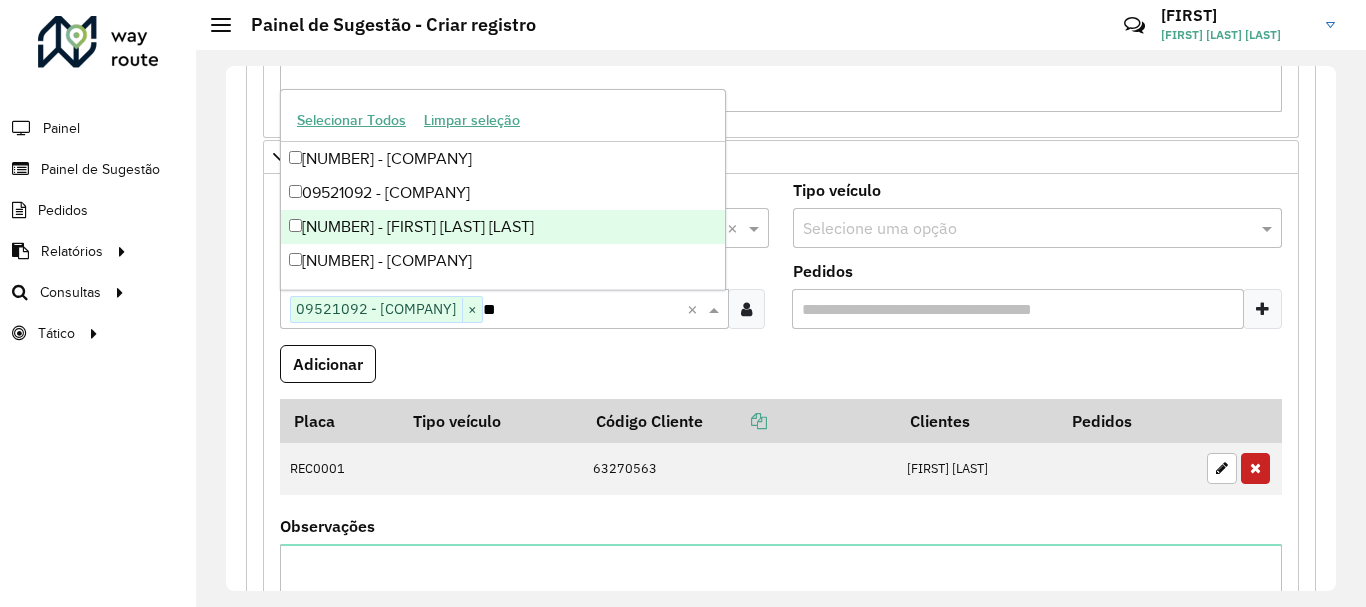 type on "*" 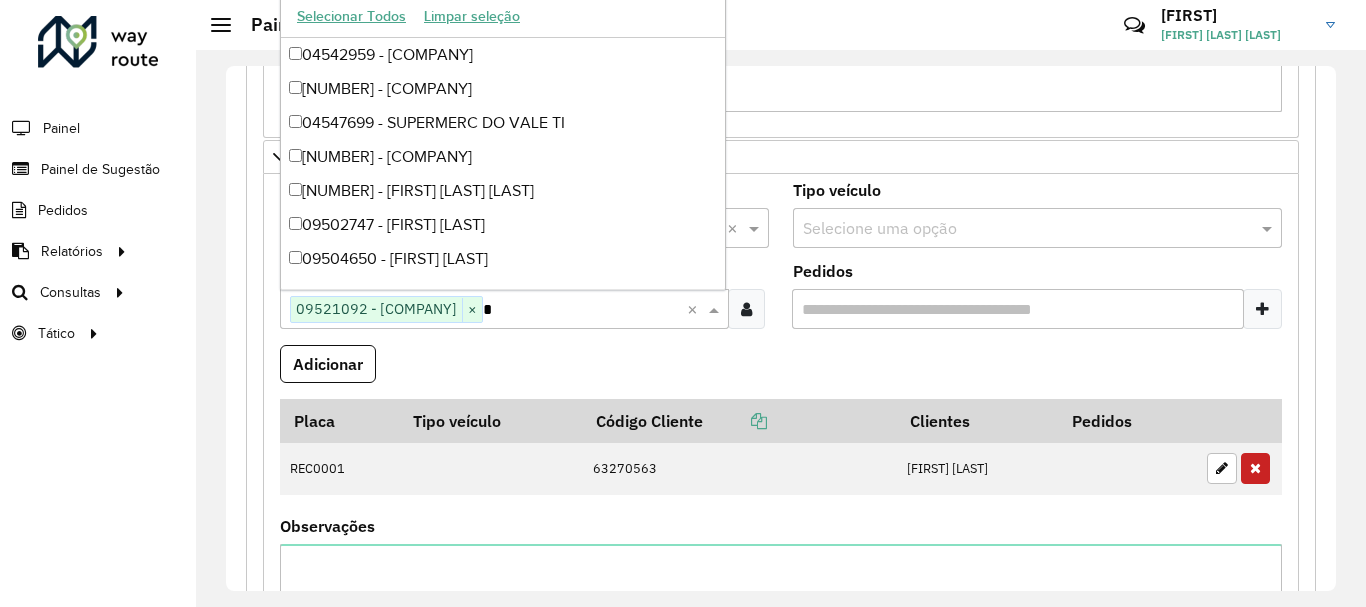 type 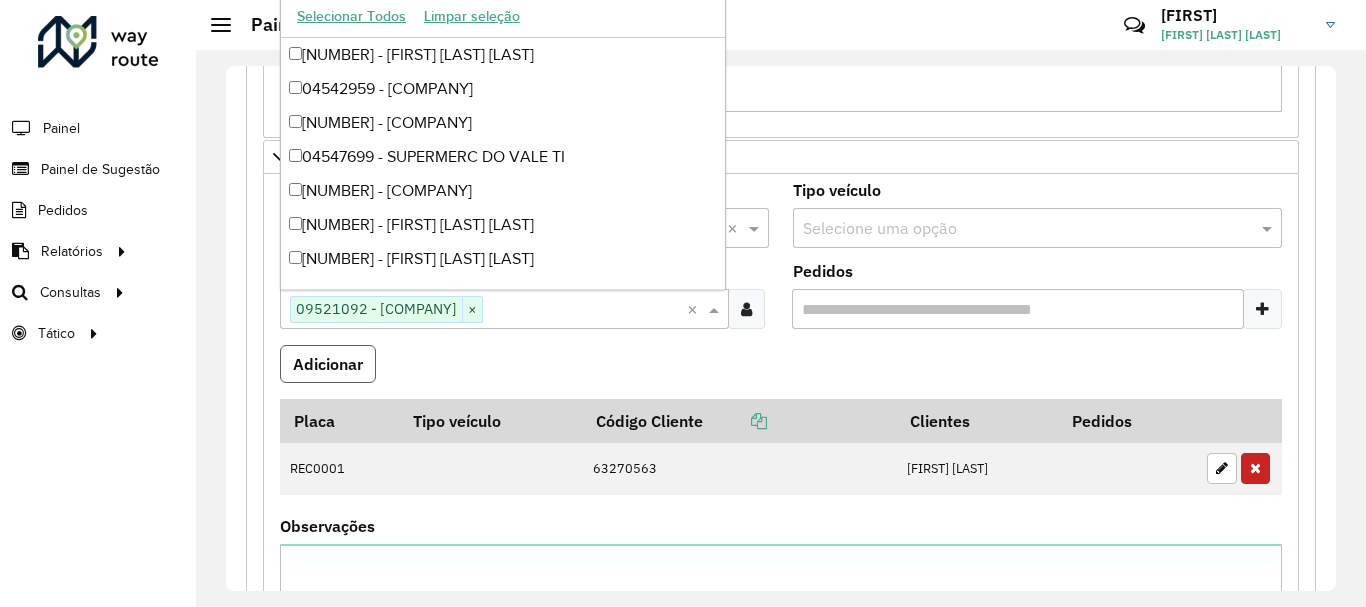 click on "Adicionar" at bounding box center [328, 364] 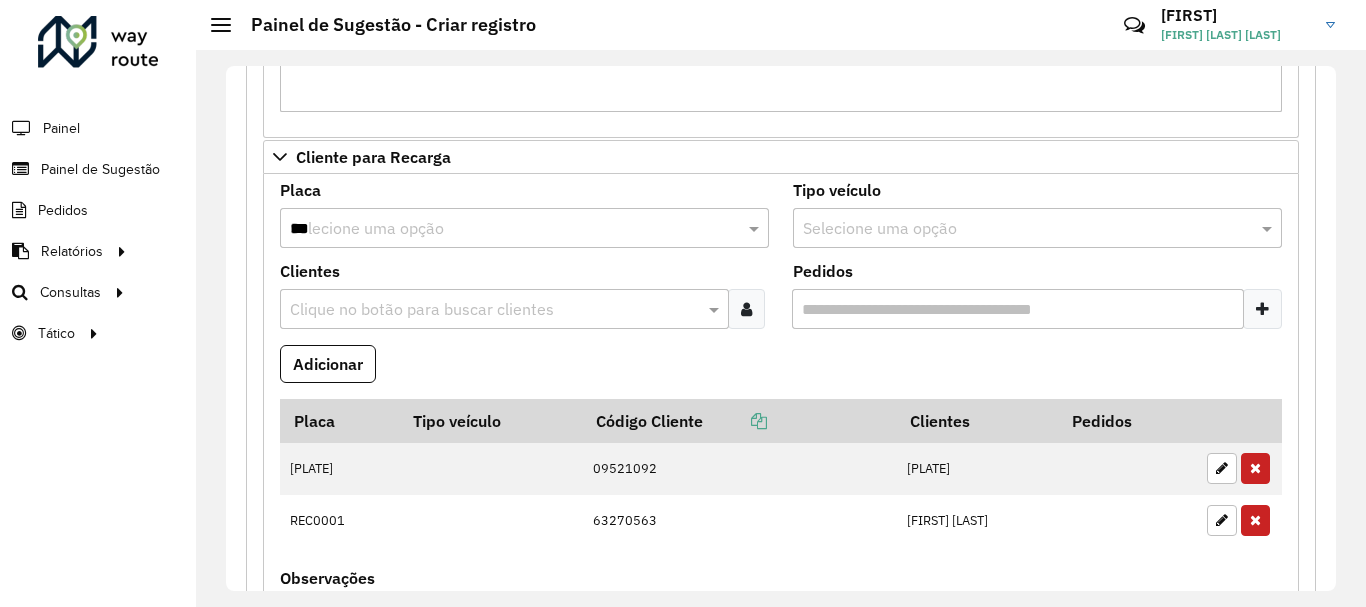 click on "Adicionar" at bounding box center (781, 372) 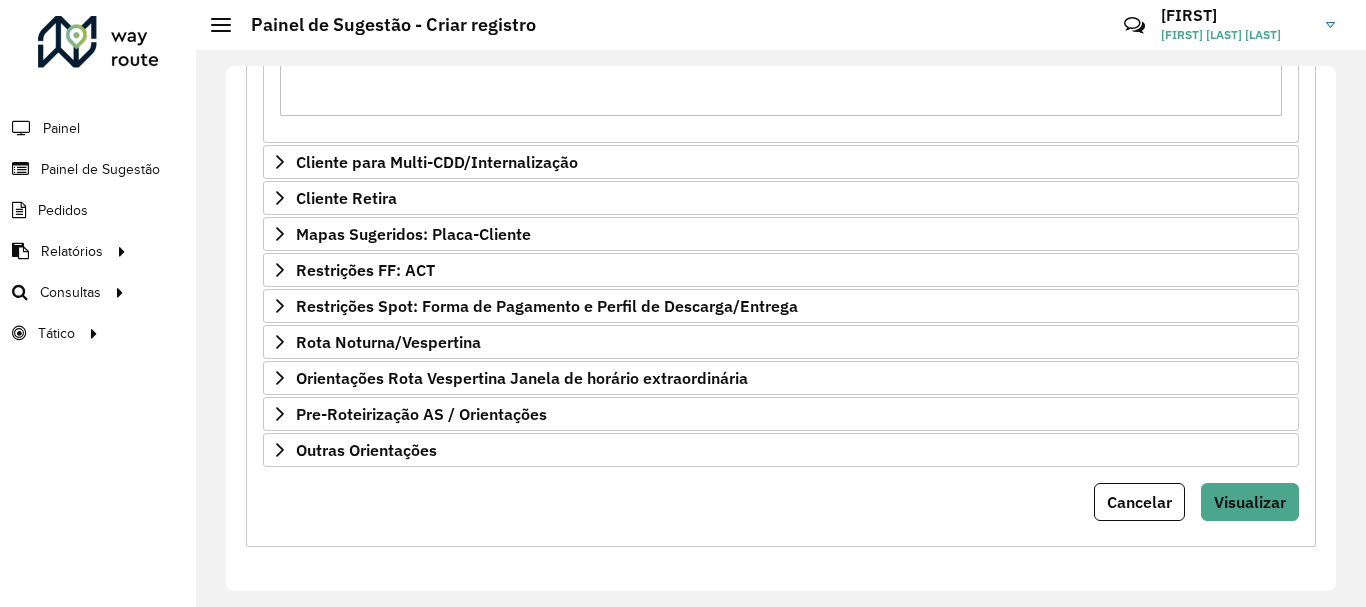 scroll, scrollTop: 1636, scrollLeft: 0, axis: vertical 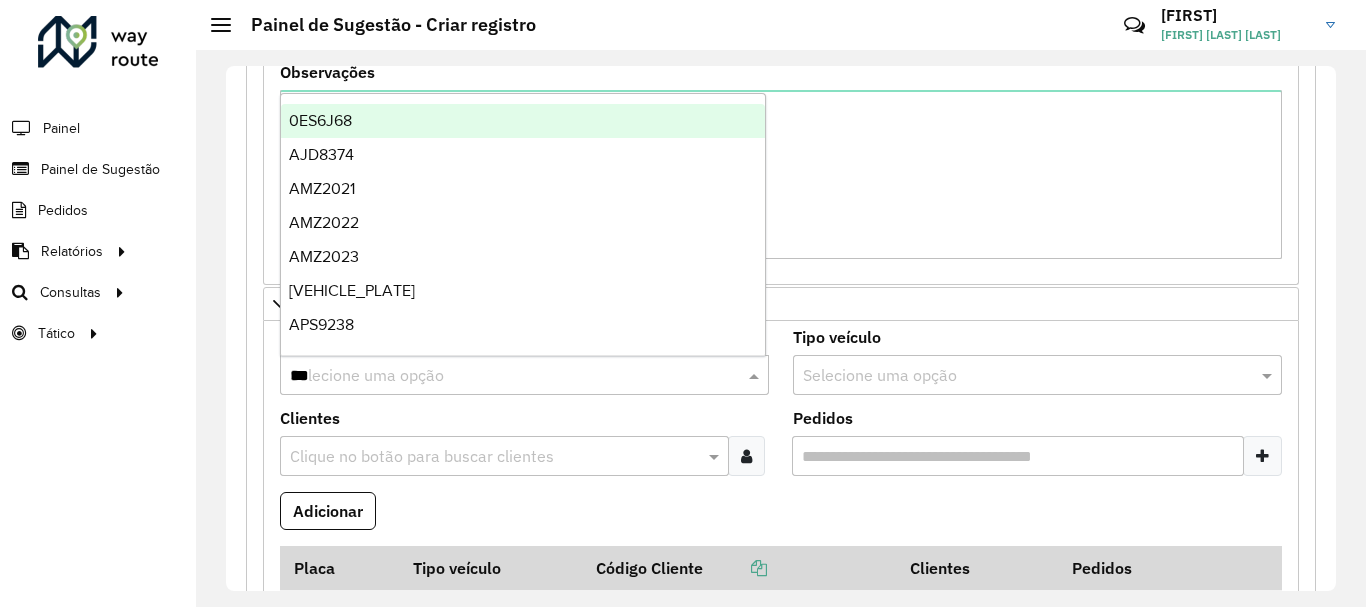 click on "***" at bounding box center [504, 376] 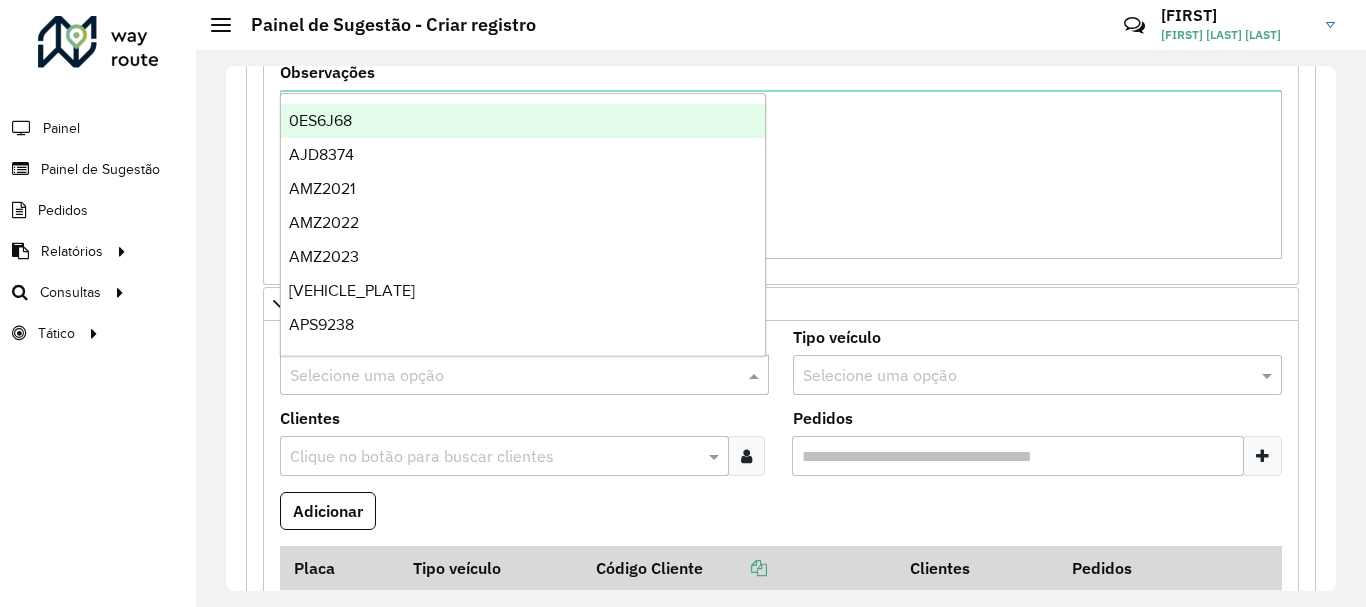 paste on "**********" 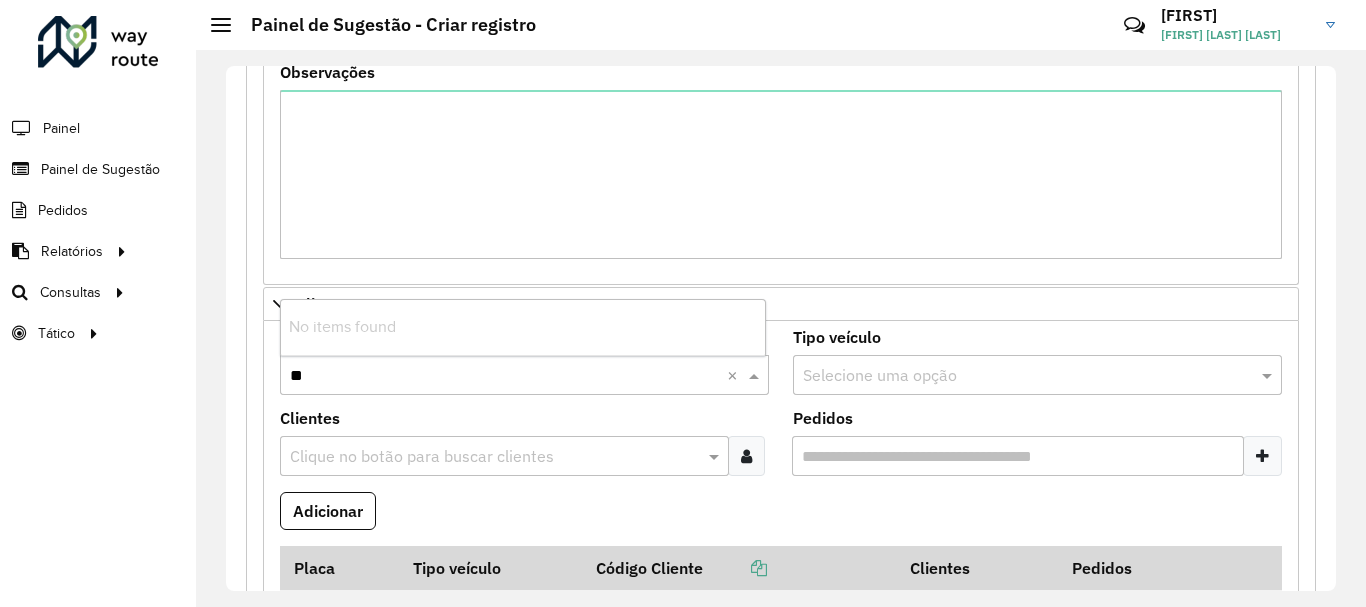type on "*" 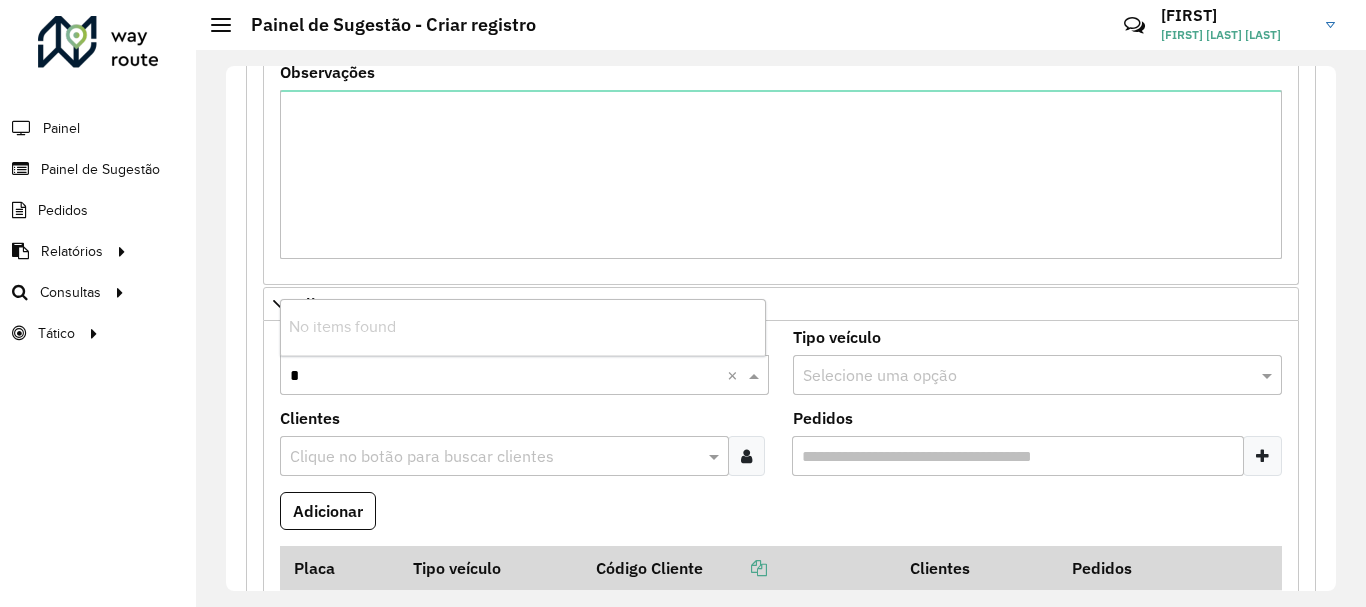 type 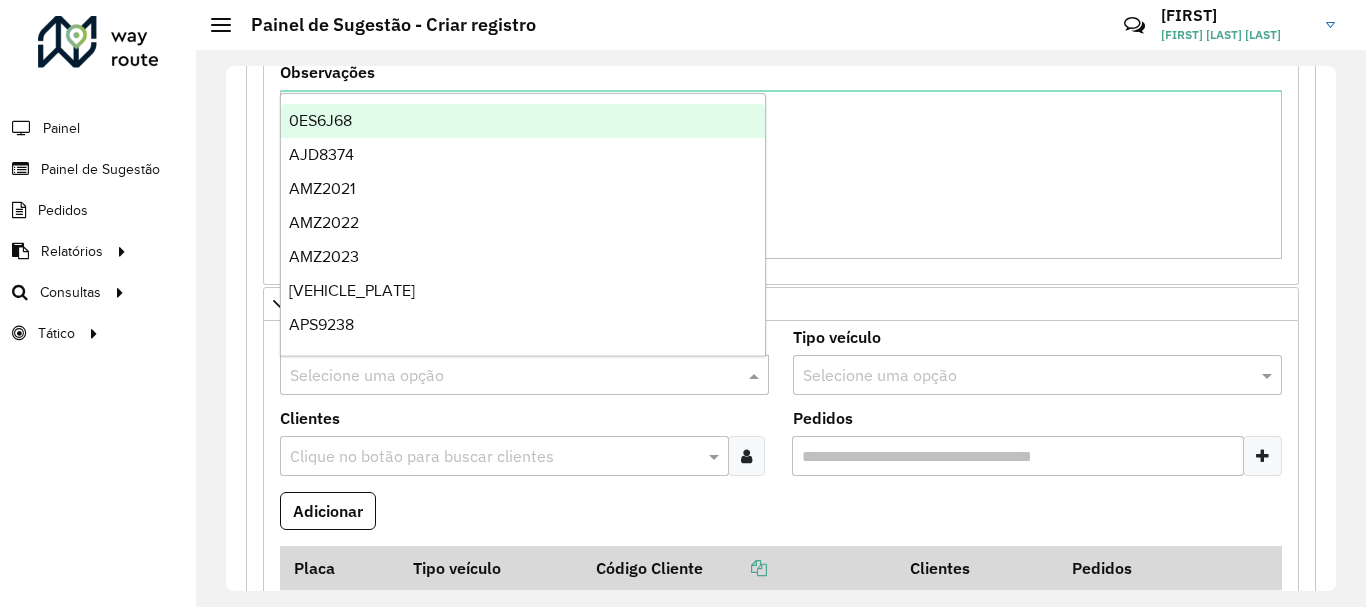 click on "**********" 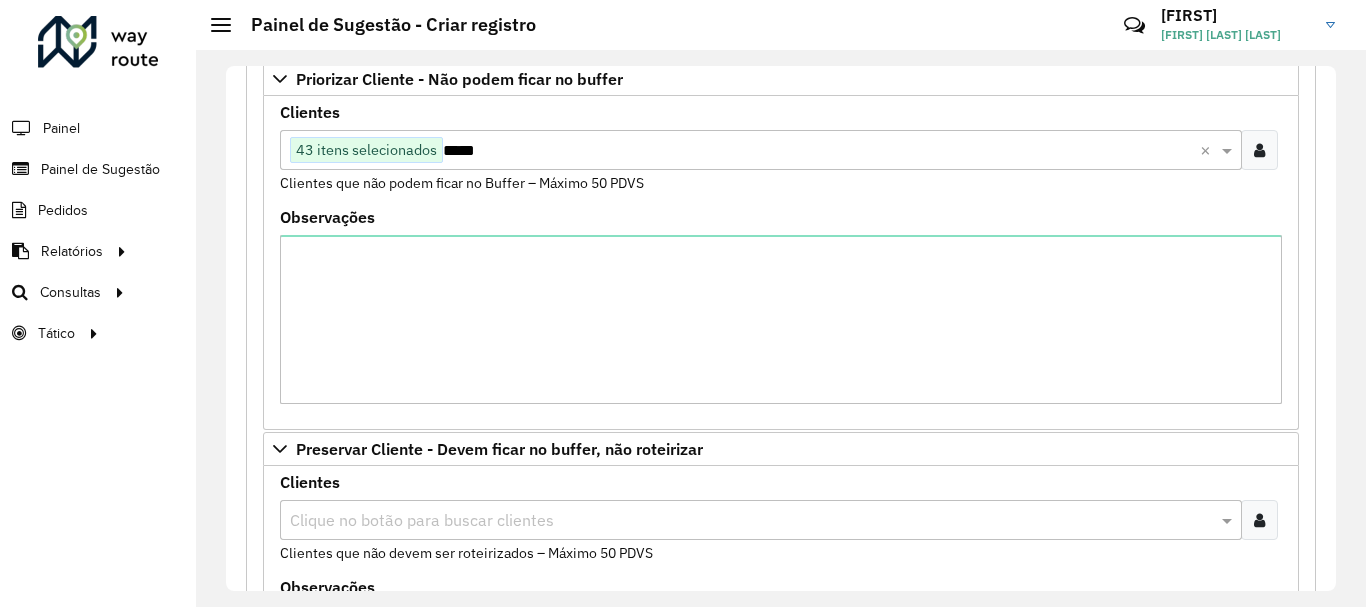 scroll, scrollTop: 368, scrollLeft: 0, axis: vertical 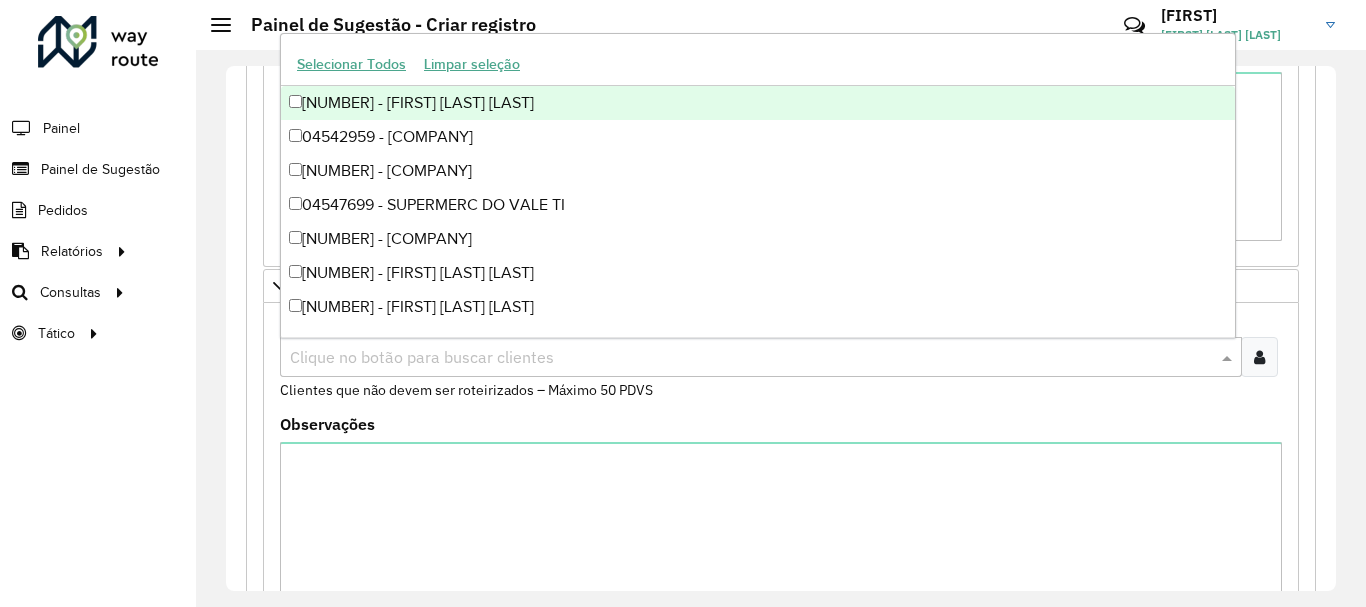 click on "Clique no botão para buscar clientes" at bounding box center [761, 357] 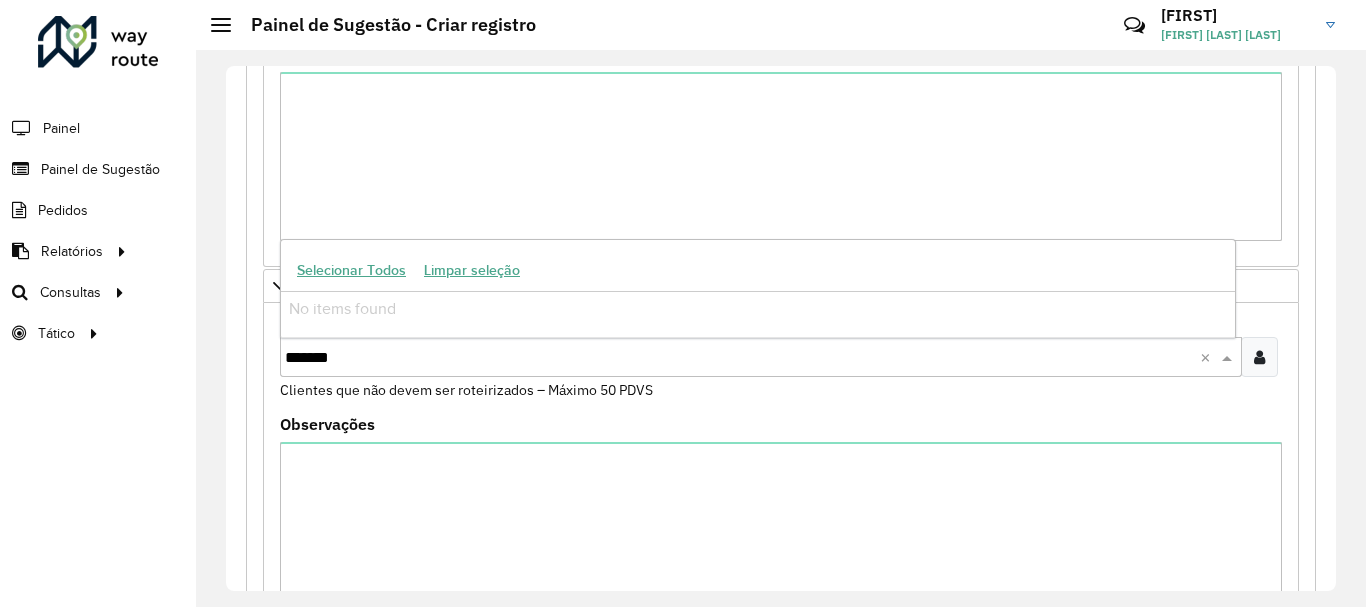 type on "*****" 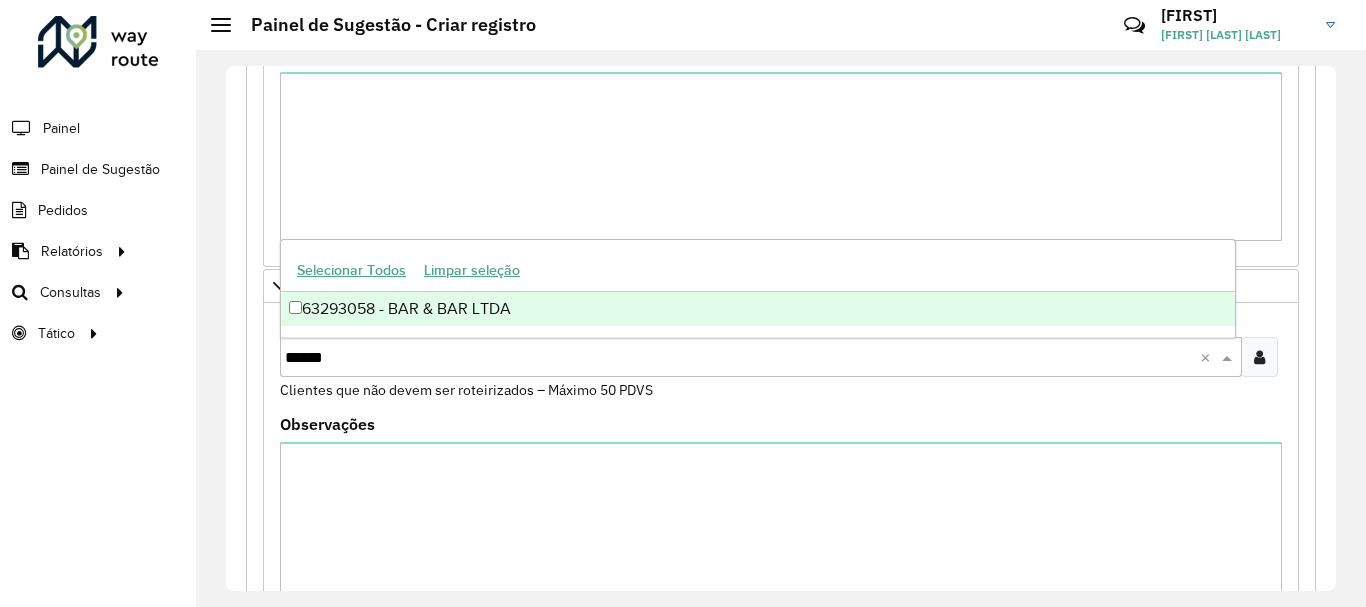 click on "63293058 - BAR & BAR LTDA" at bounding box center [758, 309] 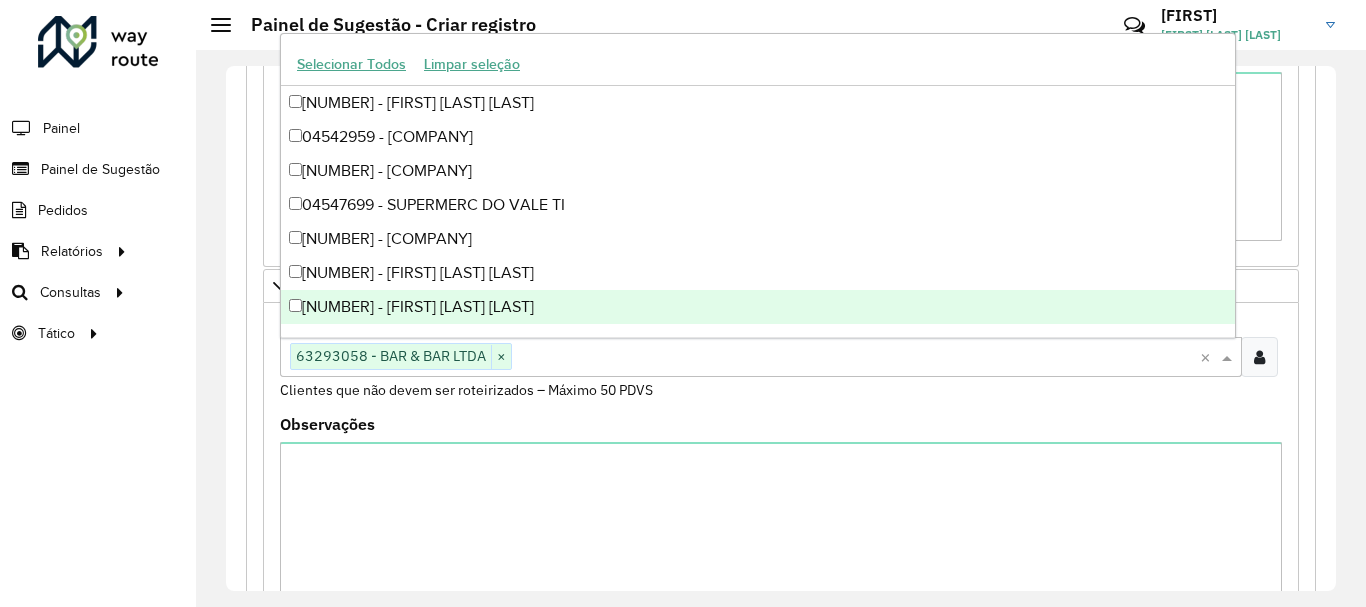 paste on "**********" 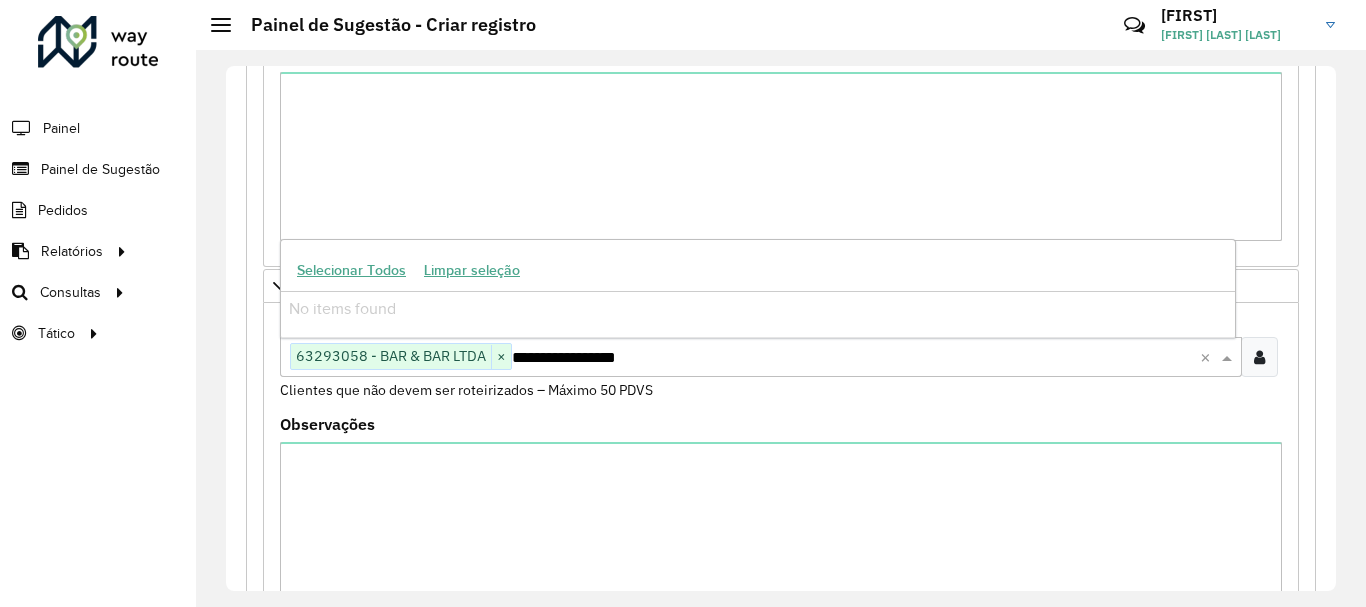 click on "**********" at bounding box center [856, 358] 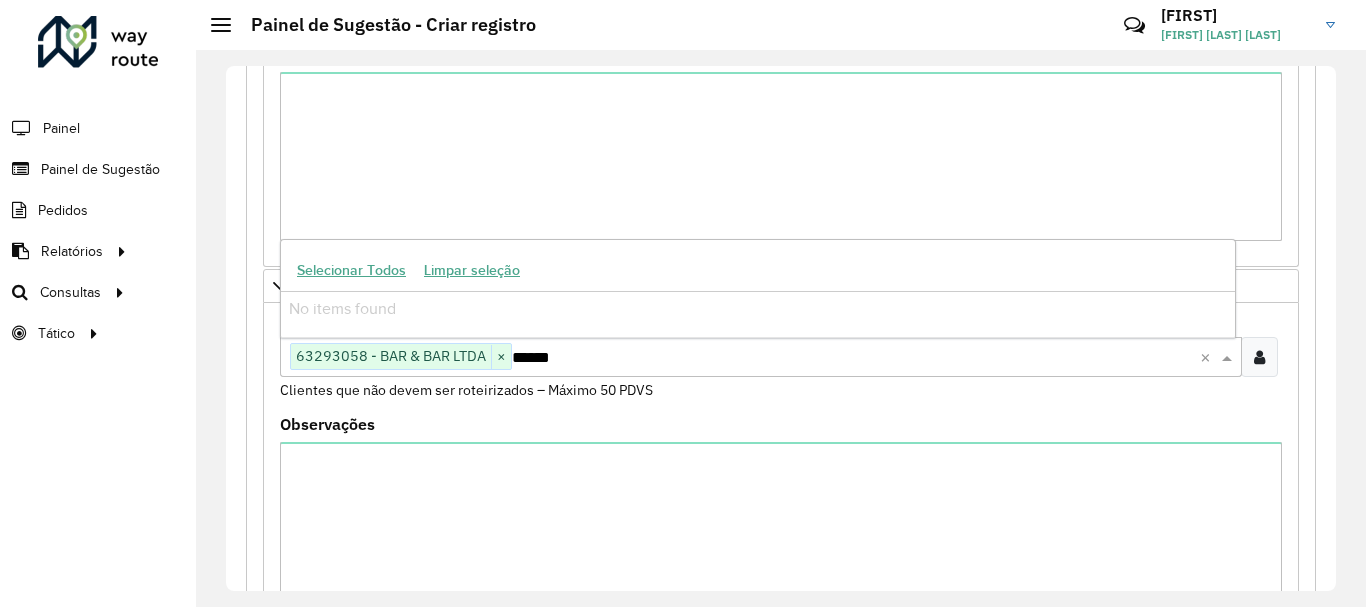 type on "*****" 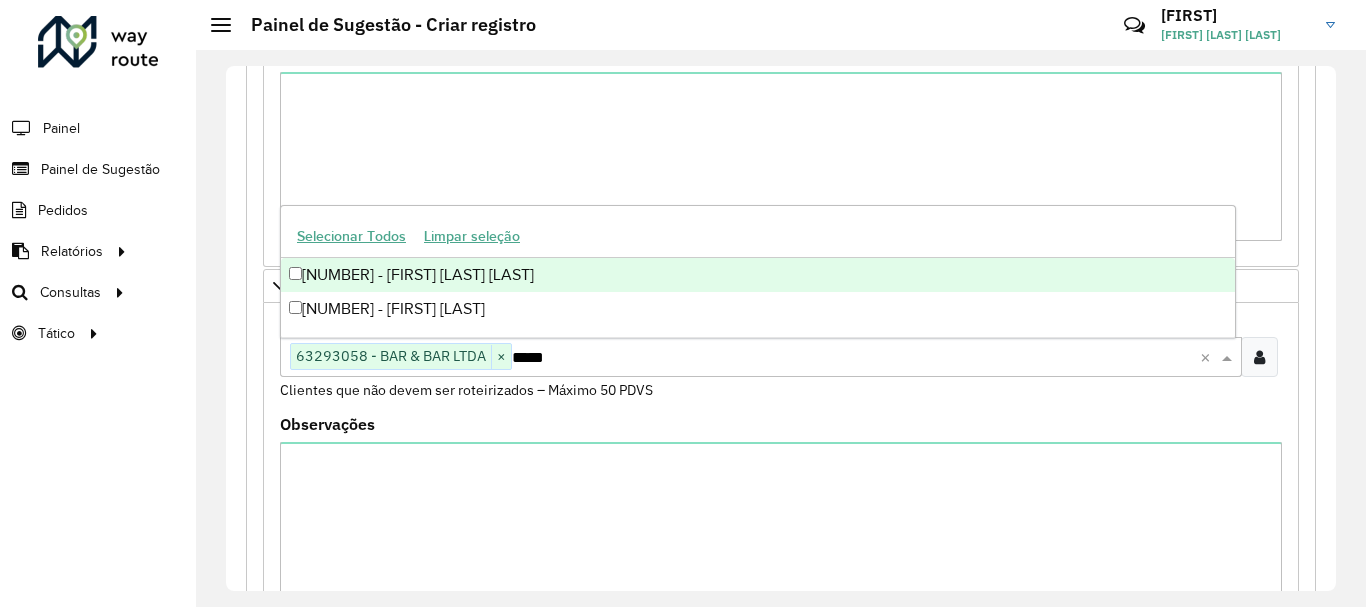 click on "[NUMBER] - [FIRST] [LAST] [LAST]" at bounding box center [758, 275] 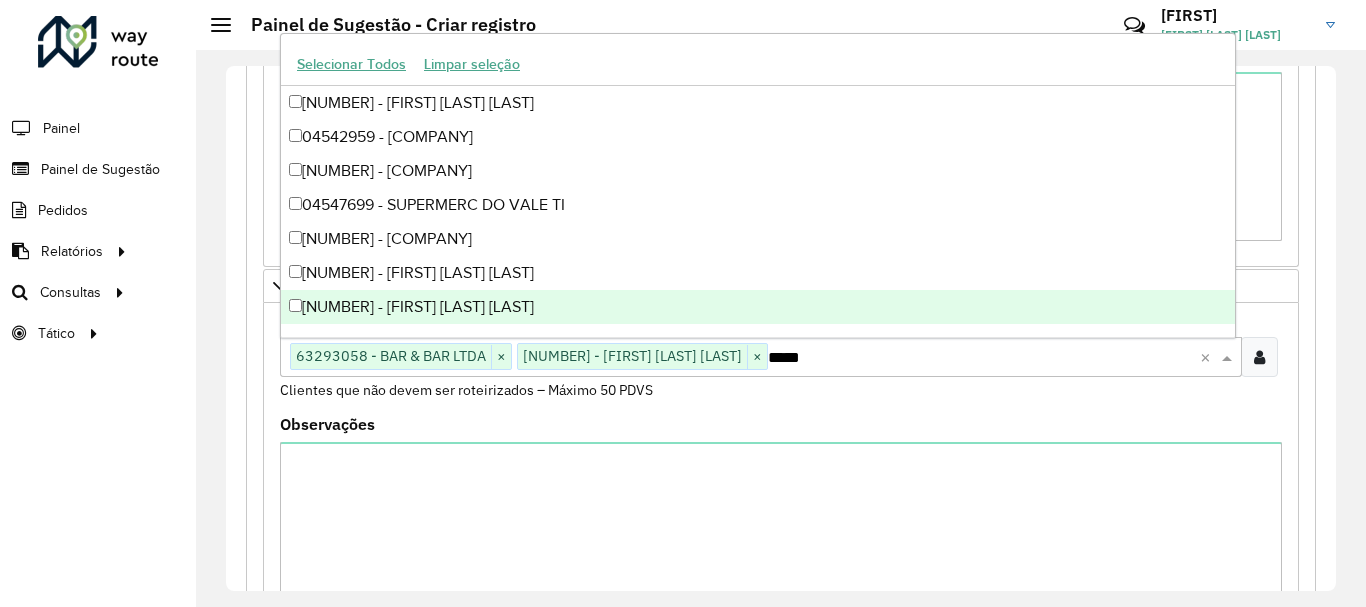 click on "*****" at bounding box center [984, 358] 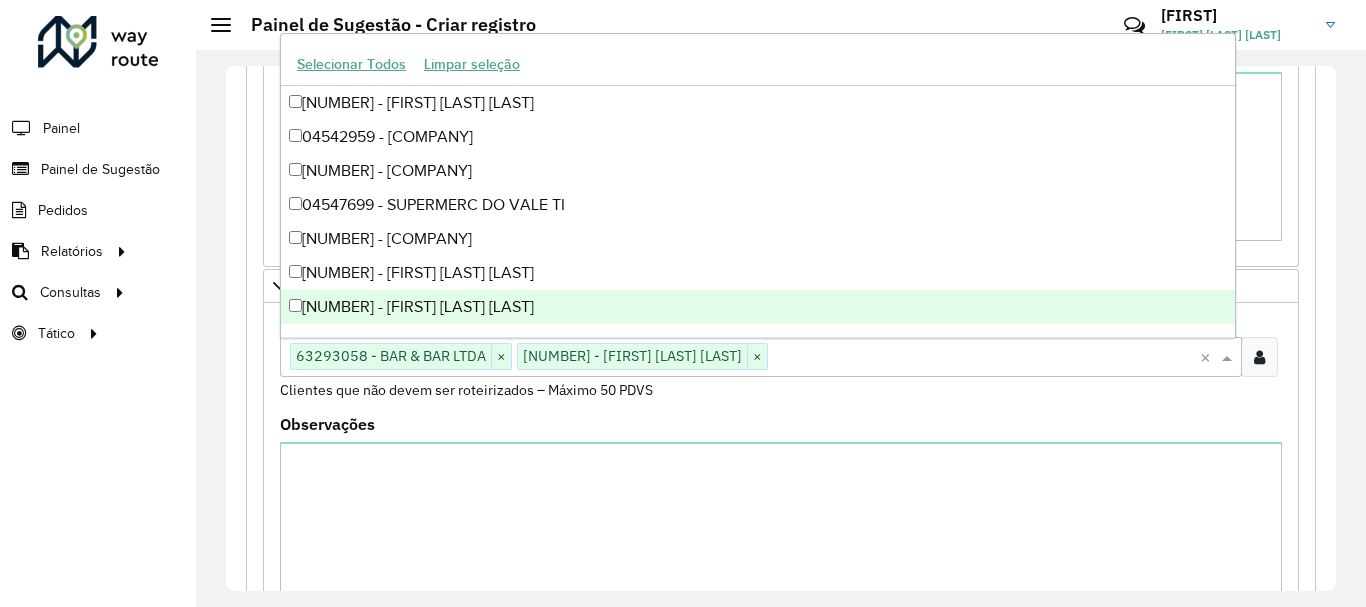 paste on "**********" 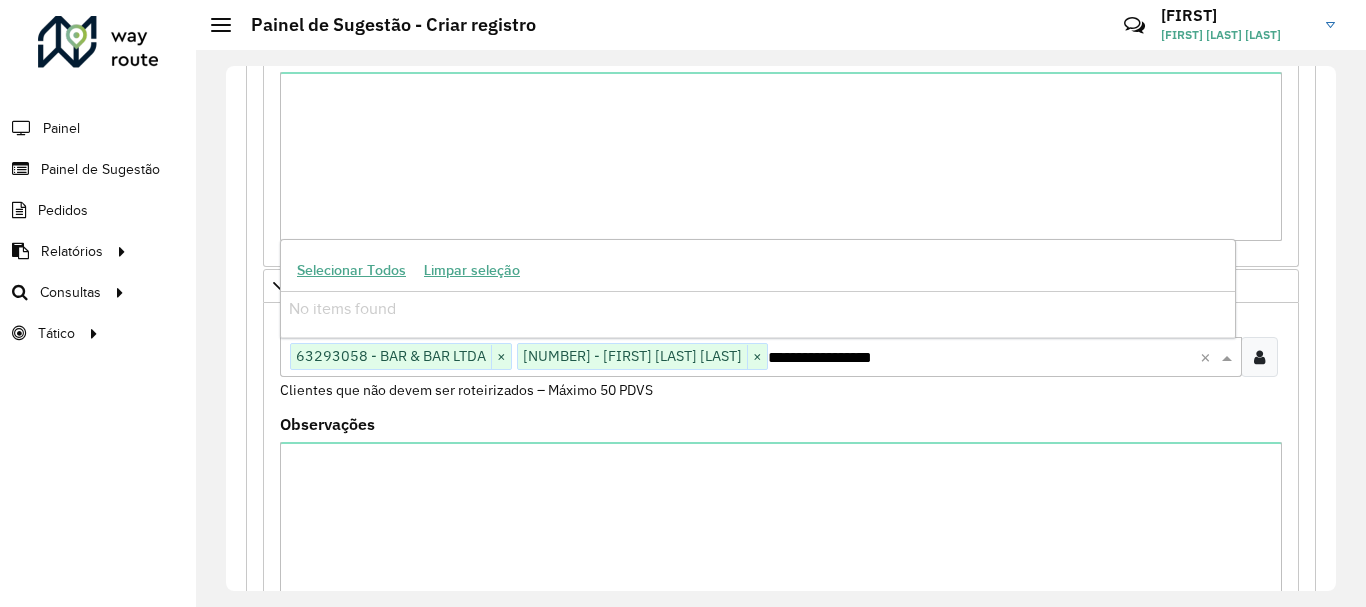 click on "**********" at bounding box center (984, 358) 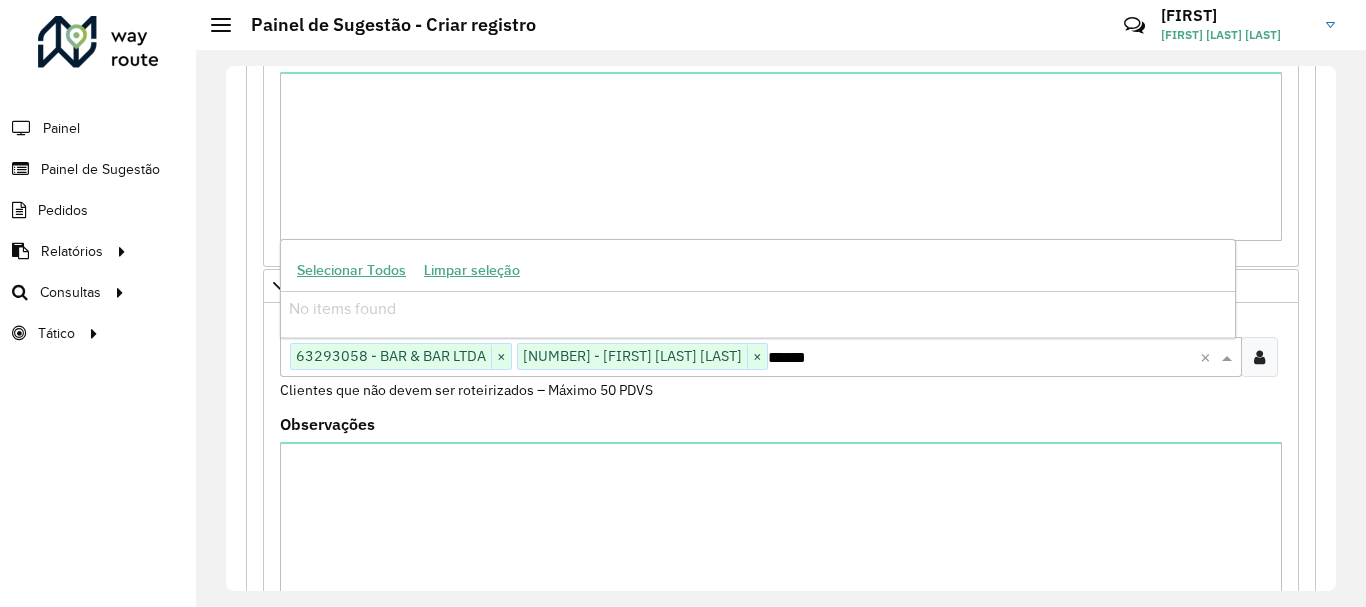type on "*****" 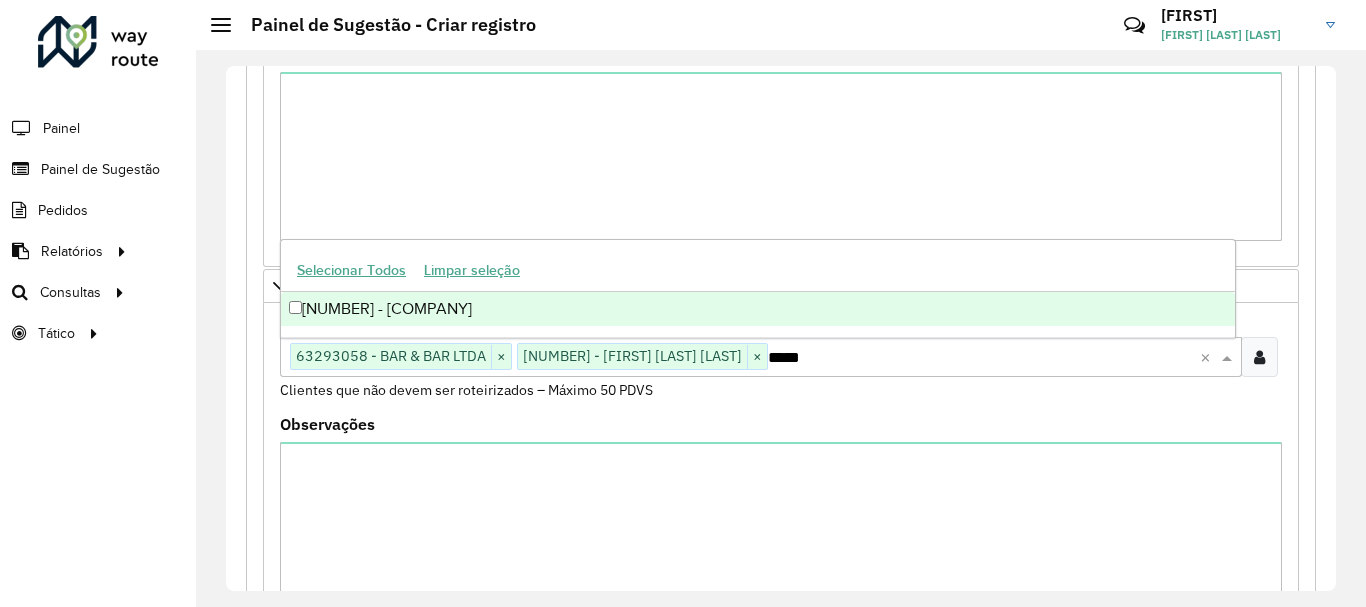 click on "[NUMBER] - [COMPANY]" at bounding box center (758, 309) 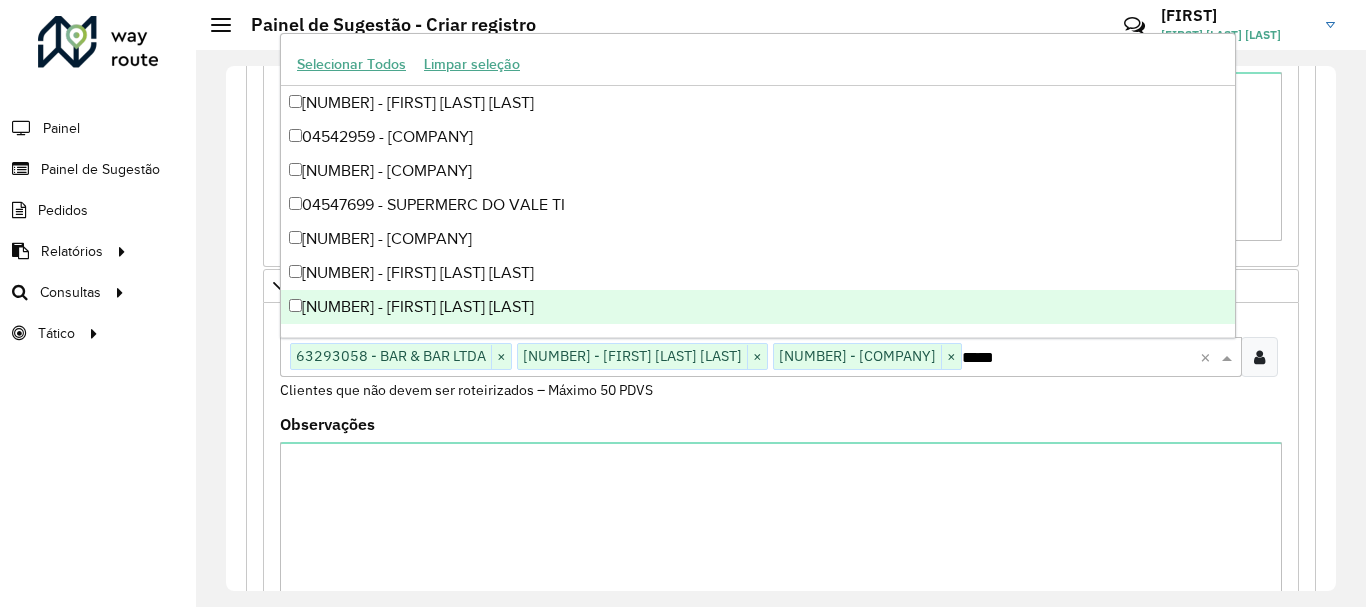 click on "**********" at bounding box center [781, 706] 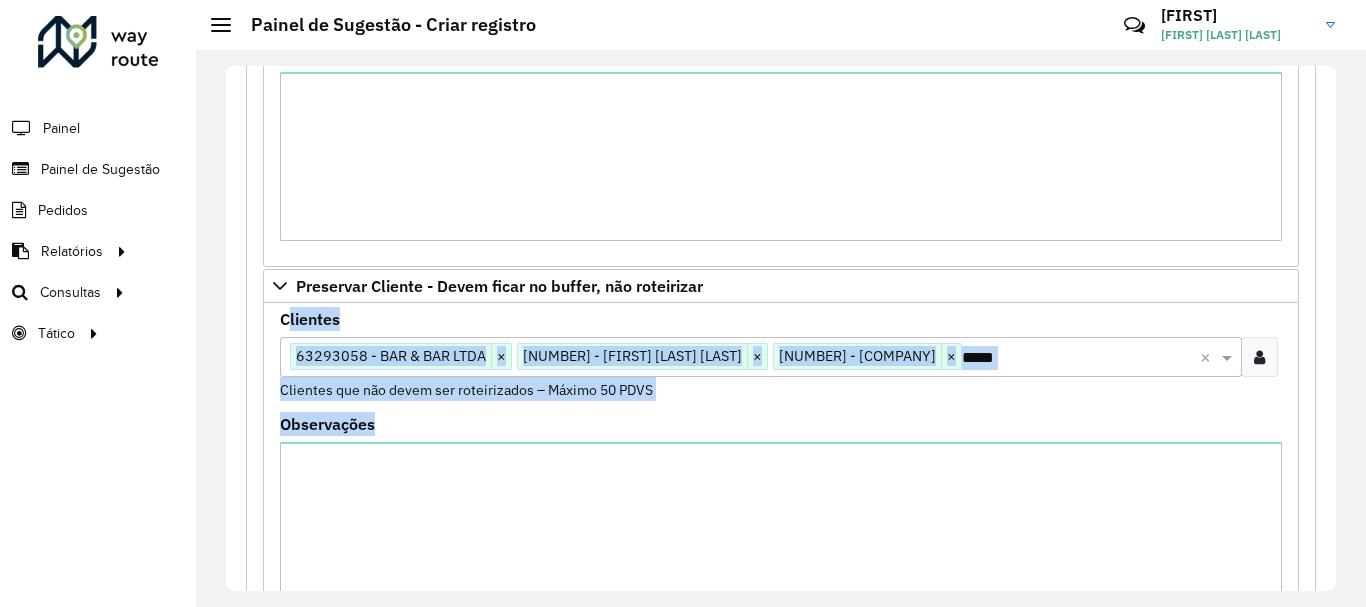 drag, startPoint x: 1336, startPoint y: 297, endPoint x: 1365, endPoint y: 646, distance: 350.2028 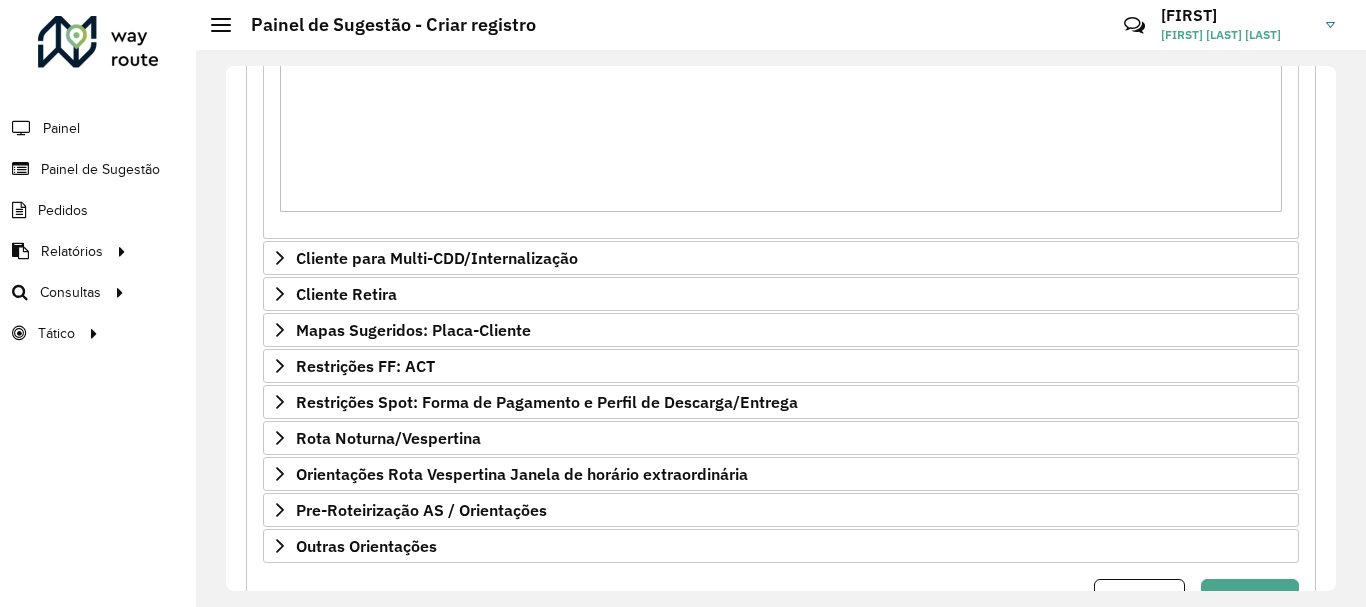 scroll, scrollTop: 1676, scrollLeft: 0, axis: vertical 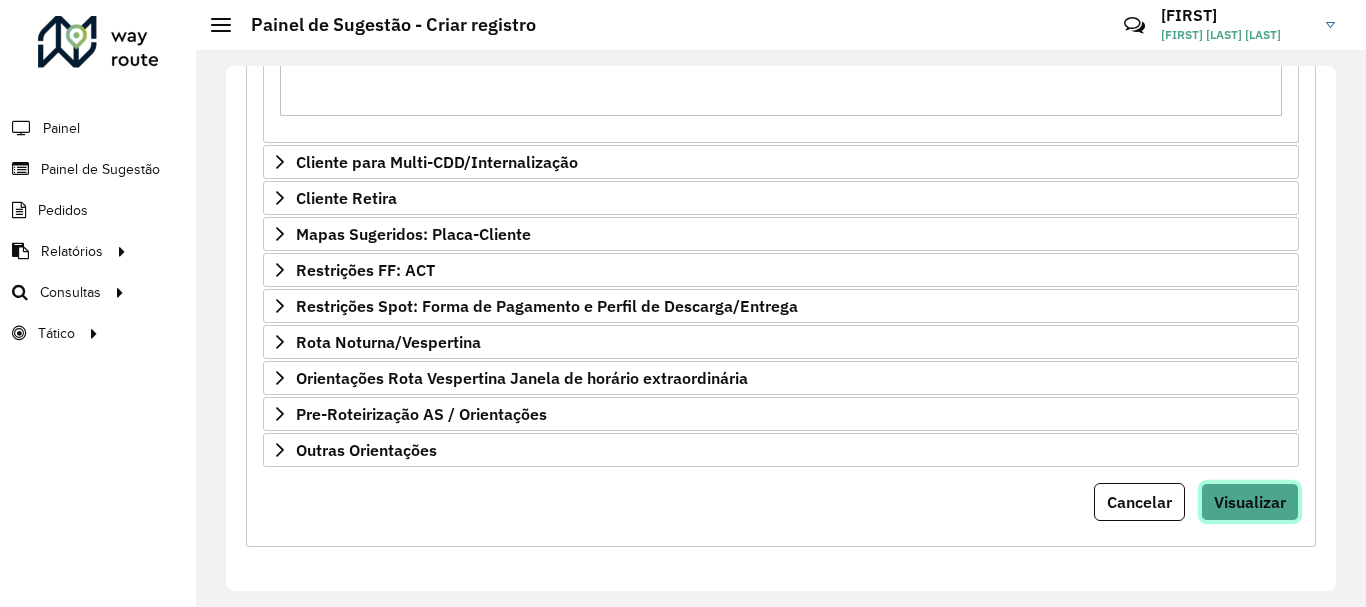 click on "Visualizar" at bounding box center [1250, 502] 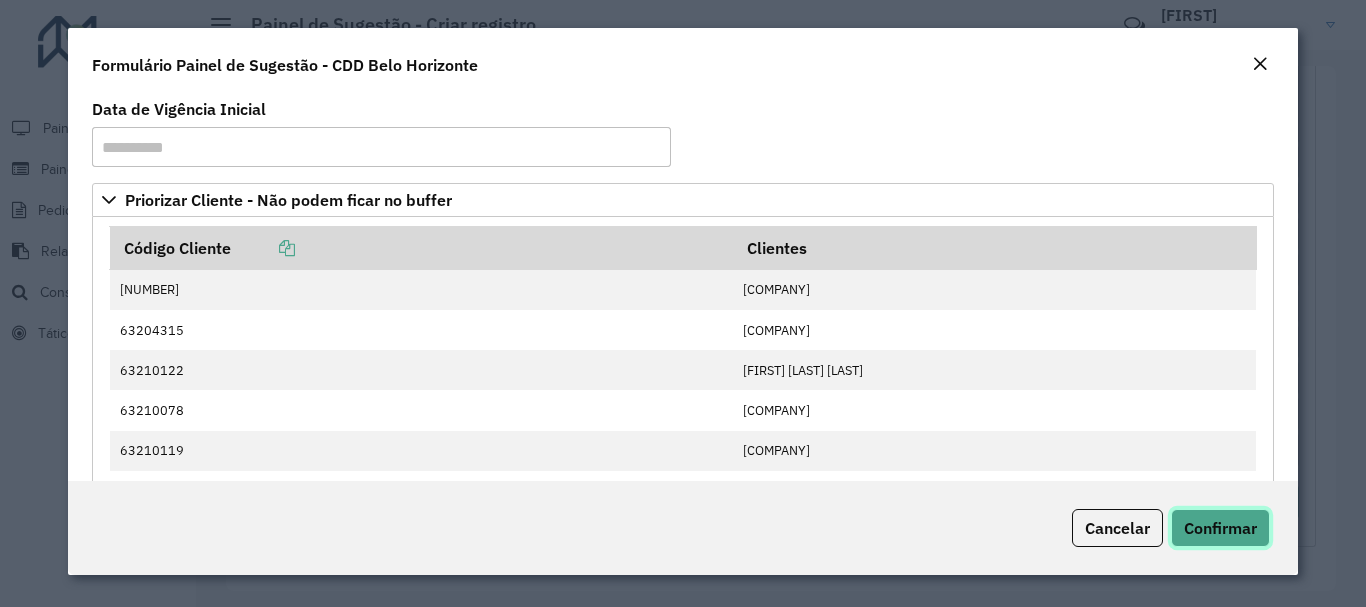 click on "Confirmar" 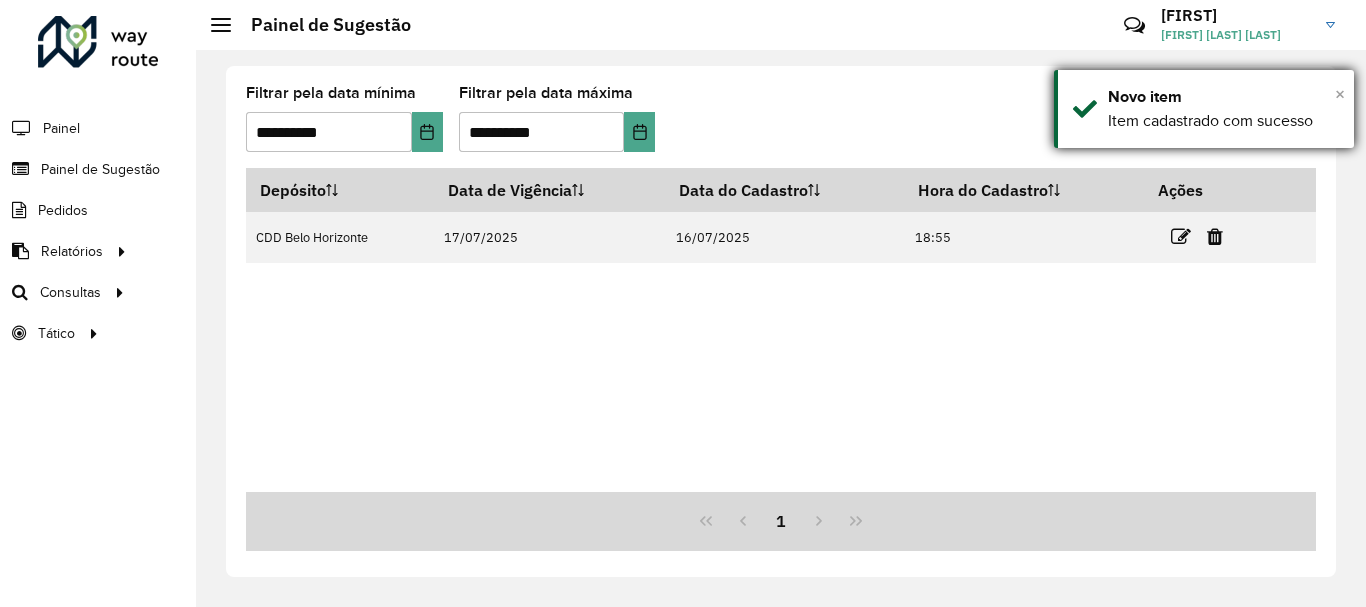 click on "×" at bounding box center (1340, 94) 